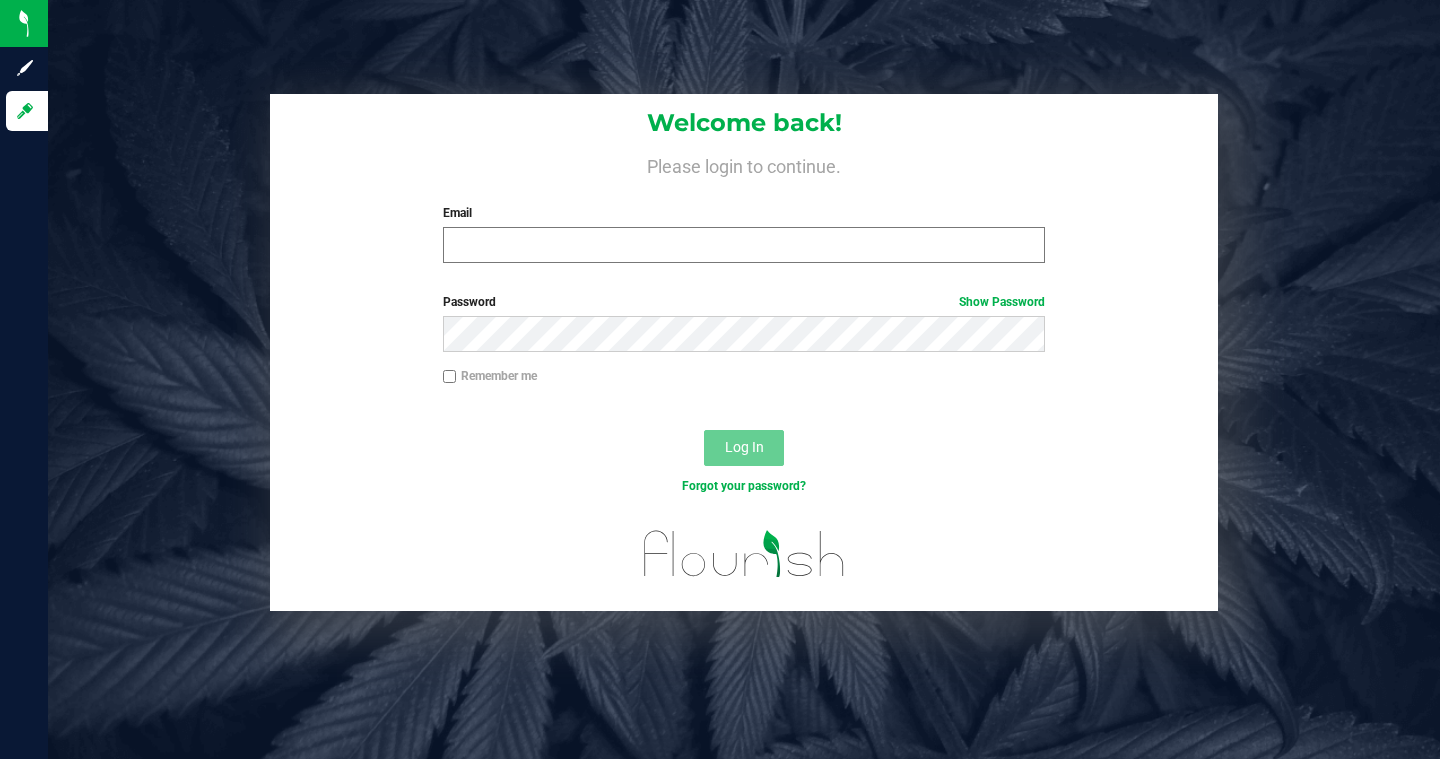scroll, scrollTop: 0, scrollLeft: 0, axis: both 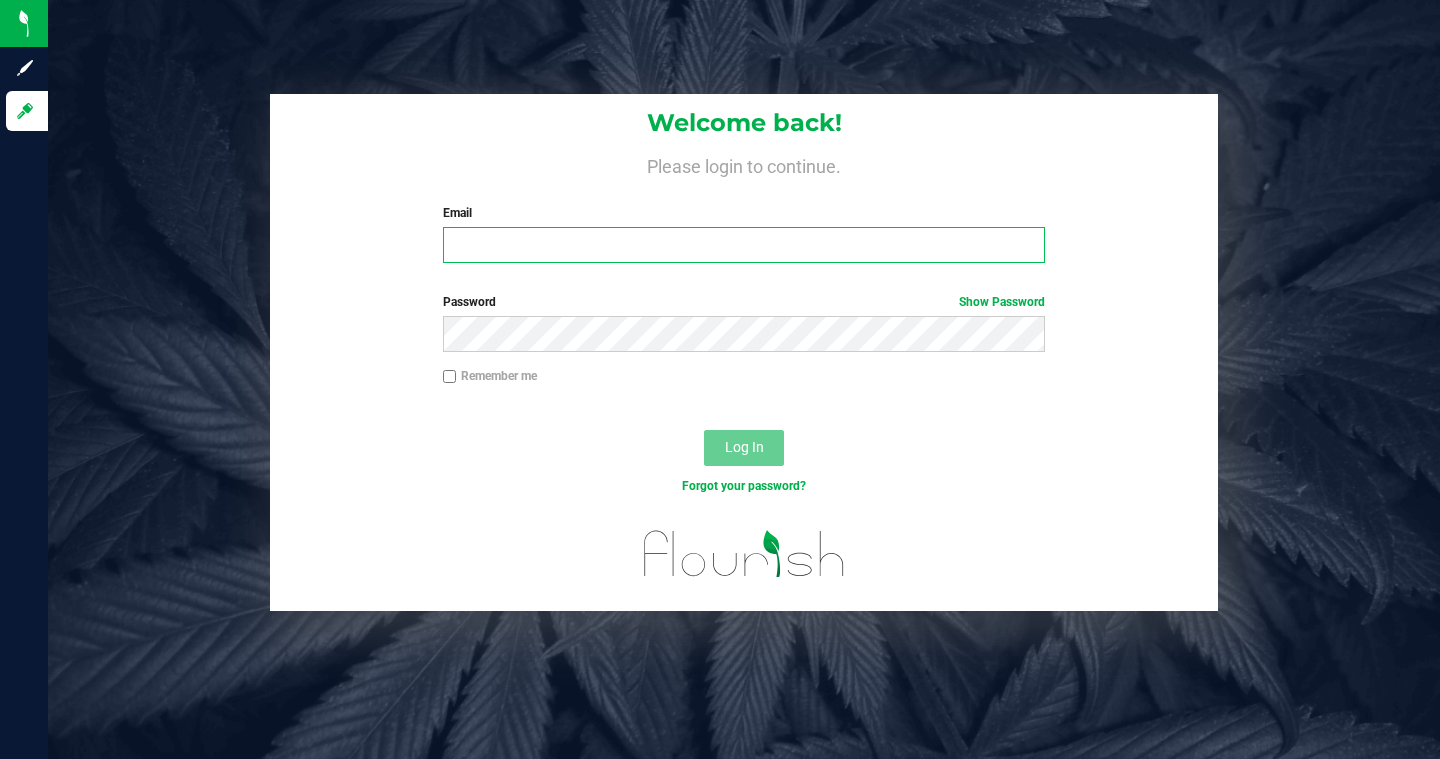 type on "kirby@levelexperience.com" 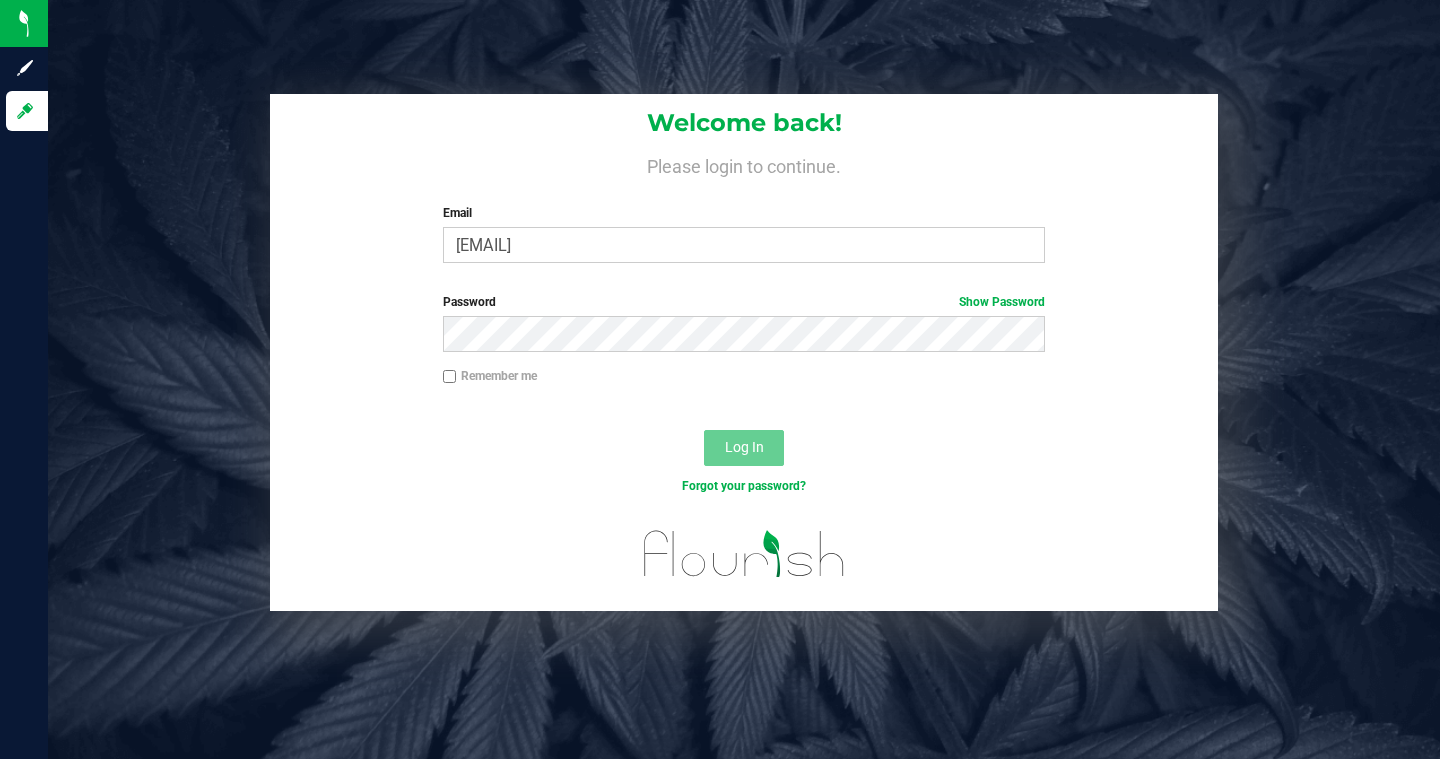scroll, scrollTop: 0, scrollLeft: 0, axis: both 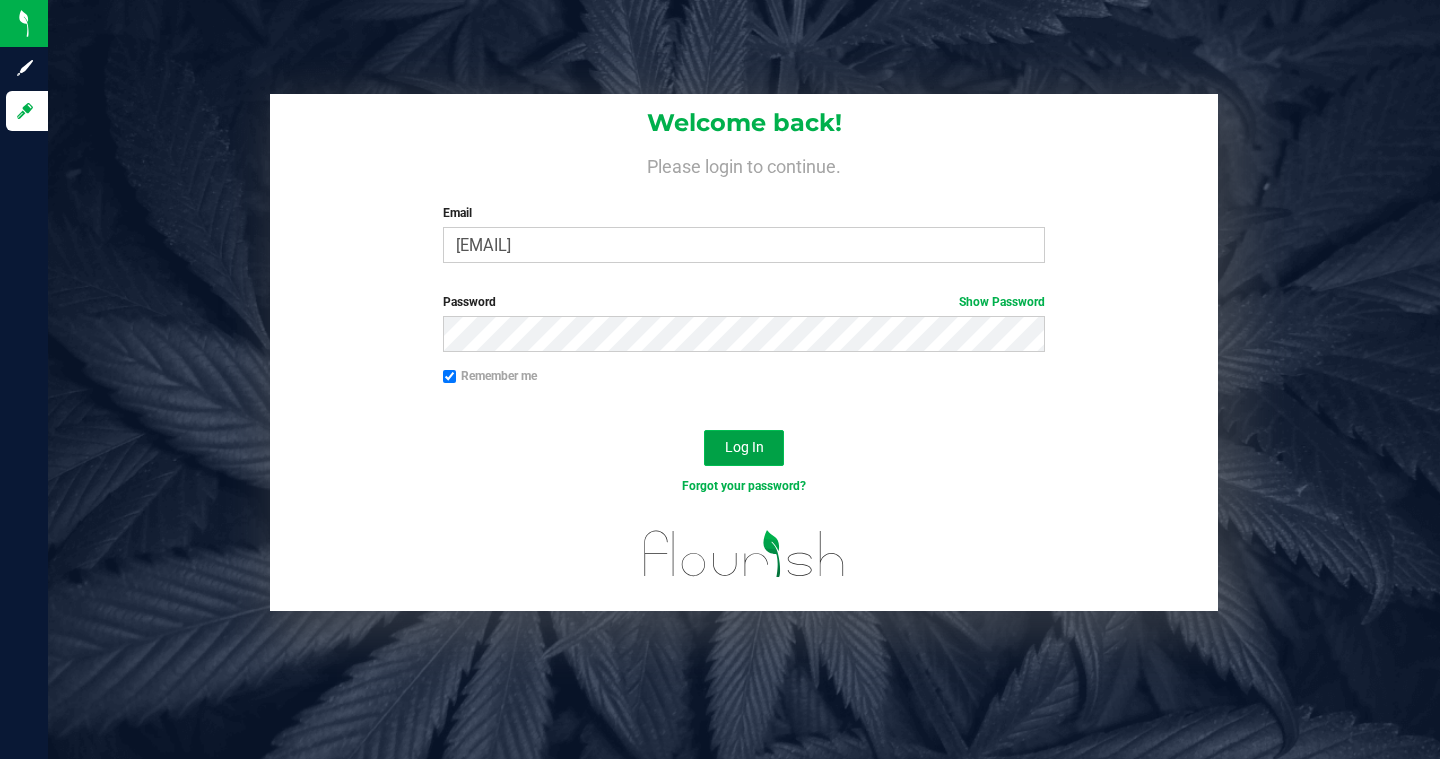 click on "Log In" at bounding box center (744, 448) 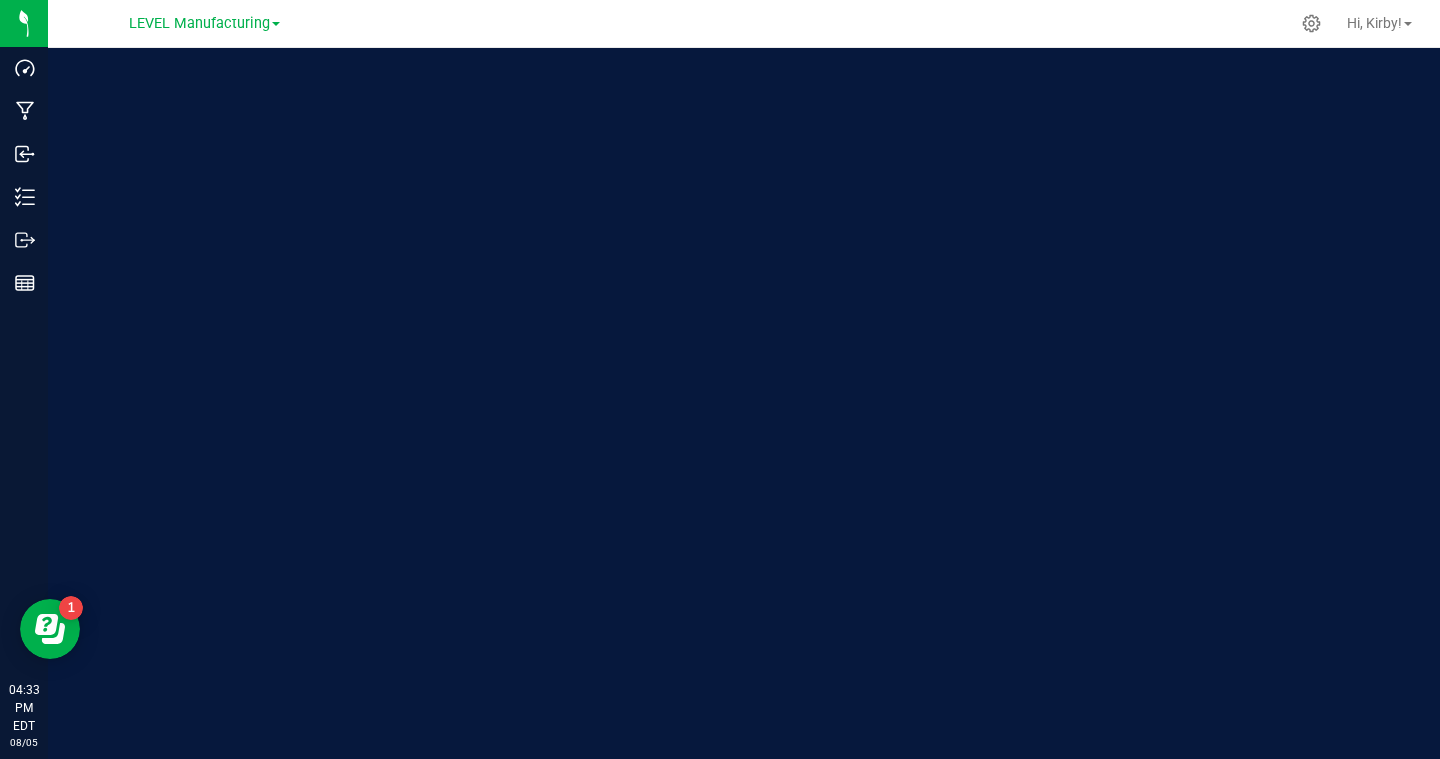 scroll, scrollTop: 0, scrollLeft: 0, axis: both 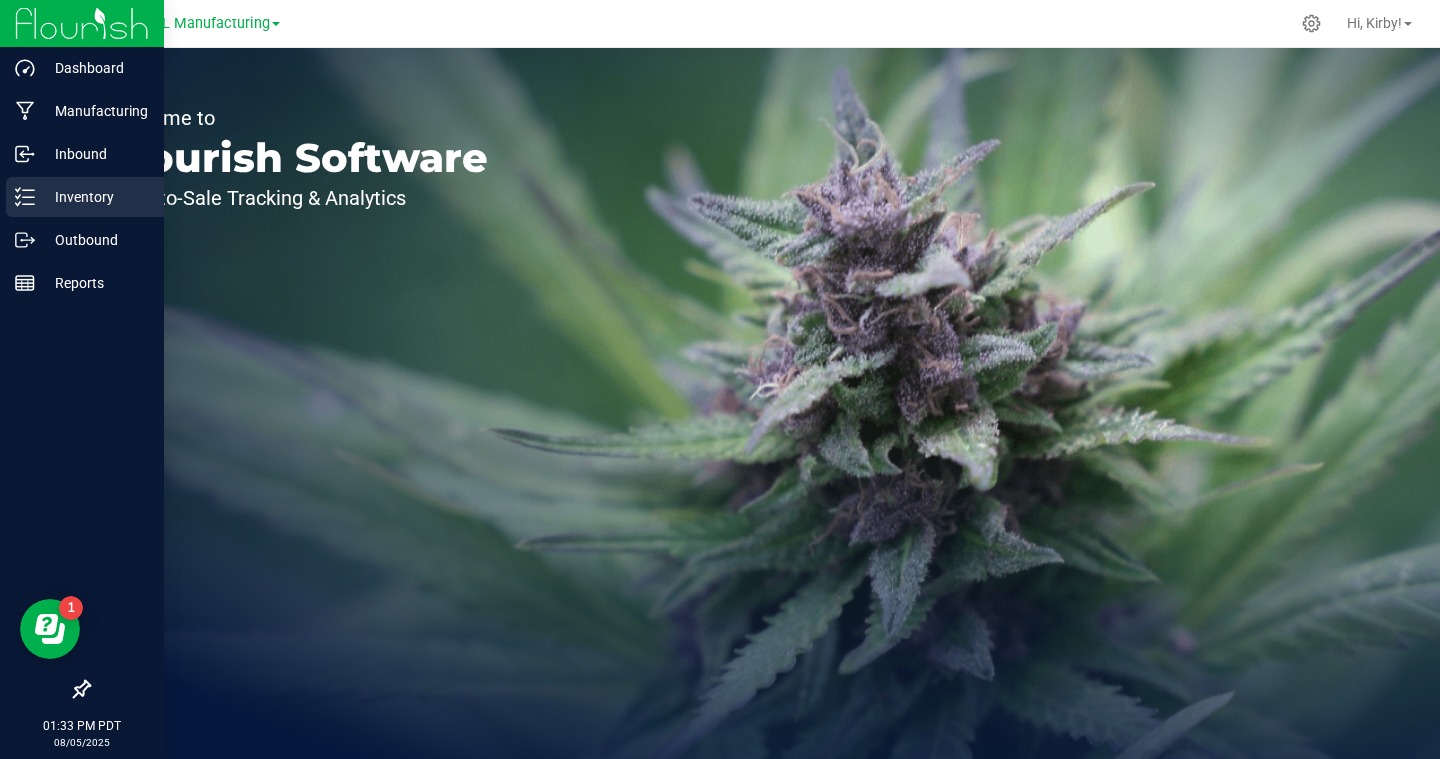 click on "Inventory" at bounding box center [95, 197] 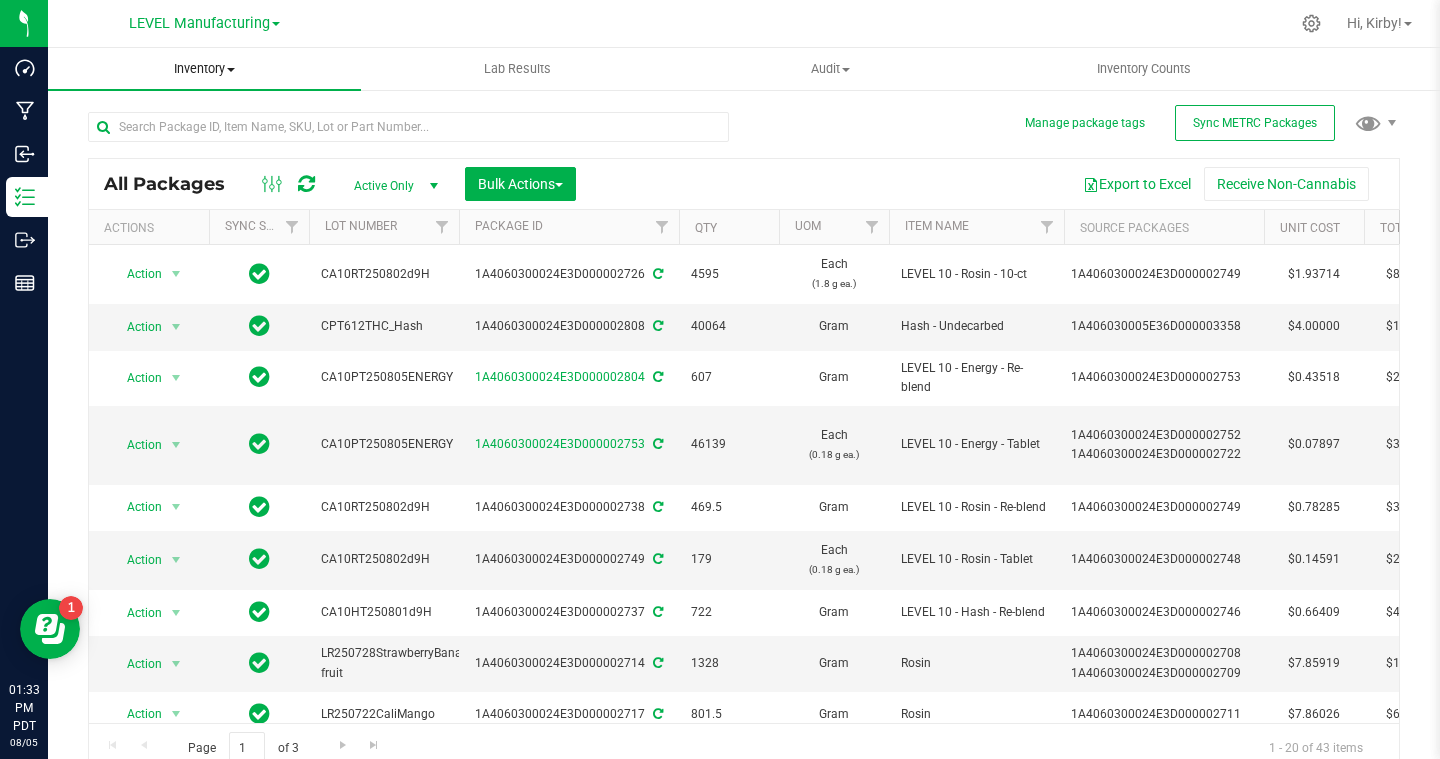 click on "Inventory" at bounding box center [204, 69] 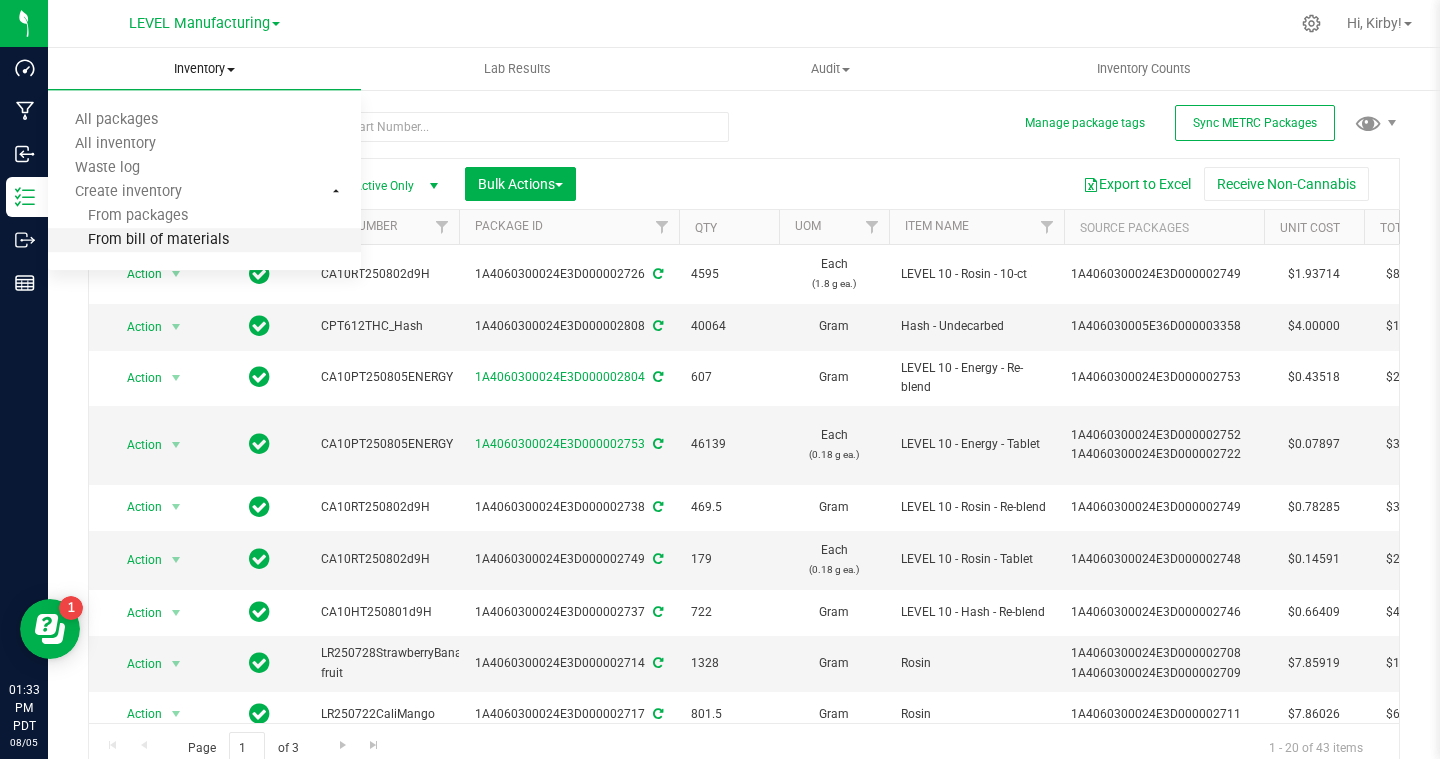 click on "From bill of materials" at bounding box center [204, 241] 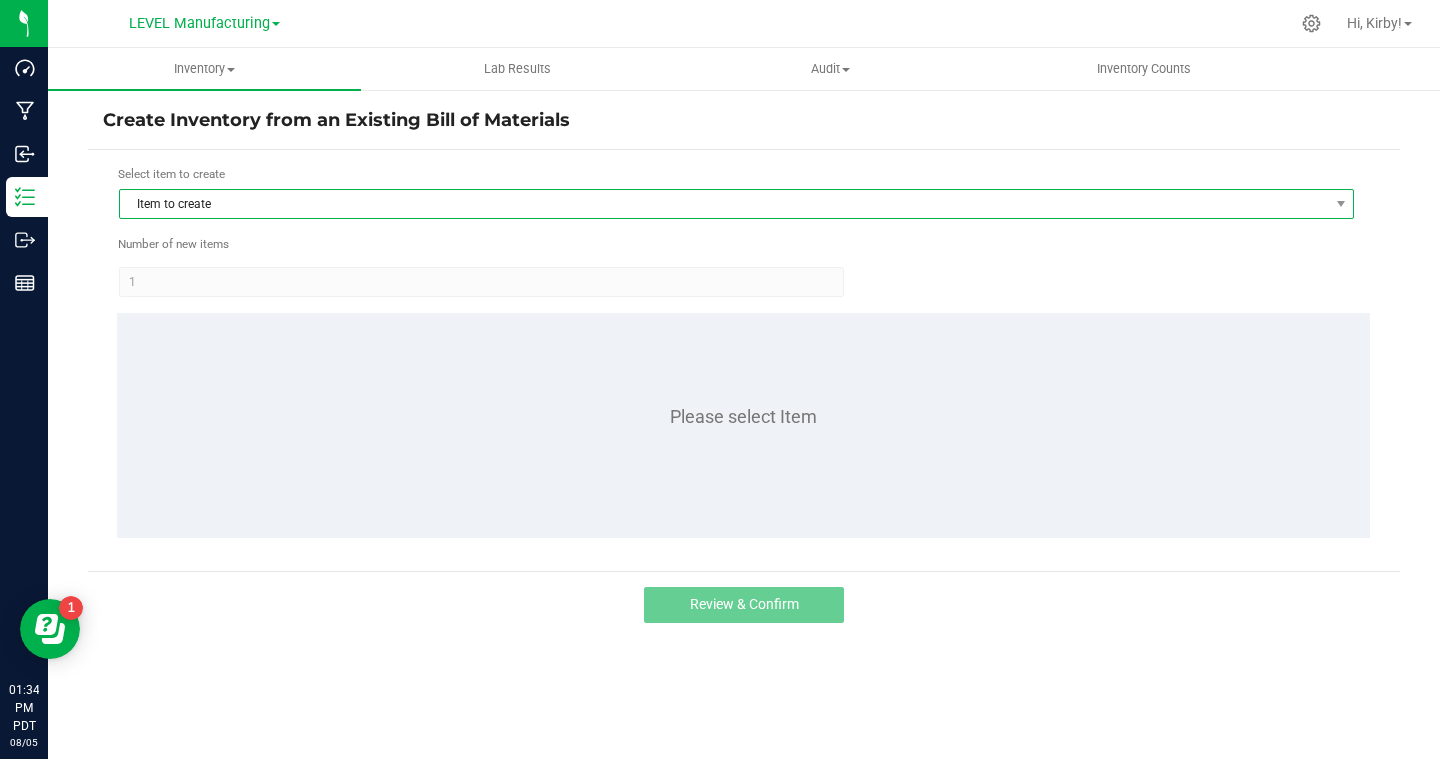 click on "Item to create" at bounding box center (724, 204) 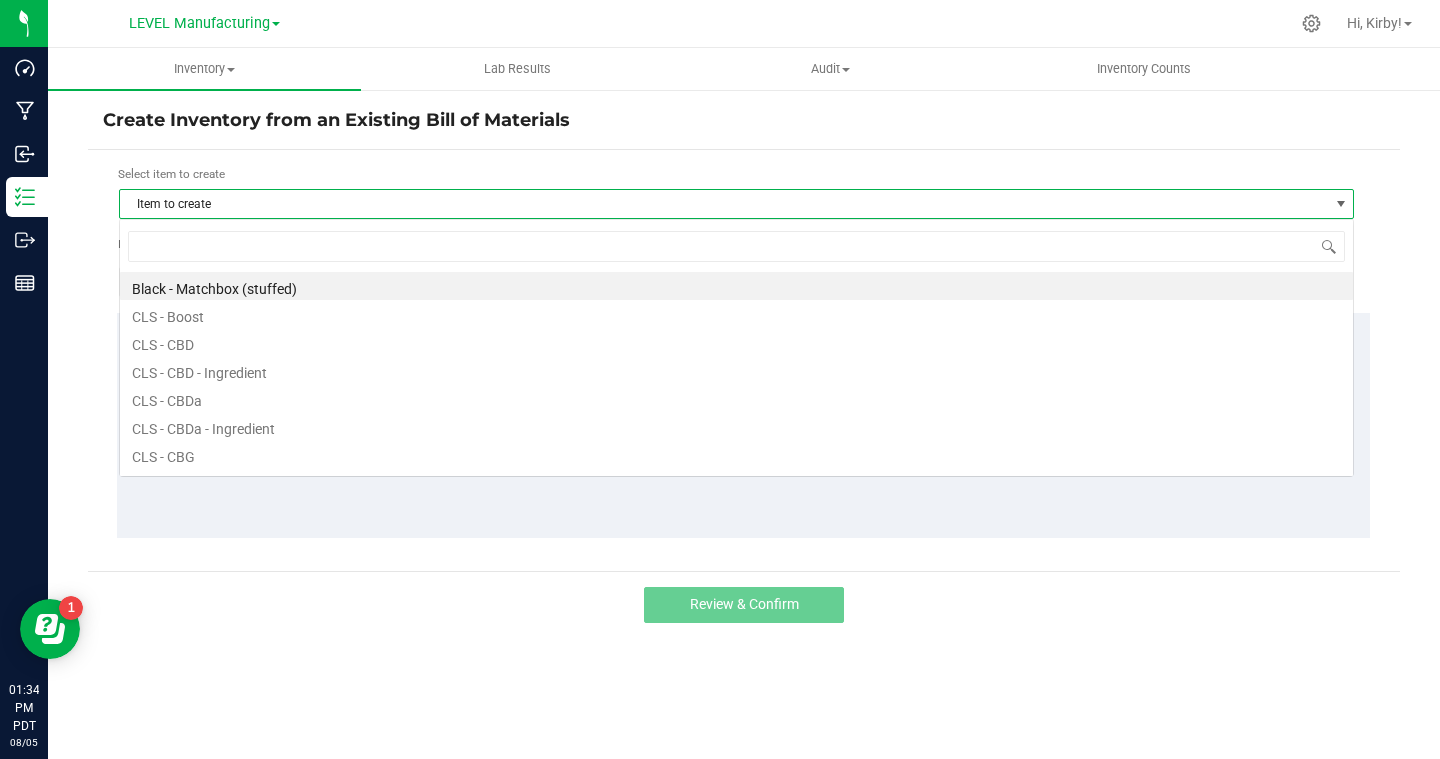 scroll, scrollTop: 99970, scrollLeft: 98765, axis: both 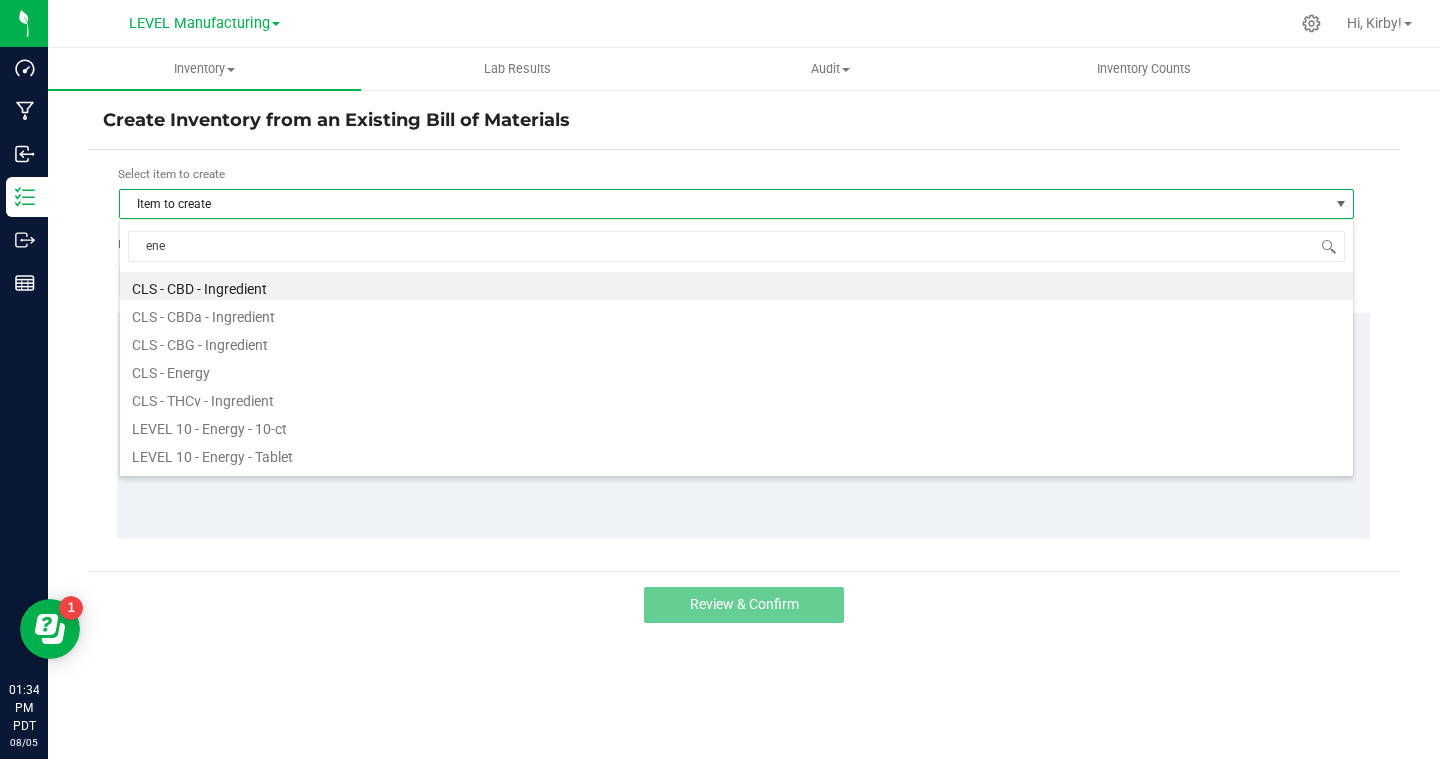 type on "ener" 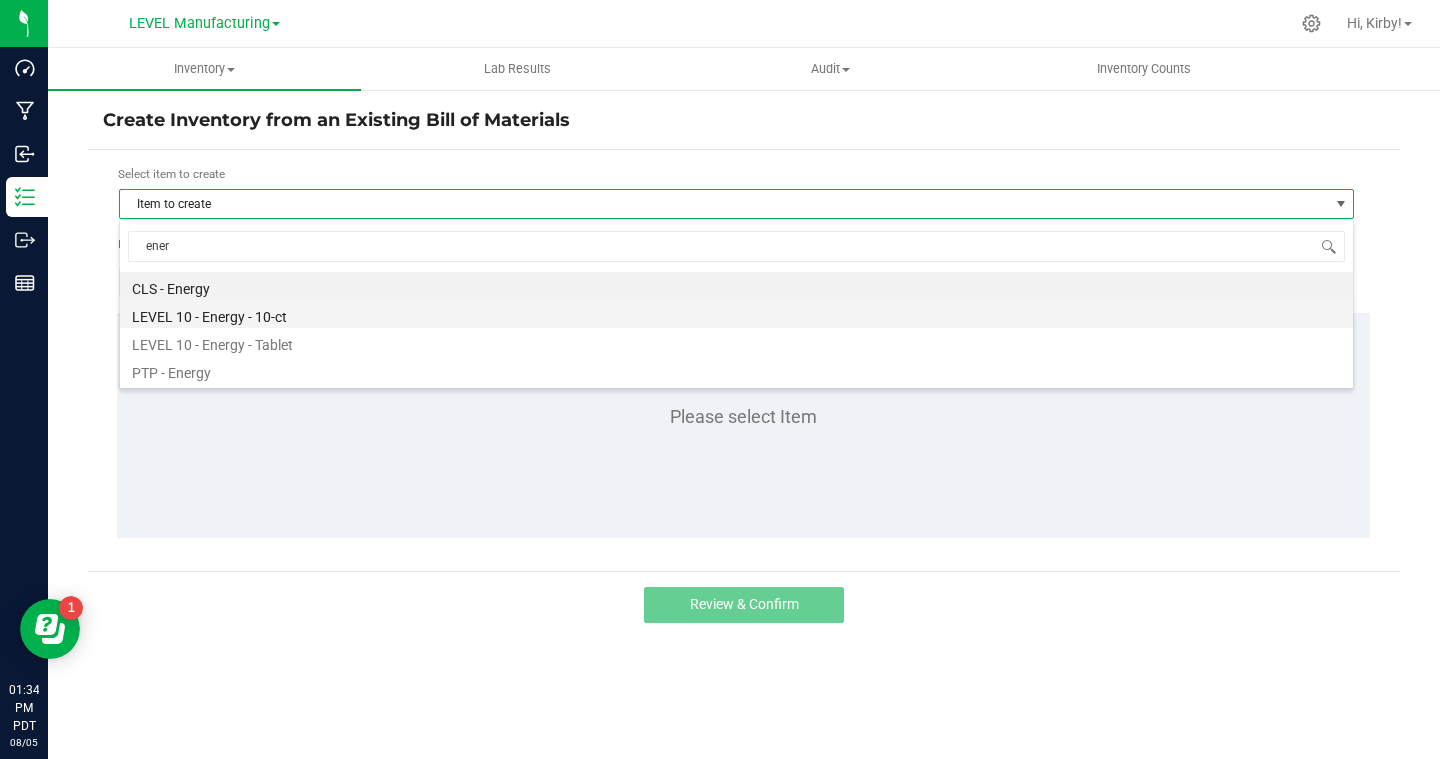 click on "LEVEL 10 - Energy - 10-ct" at bounding box center (736, 314) 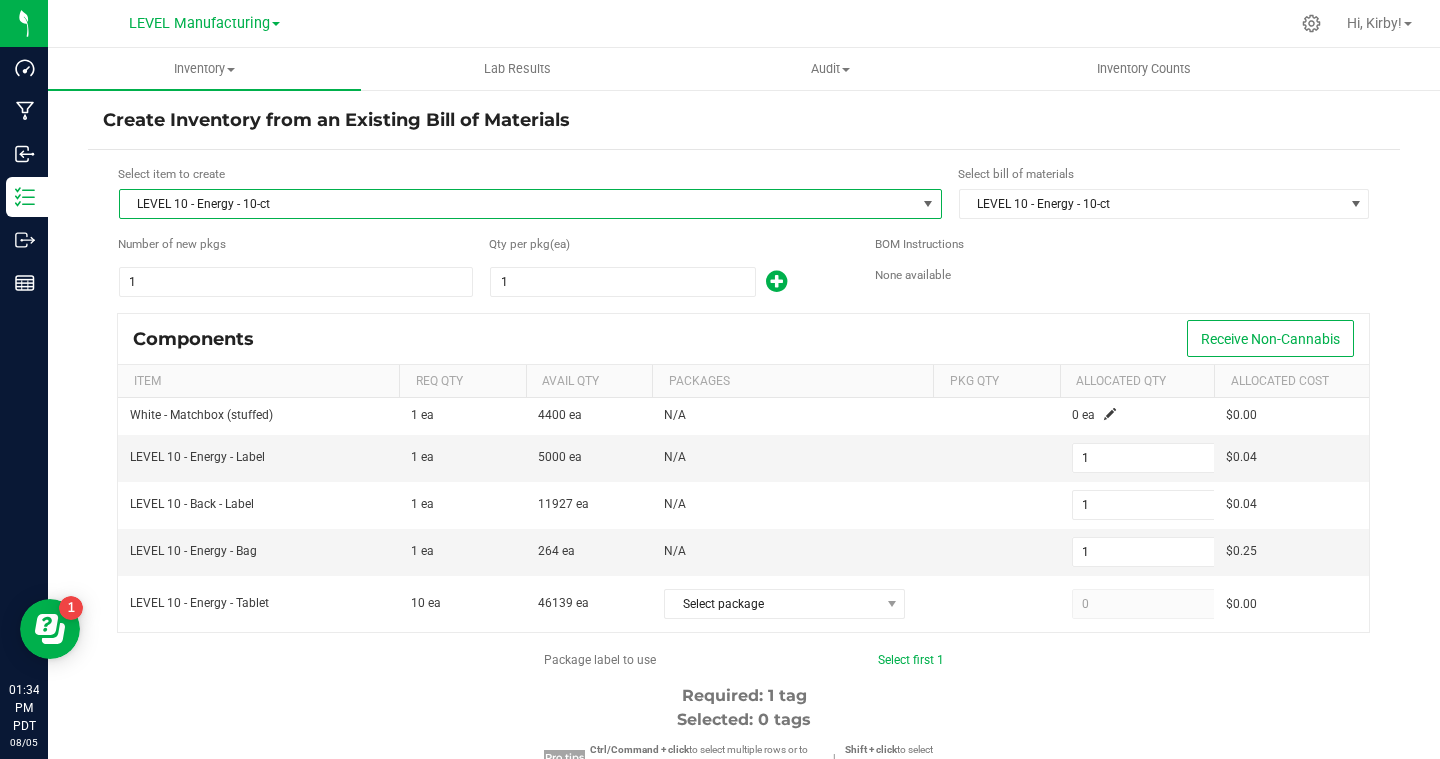 drag, startPoint x: 278, startPoint y: 206, endPoint x: 135, endPoint y: 214, distance: 143.2236 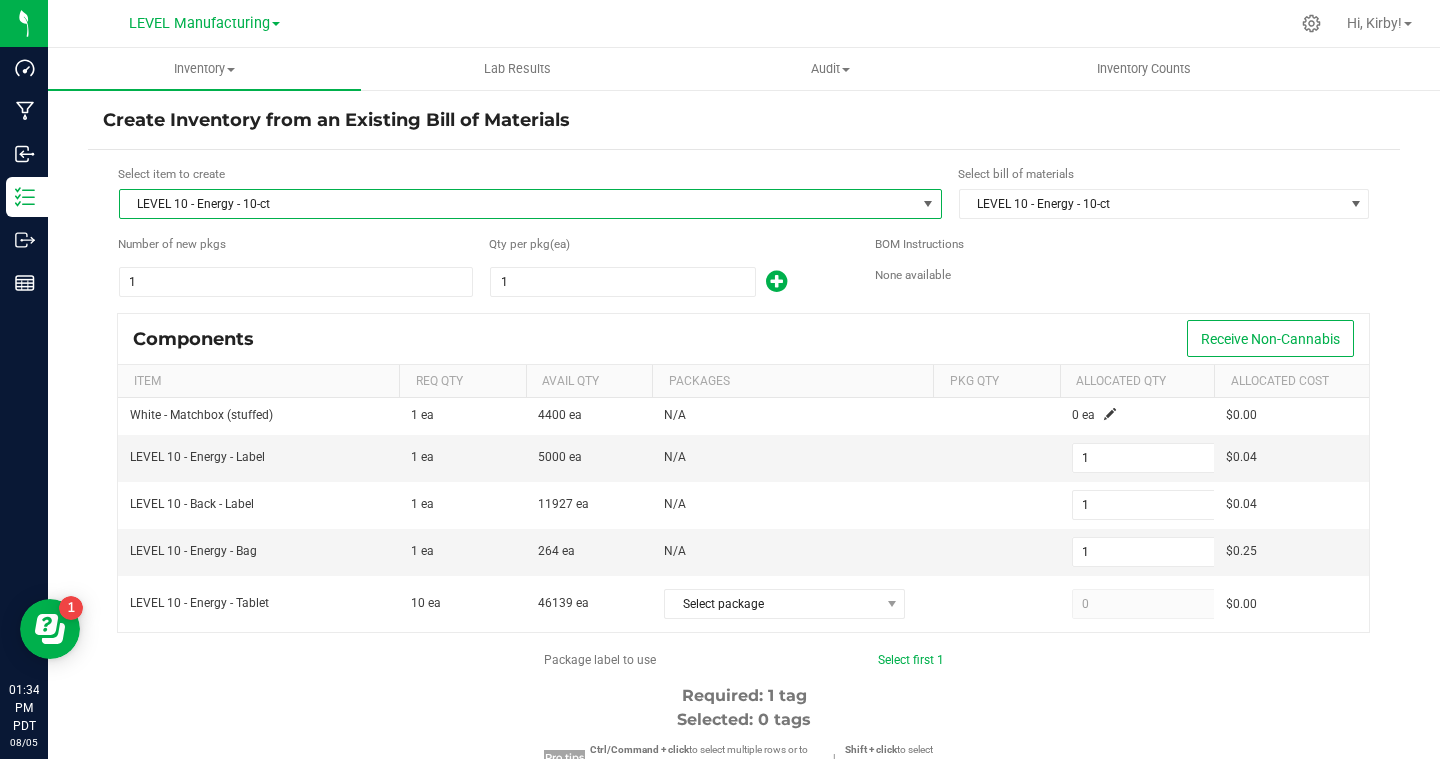 click on "LEVEL 10 - Energy - 10-ct" at bounding box center [518, 204] 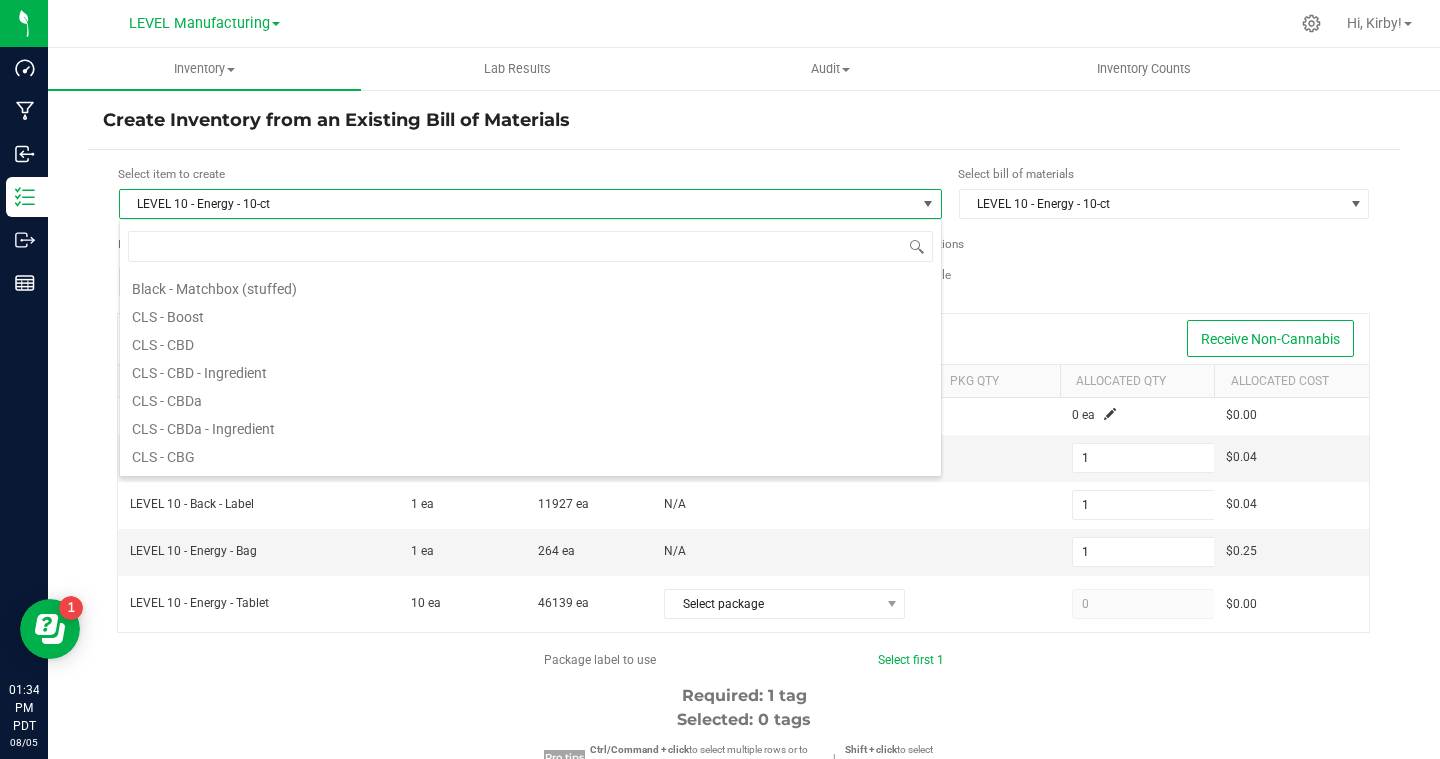 click on "LEVEL 10 - Energy - 10-ct" at bounding box center (518, 204) 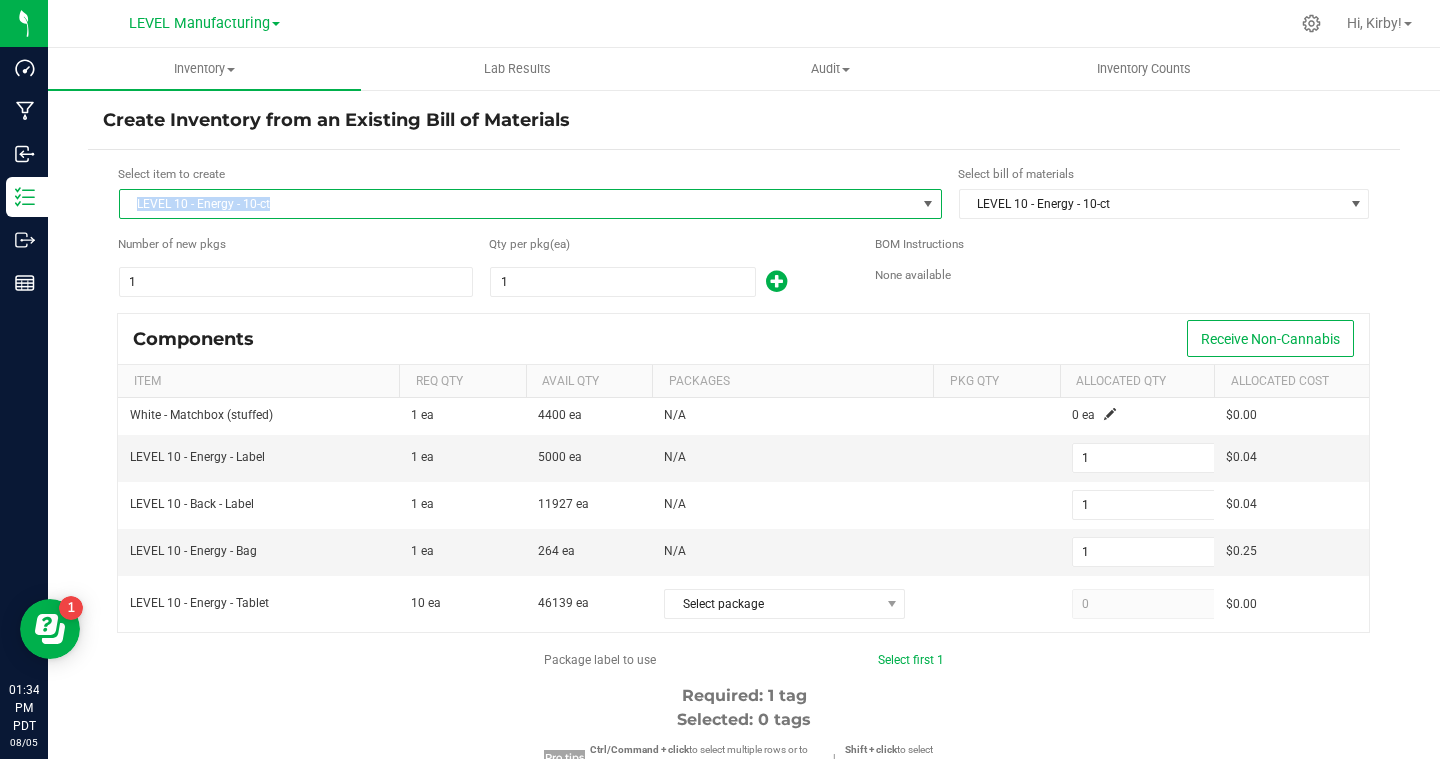 drag, startPoint x: 329, startPoint y: 200, endPoint x: 73, endPoint y: 198, distance: 256.0078 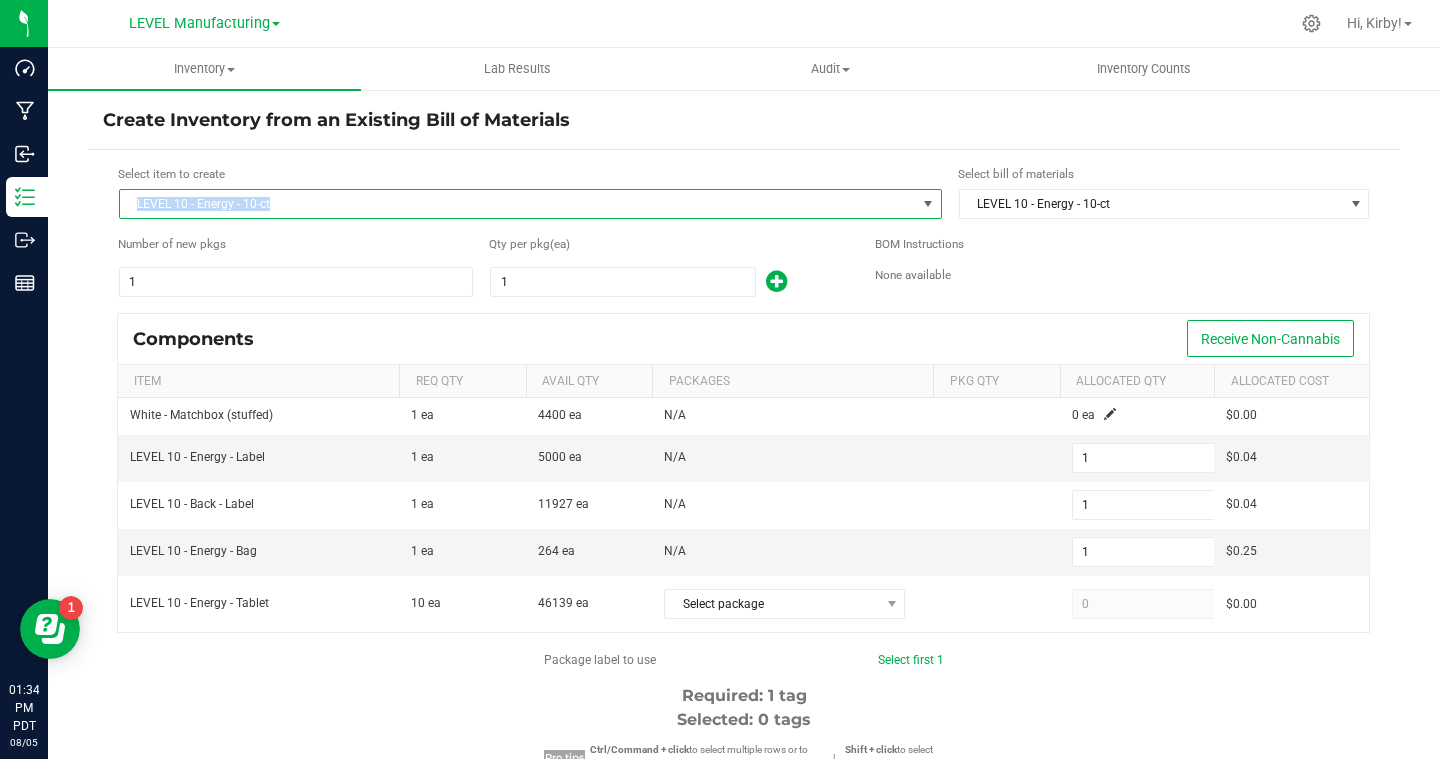 click on "Create Inventory from an Existing Bill of Materials   Select item to create  LEVEL 10 - Energy - 10-ct  Select bill of materials  LEVEL 10 - Energy - 10-ct  Number of new pkgs  1  Qty per pkg    (ea)  1  BOM Instructions   None available   Components   Receive Non-Cannabis  Item Req Qty Avail Qty Packages Pkg Qty Allocated Qty Allocated Cost White - Matchbox (stuffed)  1 ea   4400 ea  N/A 0 ea      $0.00  LEVEL 10 - Energy - Label  1 ea   5000 ea  N/A 1  $0.04  LEVEL 10 - Back - Label  1 ea   11927 ea  N/A 1  $0.04  LEVEL 10 - Energy - Bag  1 ea   264 ea  N/A 1  $0.25  LEVEL 10 - Energy - Tablet  10 ea   46139 ea  Select package   0  $0.00   Package label to use   Select first 1   Required: 1 tag   Selected: 0 tags   Pro tips  Ctrl/Command + click  to select multiple rows or to deselect selected row | Shift + click  to select sequence  1A4060300024E3D000000365   1A4060300024E3D000000379   1A4060300024E3D000000417   1A4060300024E3D000000498   1A4060300024E3D000001235" at bounding box center [744, 400] 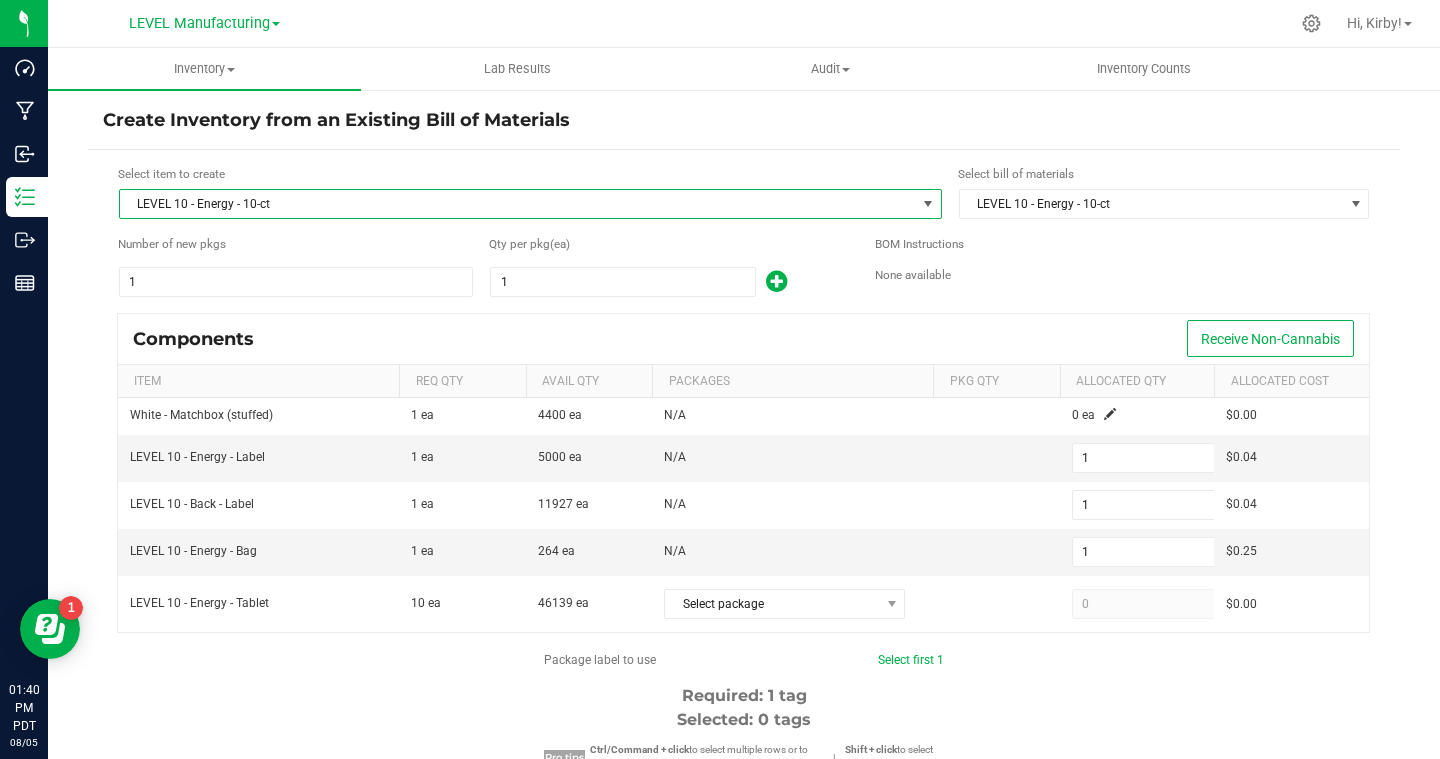 click on "LEVEL 10 - Energy - 10-ct" at bounding box center (518, 204) 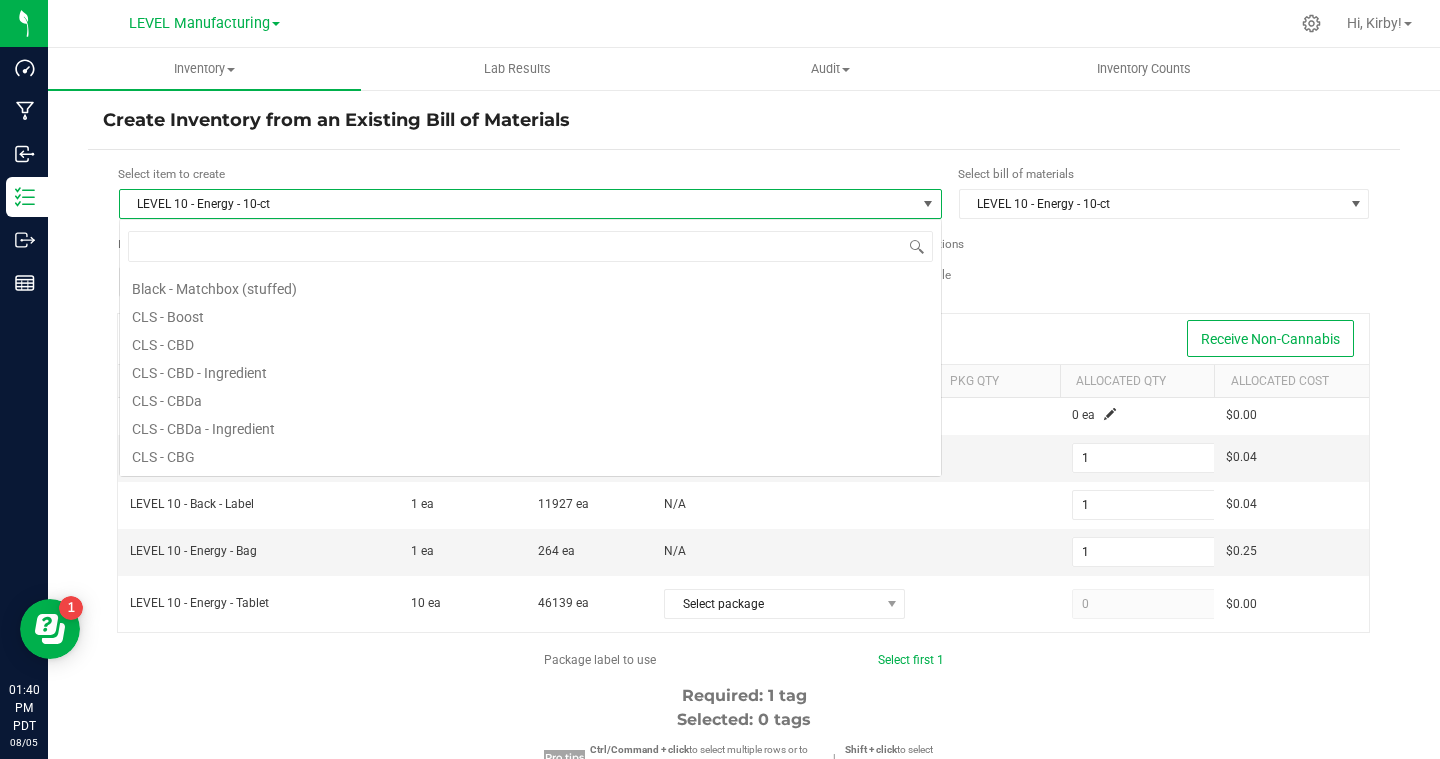 scroll, scrollTop: 1312, scrollLeft: 0, axis: vertical 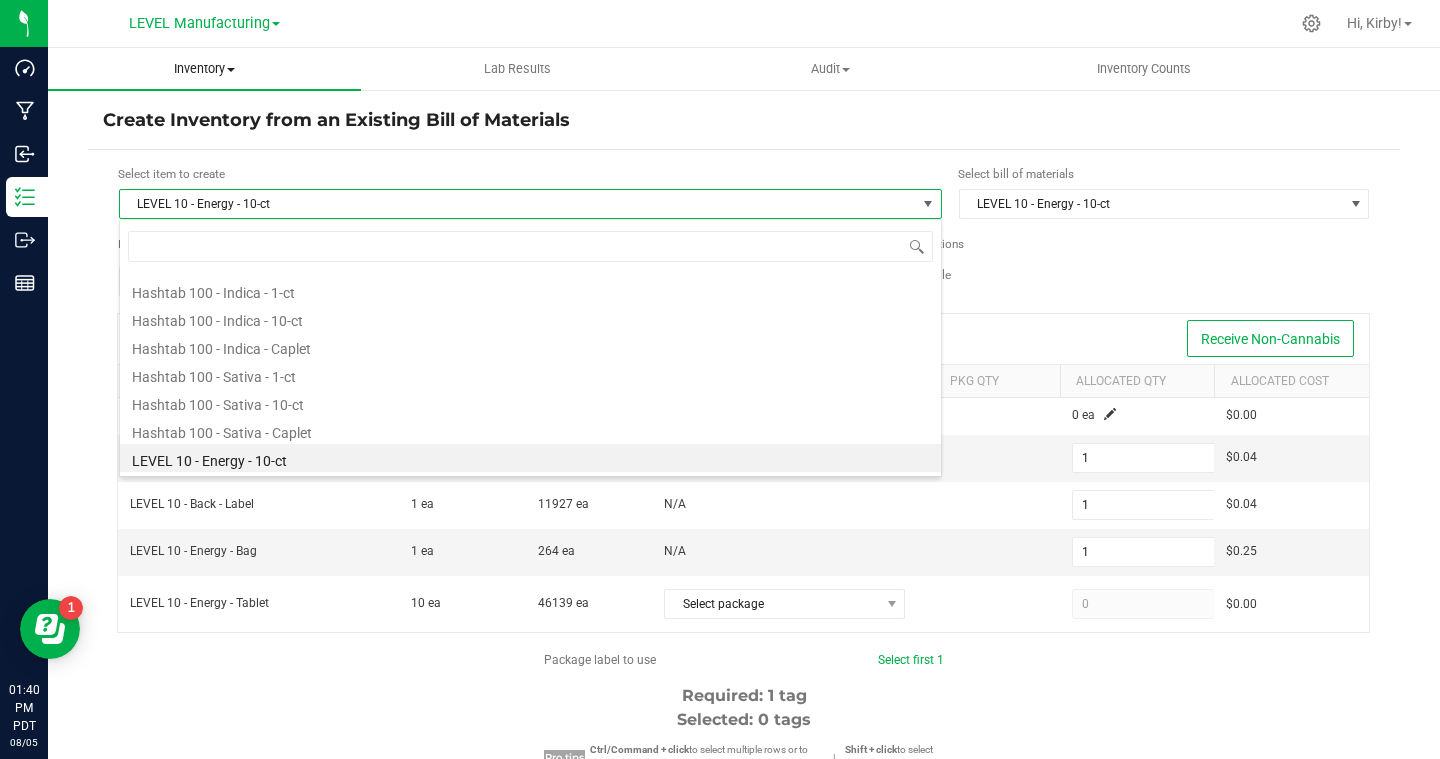 click on "Inventory" at bounding box center (204, 69) 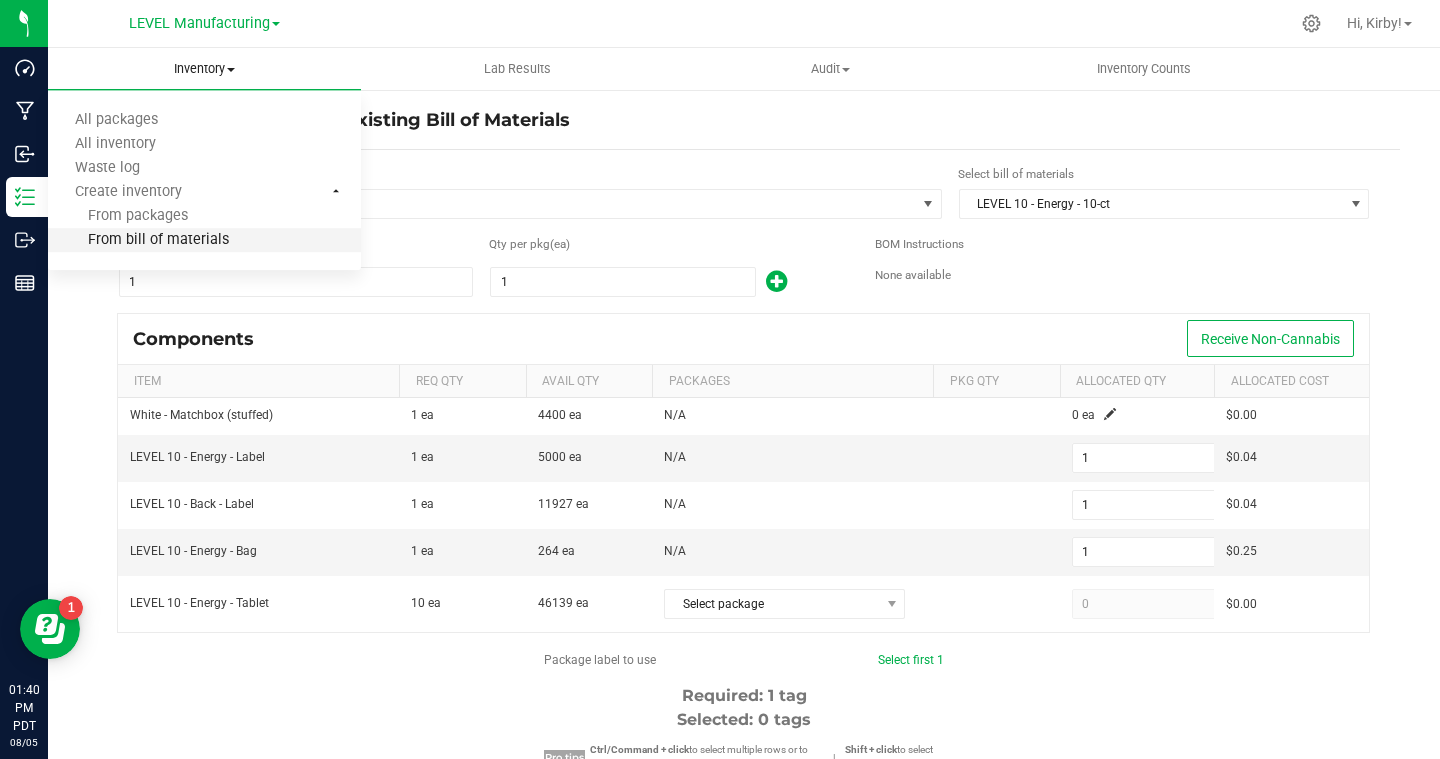 click on "From bill of materials" at bounding box center [138, 240] 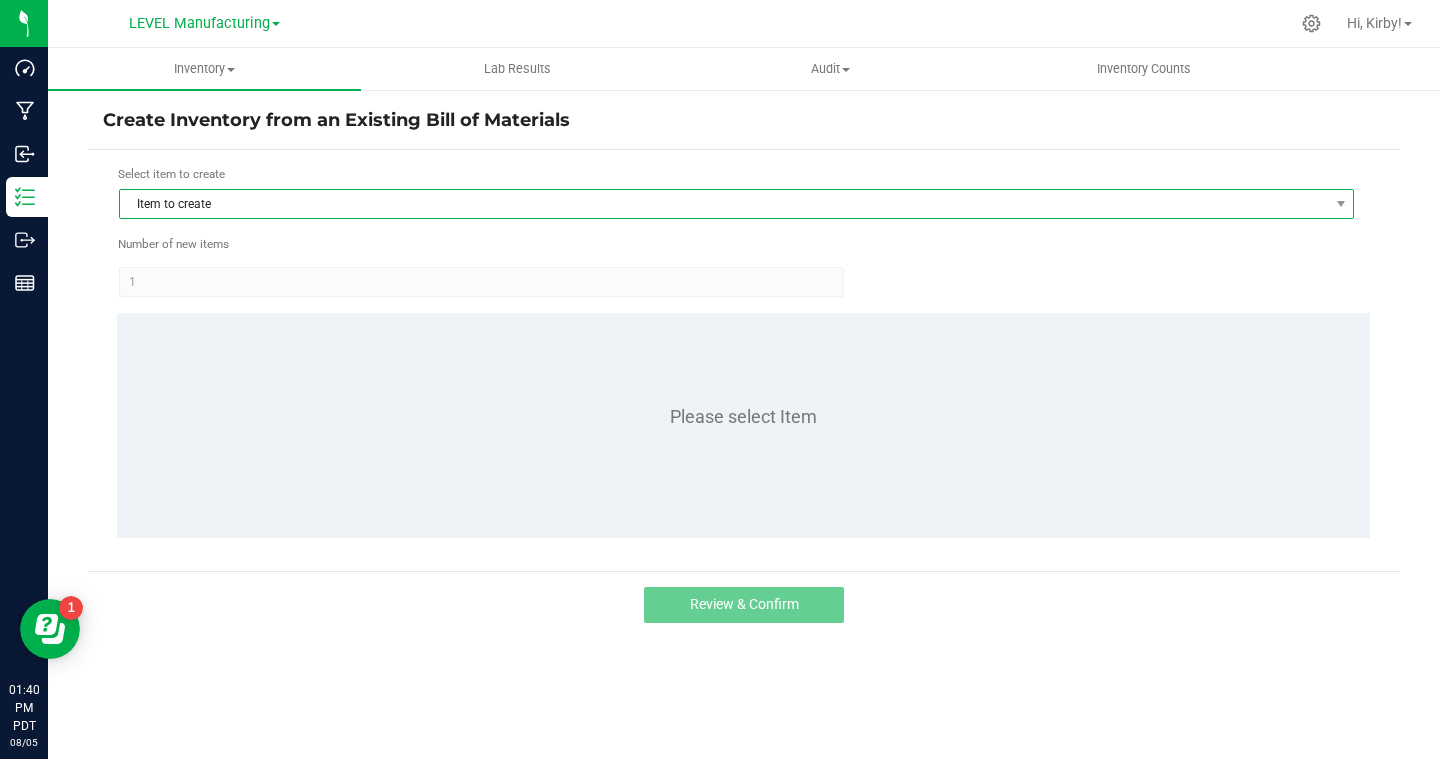 click on "Item to create" at bounding box center [724, 204] 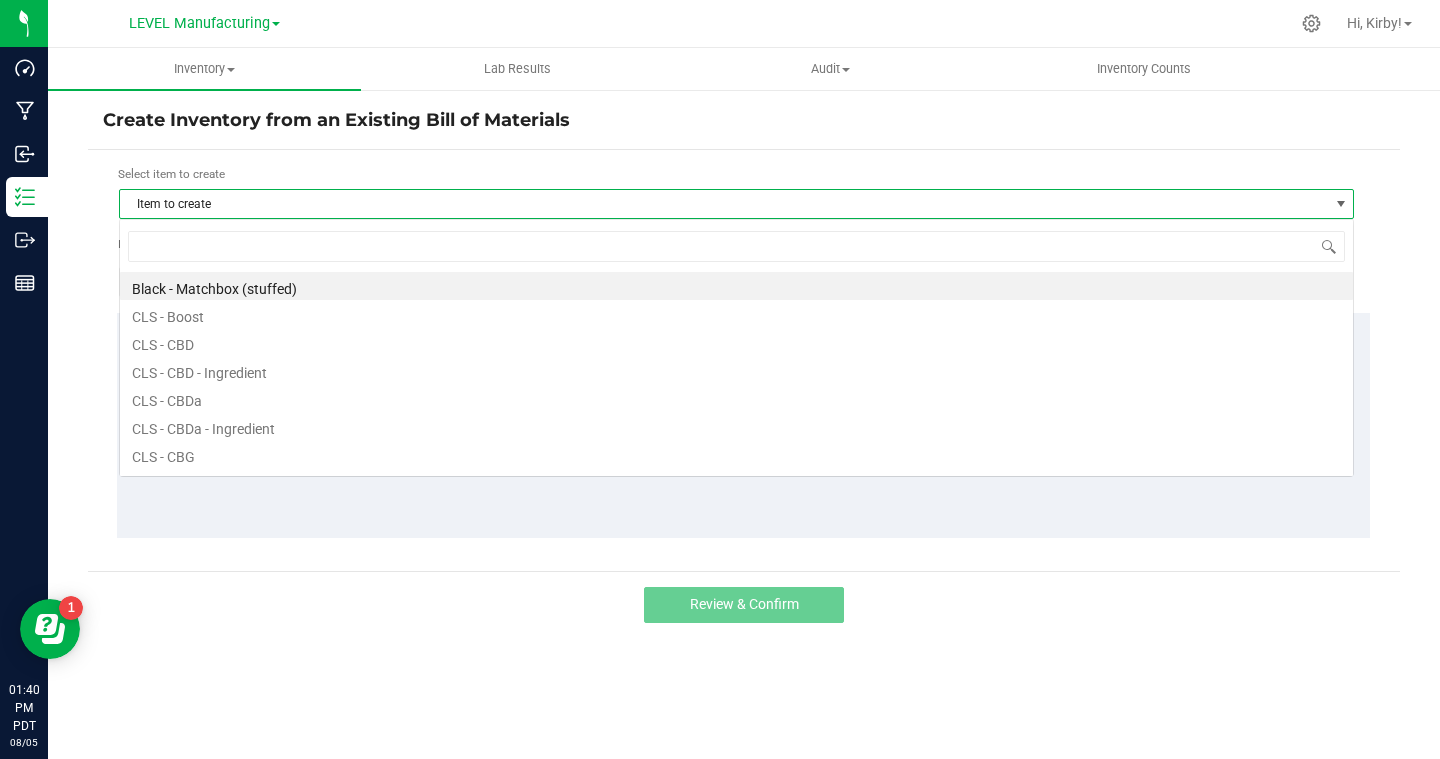scroll, scrollTop: 99970, scrollLeft: 98765, axis: both 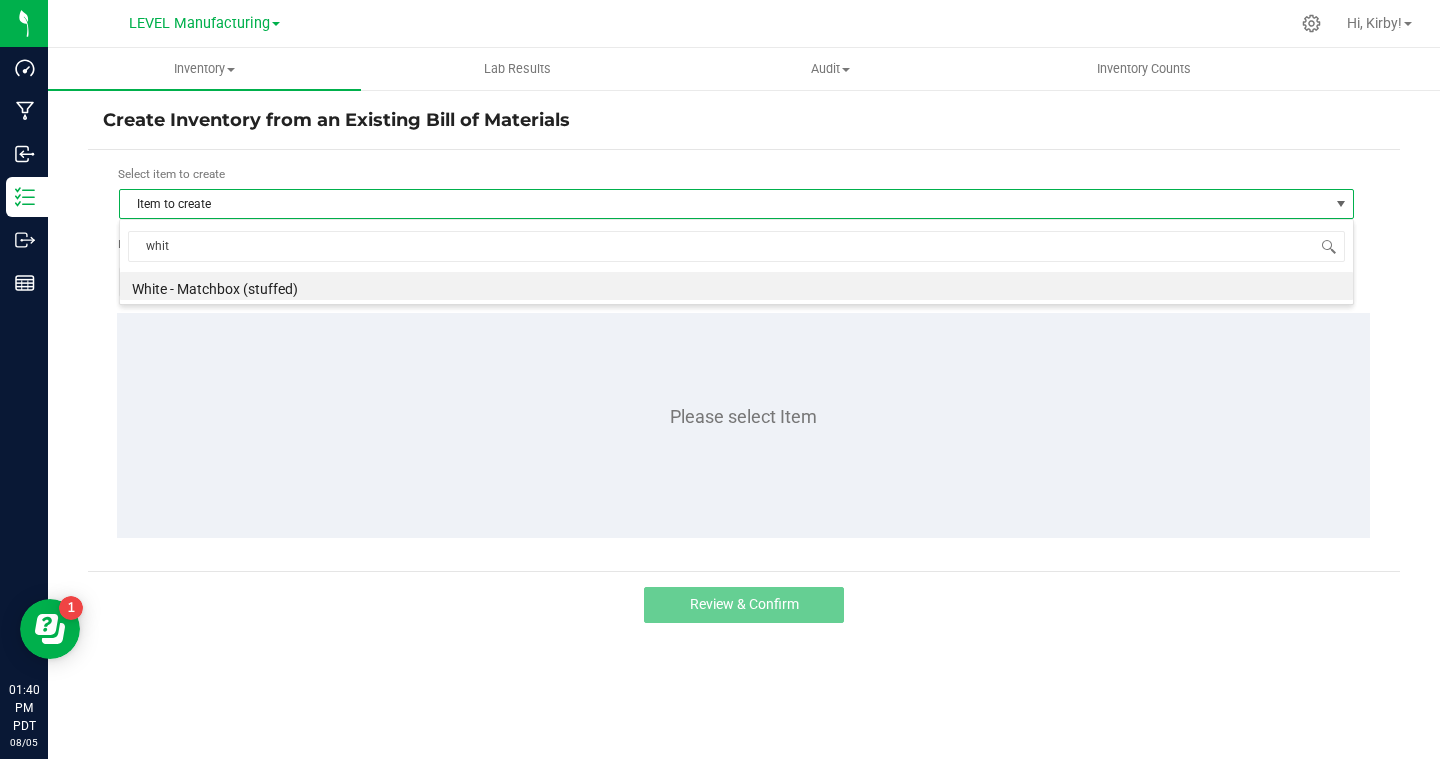 type on "white" 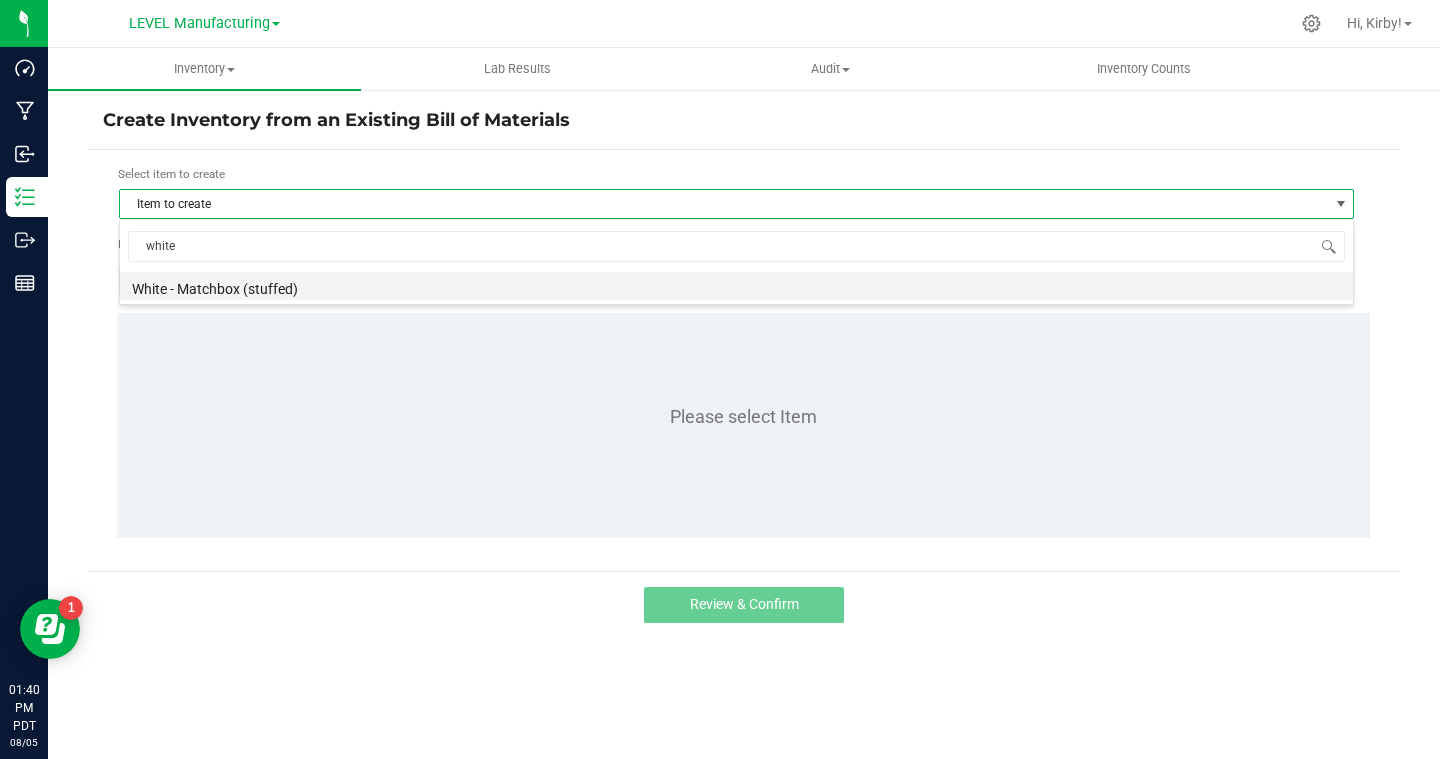click on "White - Matchbox (stuffed)" at bounding box center (736, 286) 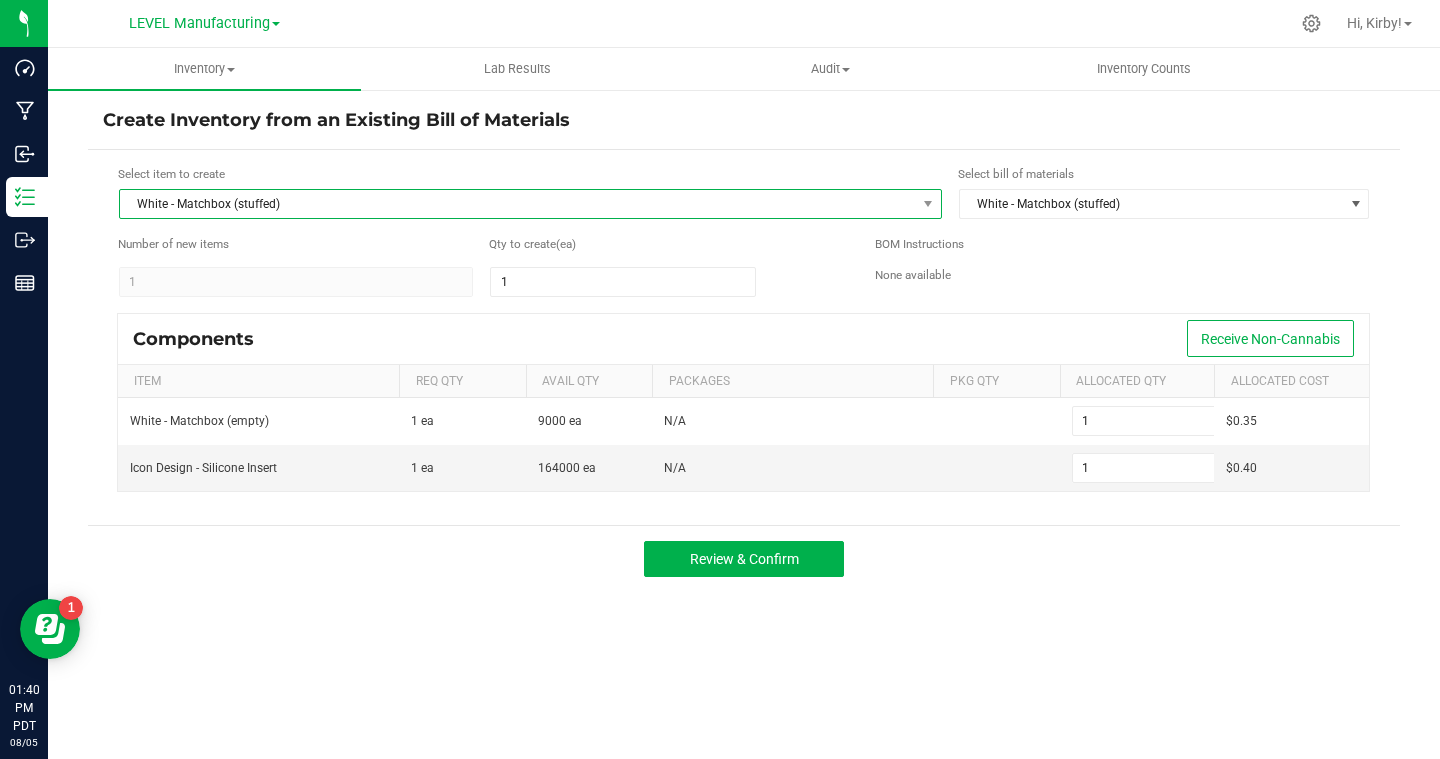 click on "White - Matchbox (stuffed)" at bounding box center (518, 204) 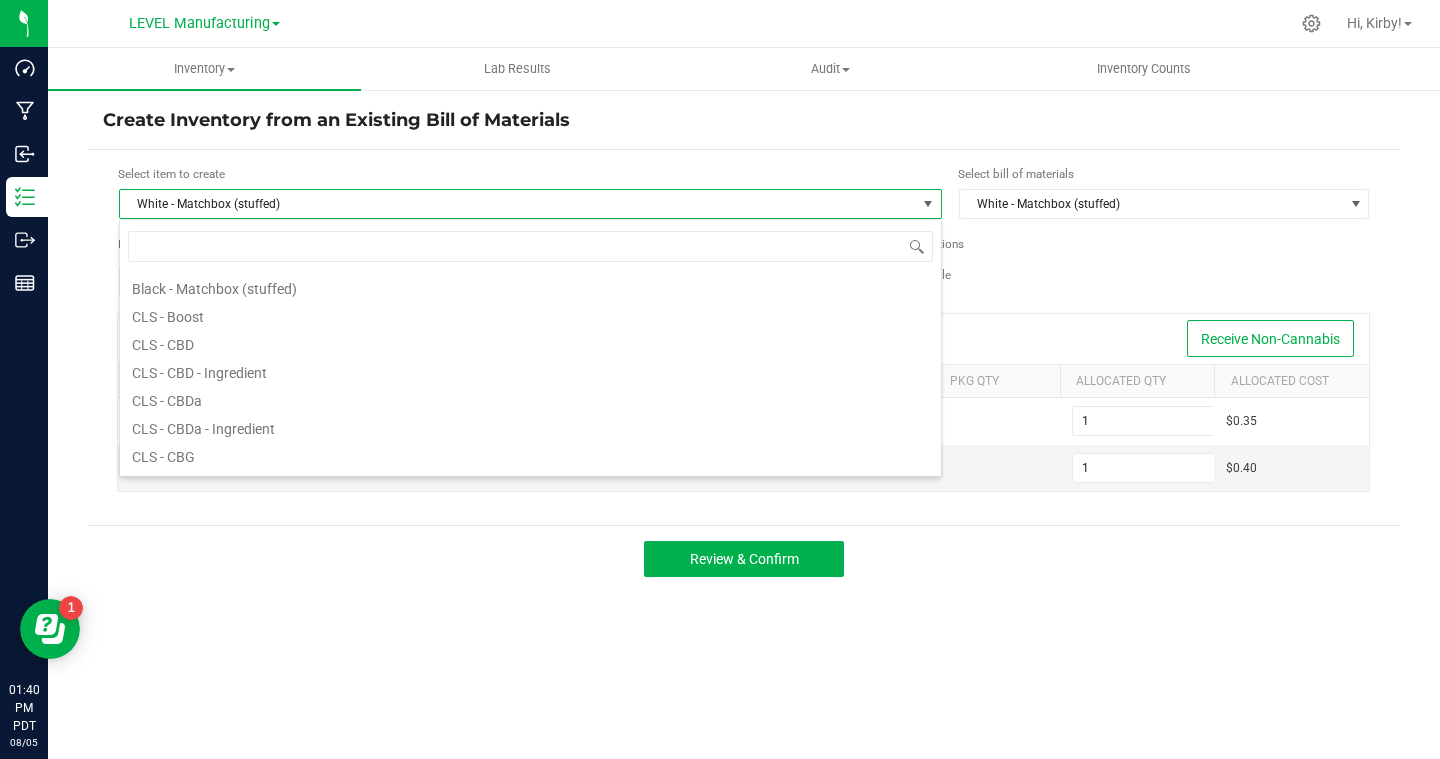 scroll, scrollTop: 6016, scrollLeft: 0, axis: vertical 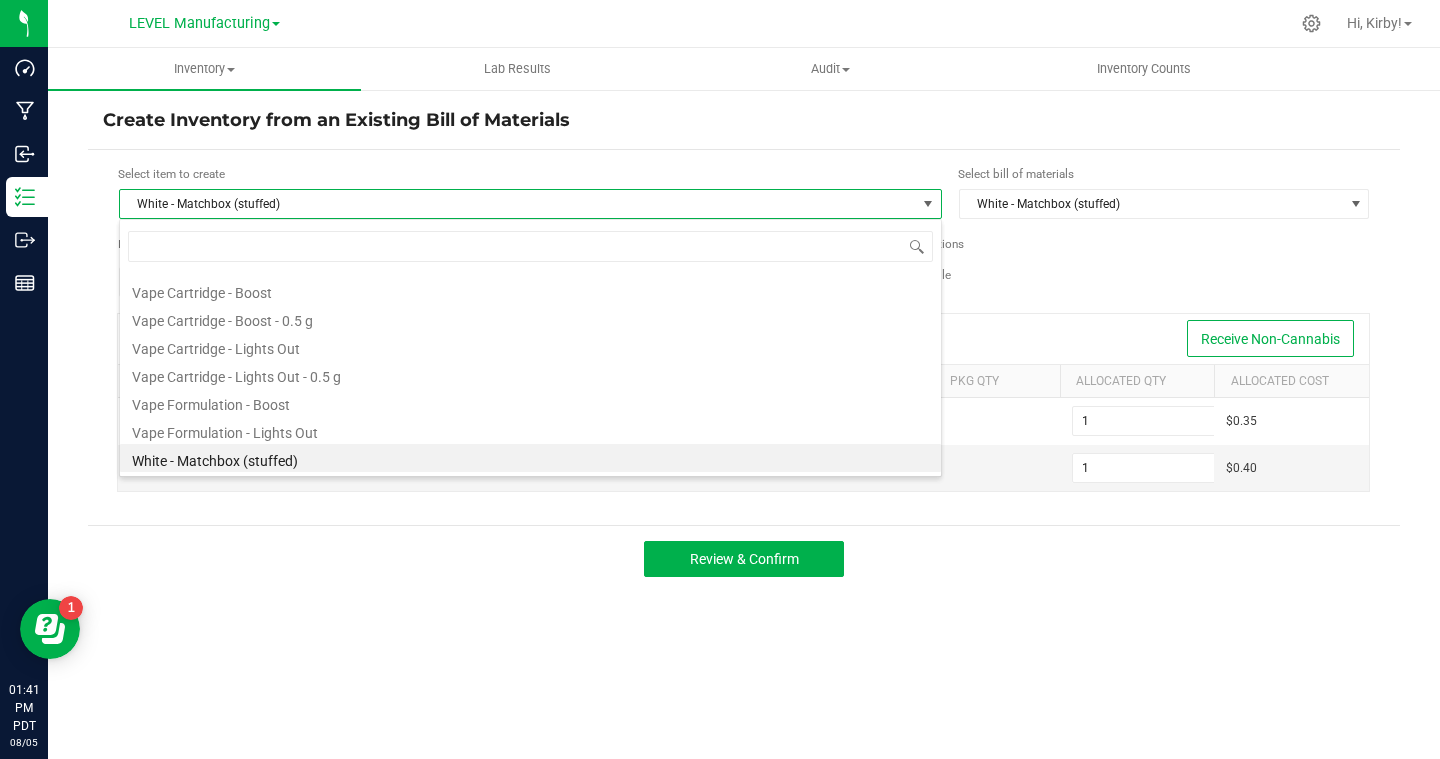 click on "White - Matchbox (stuffed)" at bounding box center [530, 458] 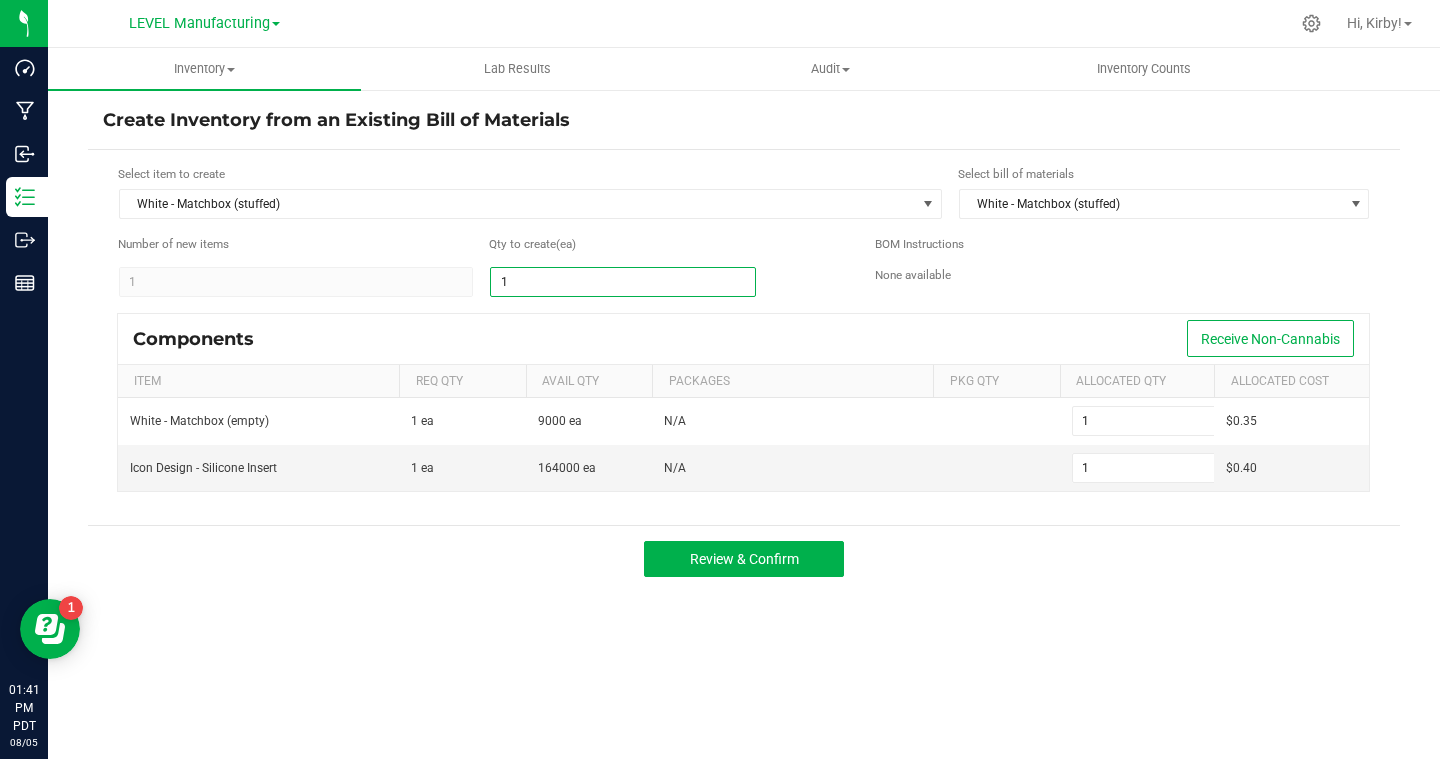click on "1" at bounding box center (623, 282) 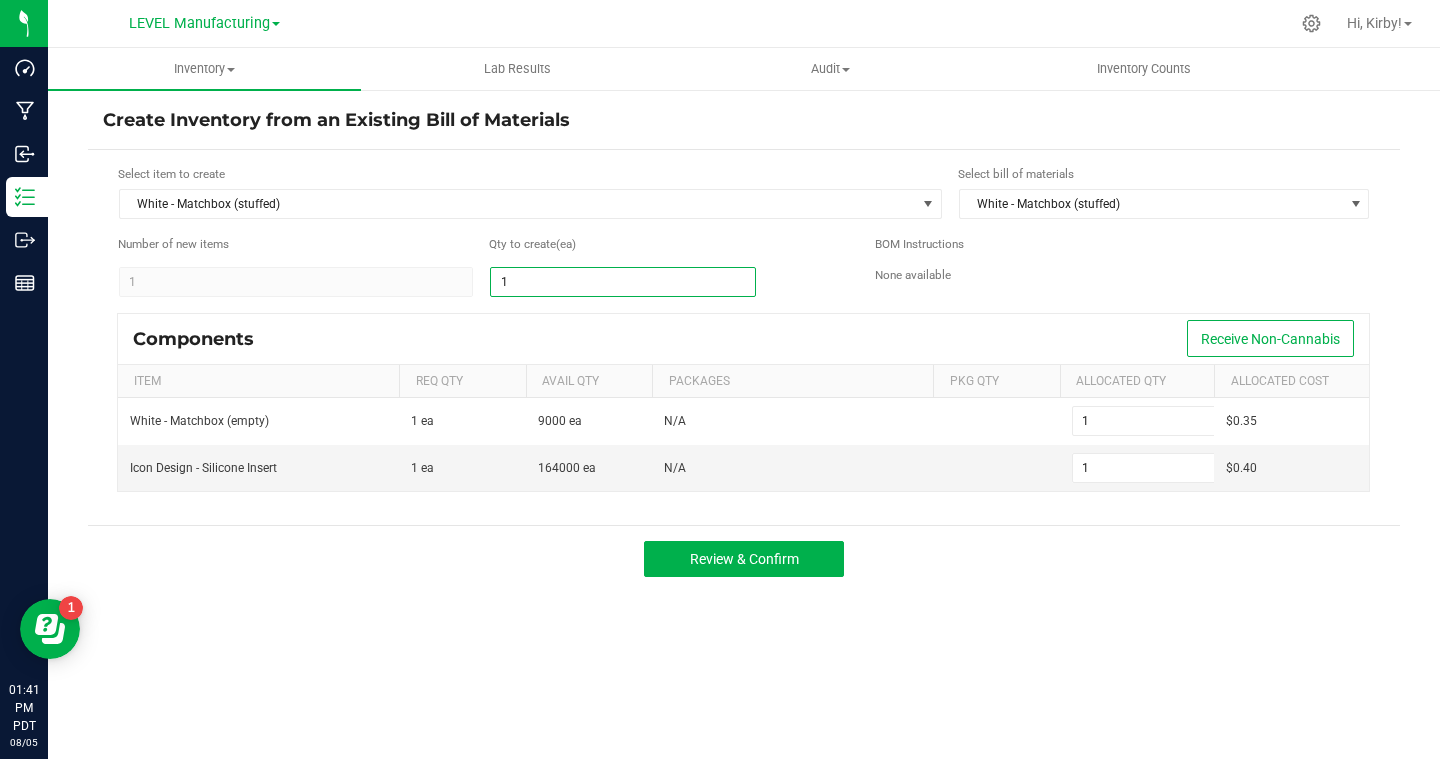 type on "9" 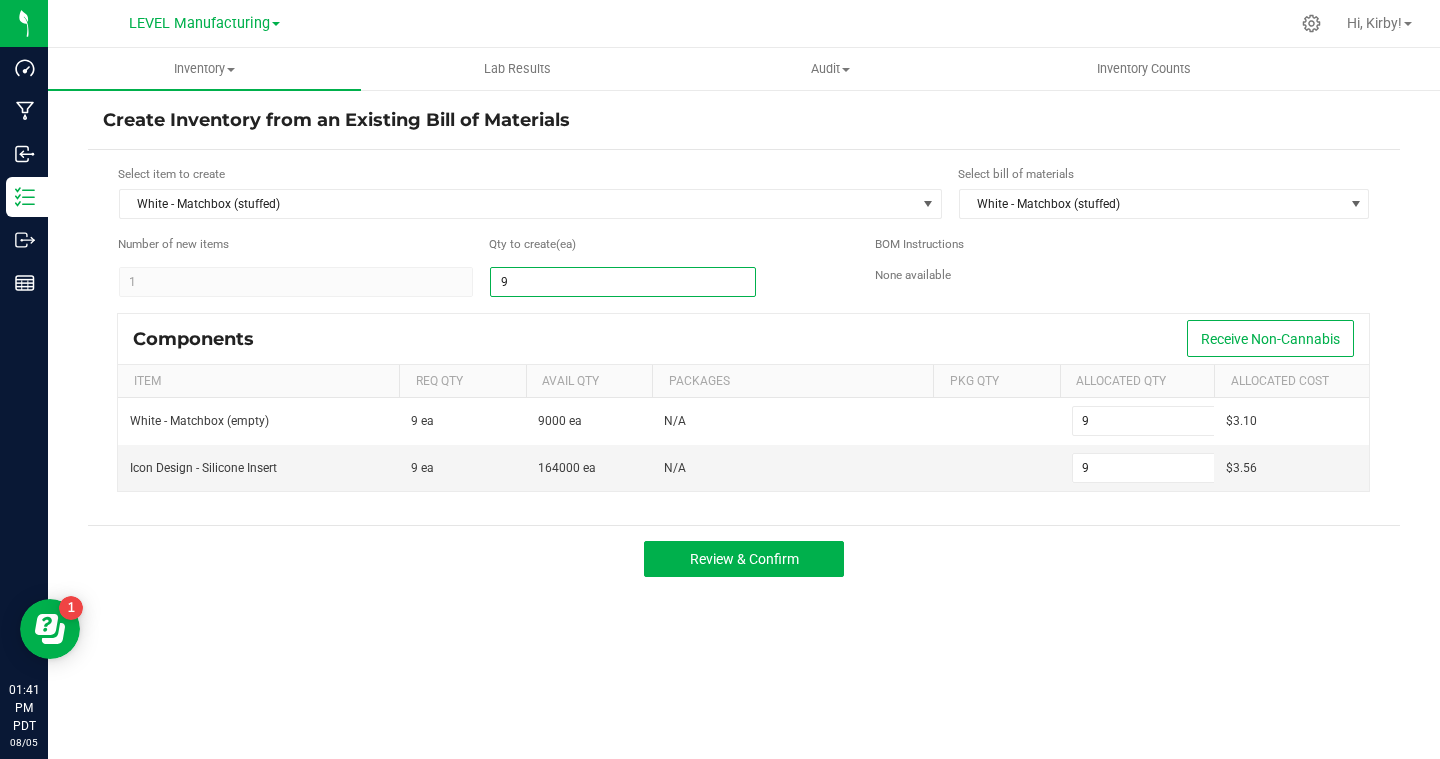 type on "90" 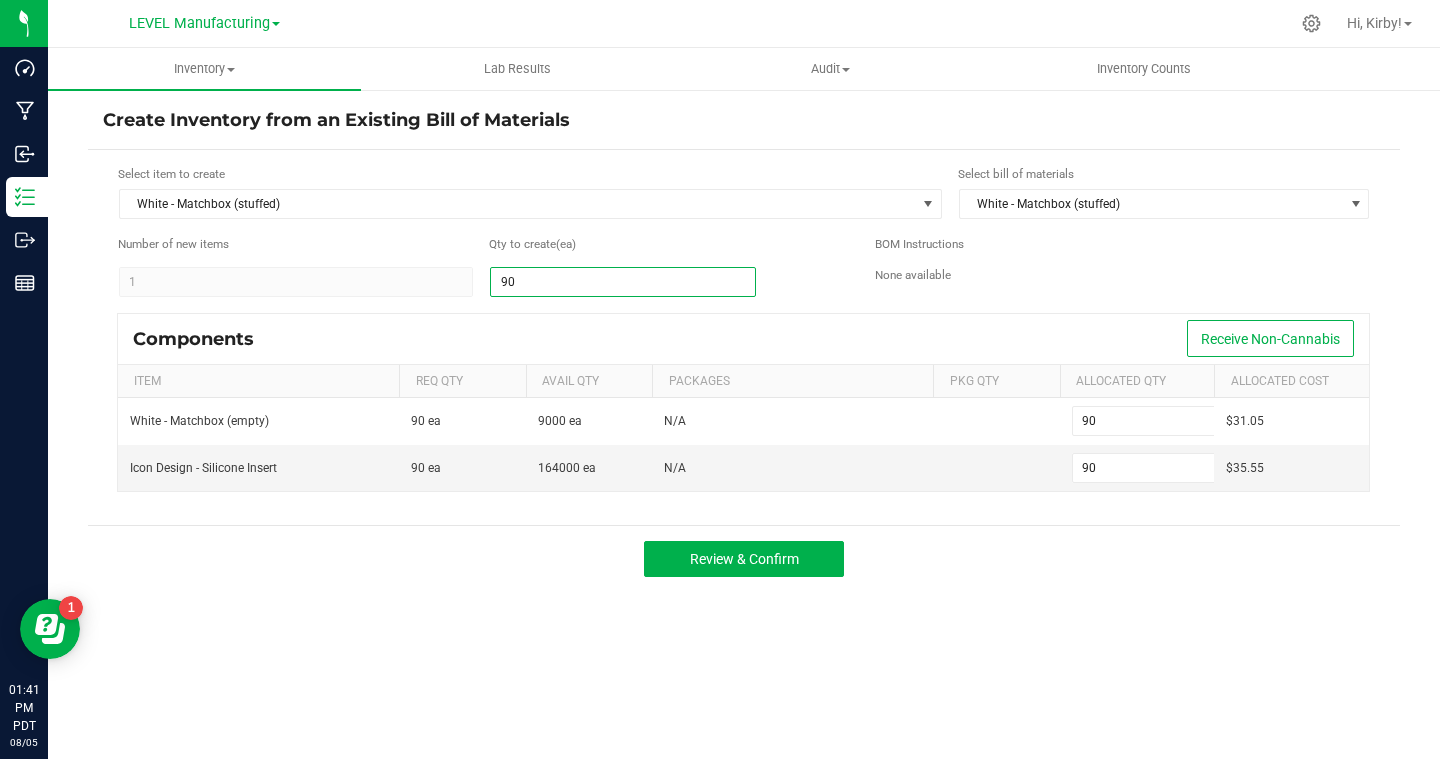 type on "900" 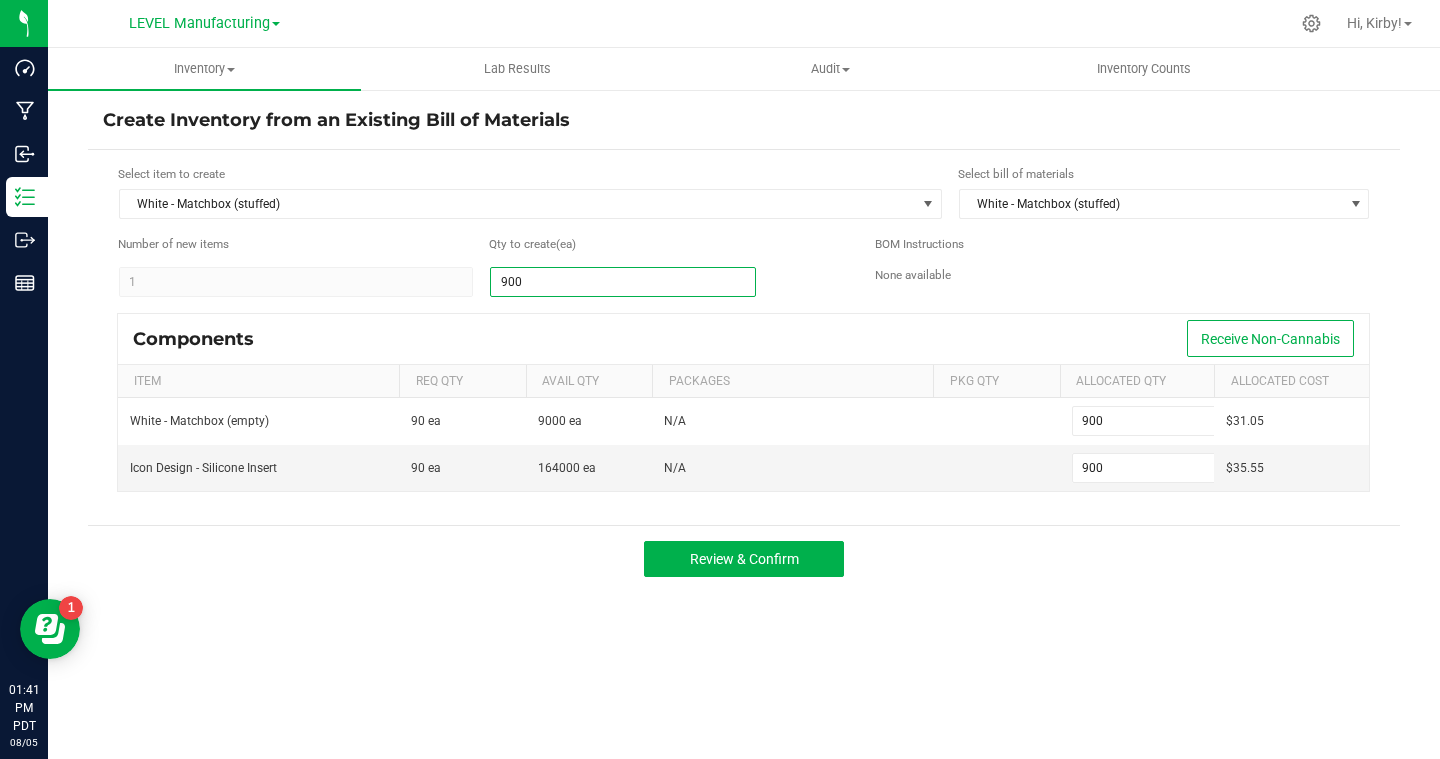 type on "9000" 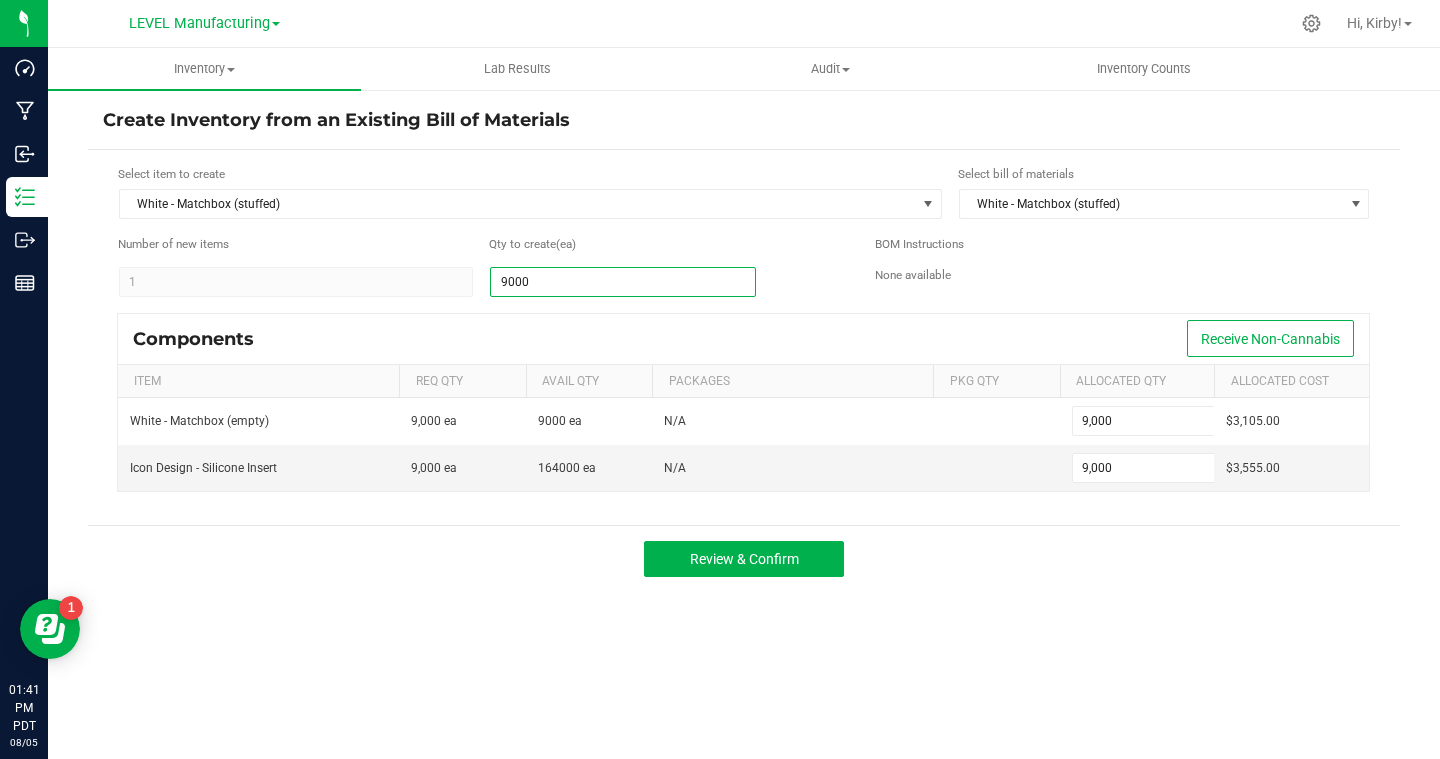 type on "9,000" 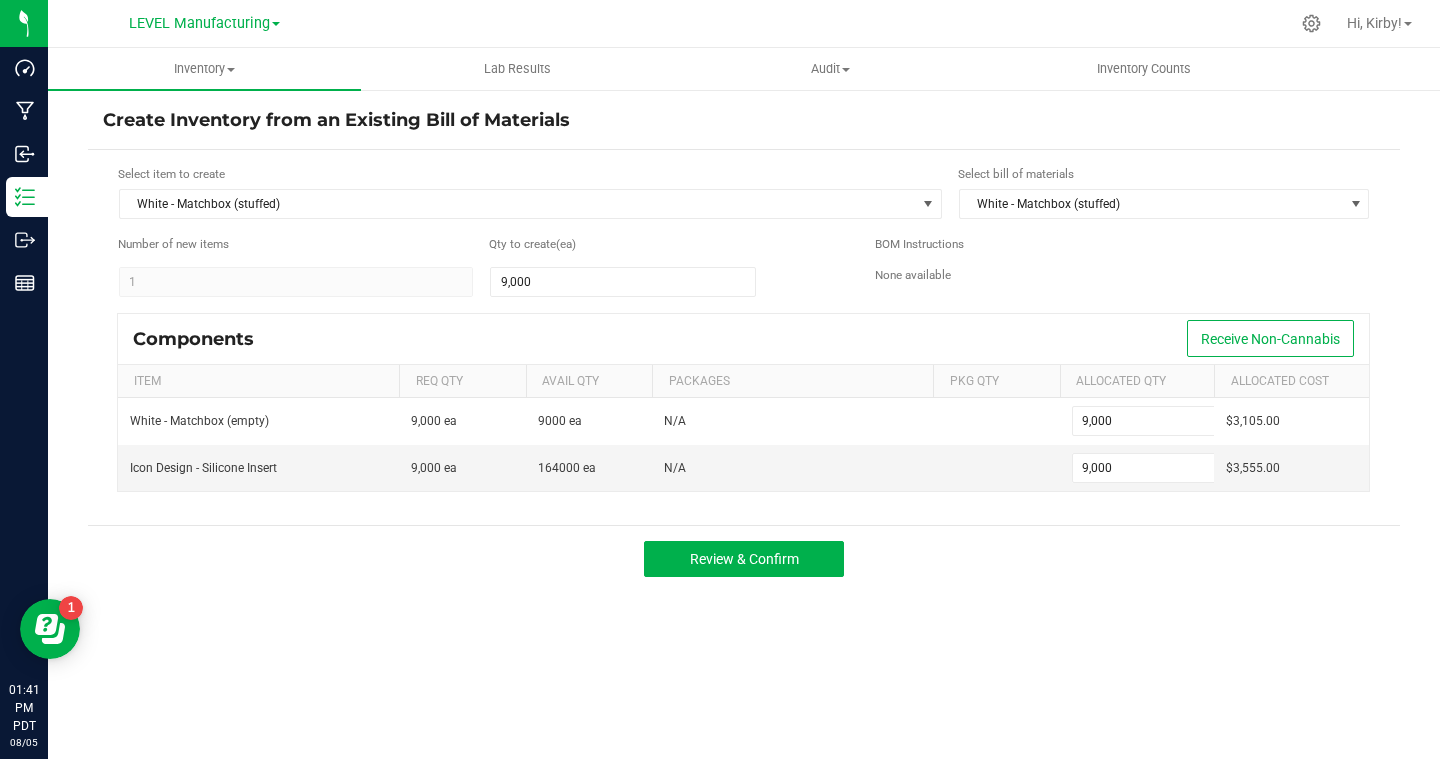 click on "Components   Receive Non-Cannabis" at bounding box center (743, 339) 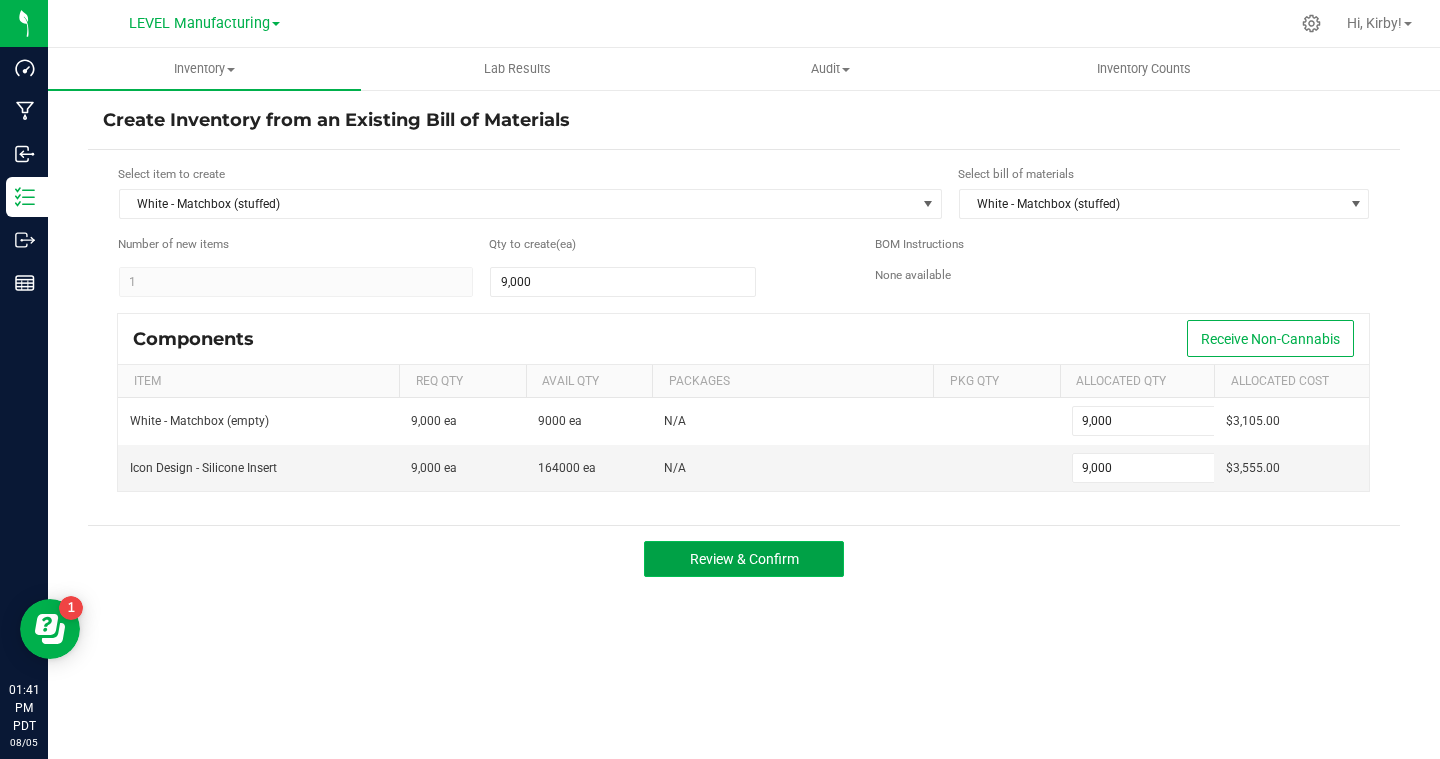 click on "Review & Confirm" at bounding box center (744, 559) 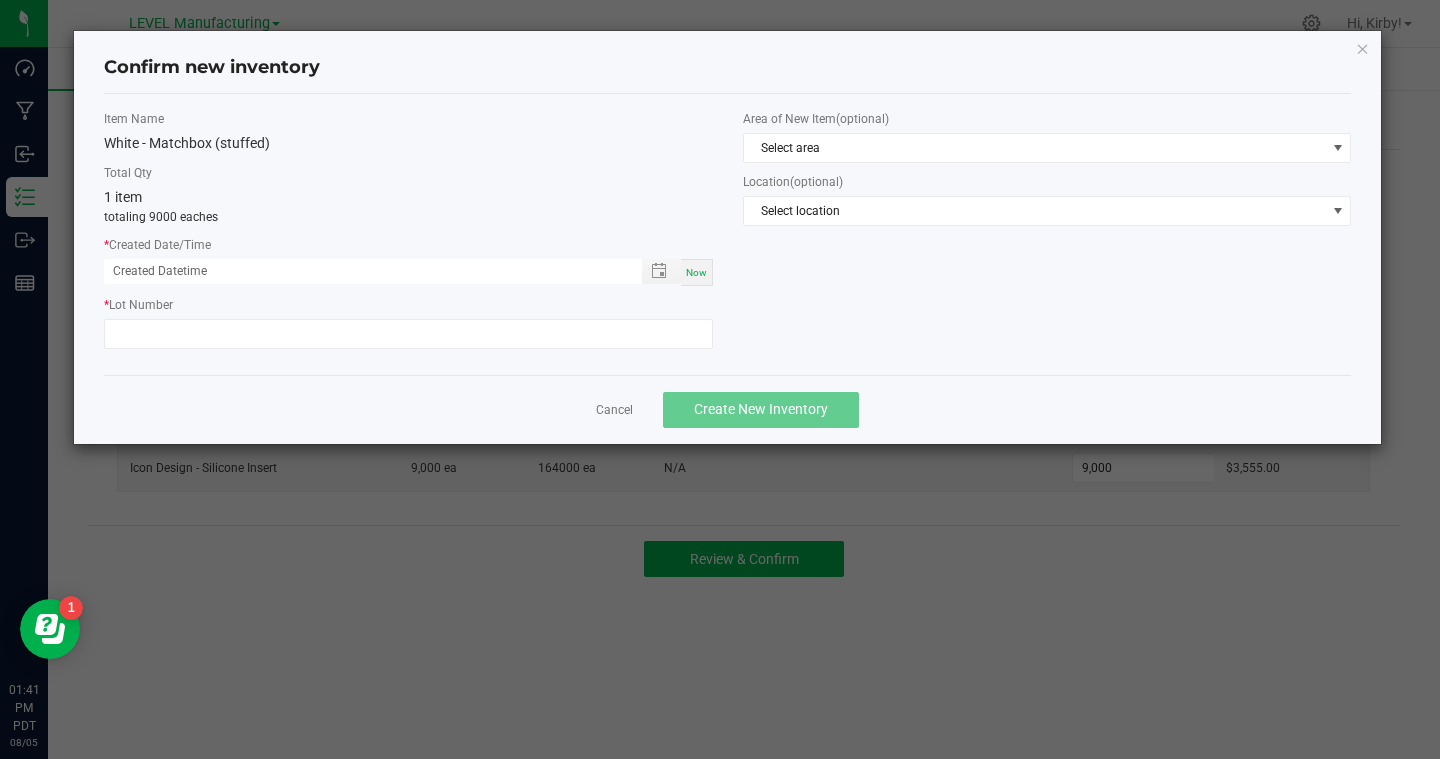 click on "Now" at bounding box center [697, 272] 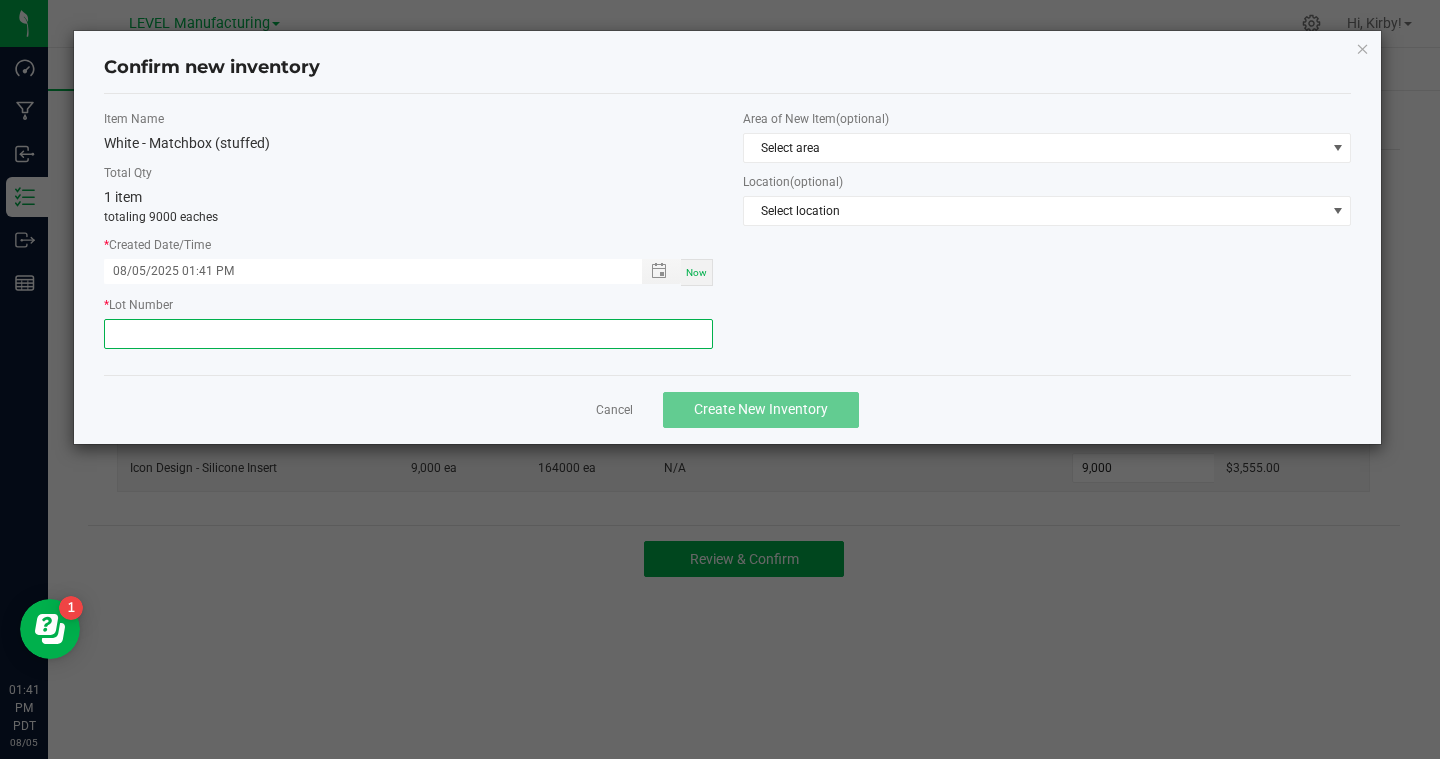 click at bounding box center (408, 334) 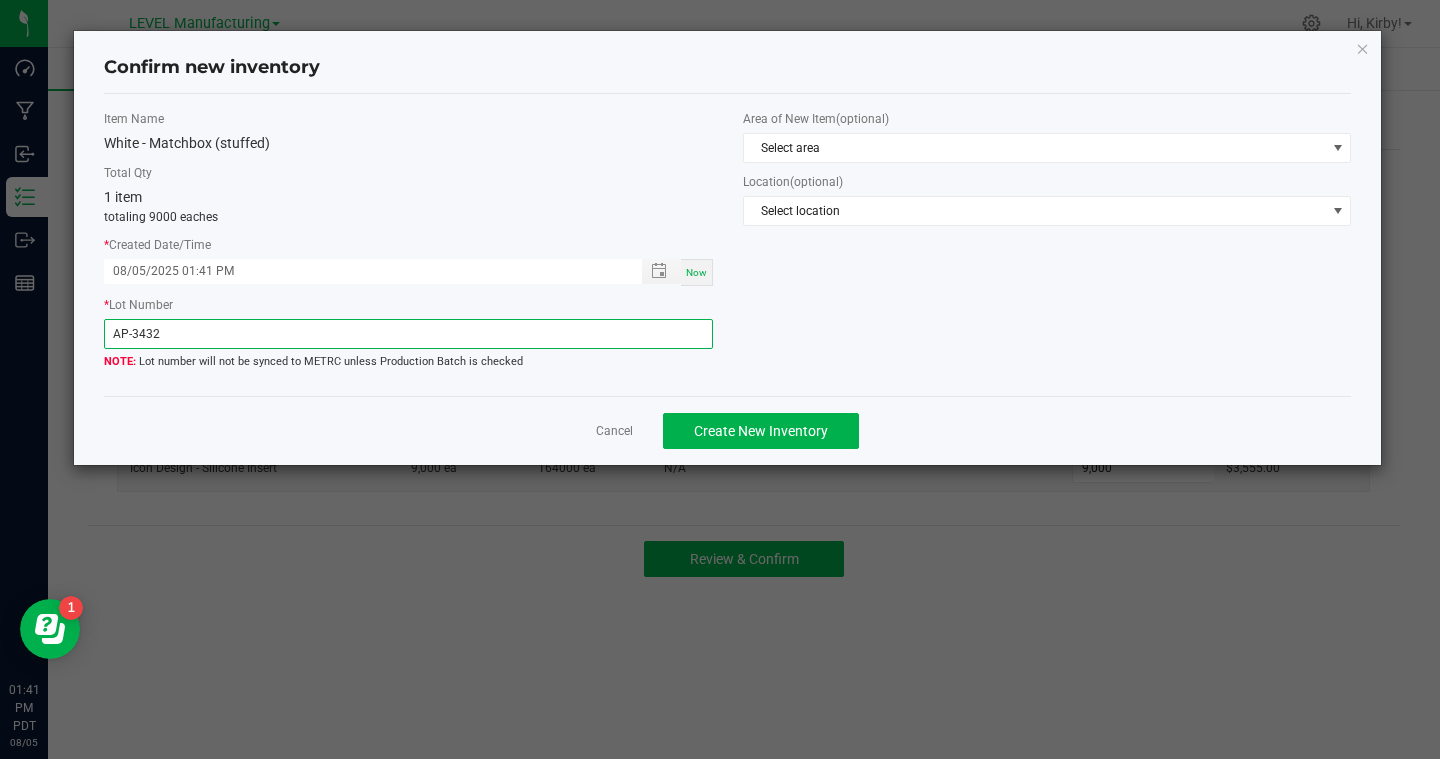 type on "AP-3432" 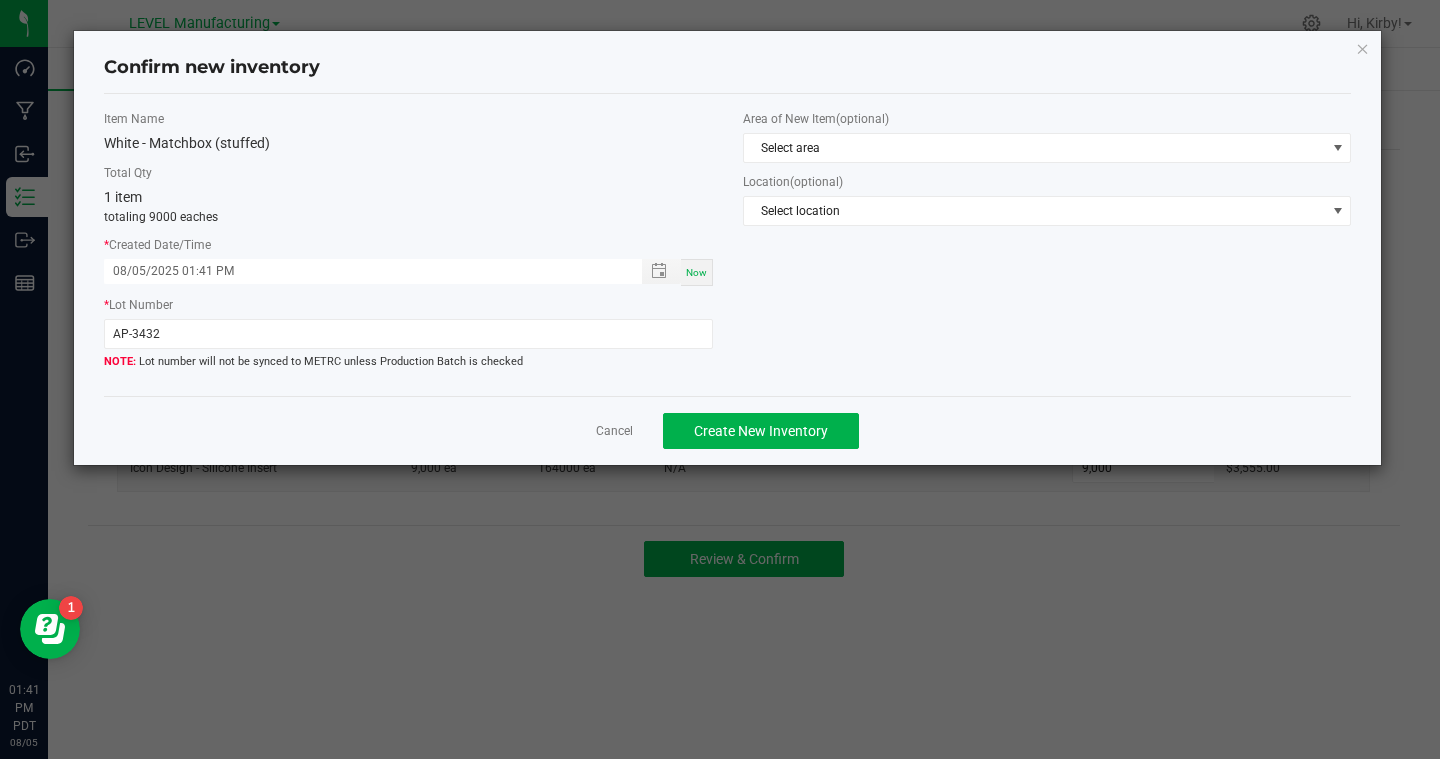 click on "Cancel   Create New Inventory" 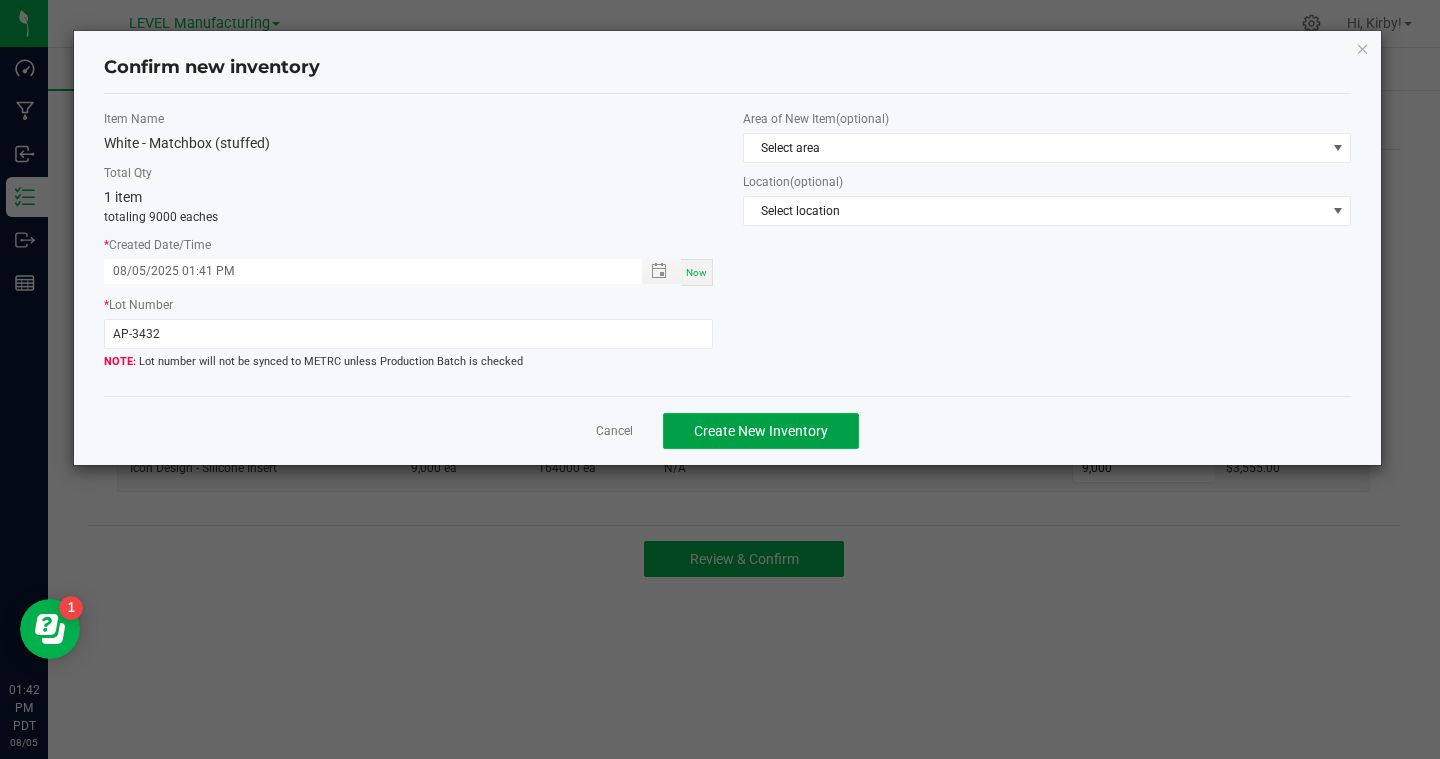 click on "Create New Inventory" 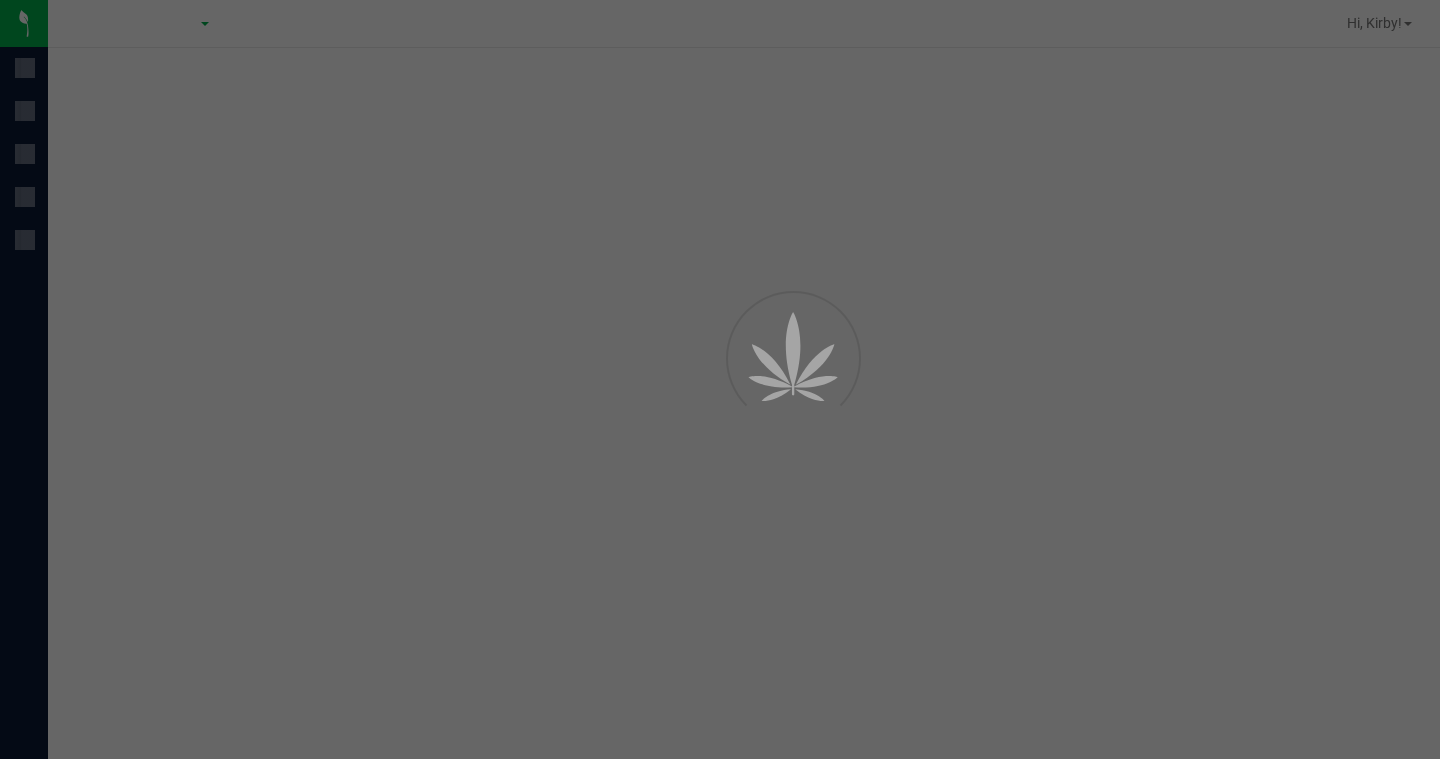 scroll, scrollTop: 0, scrollLeft: 0, axis: both 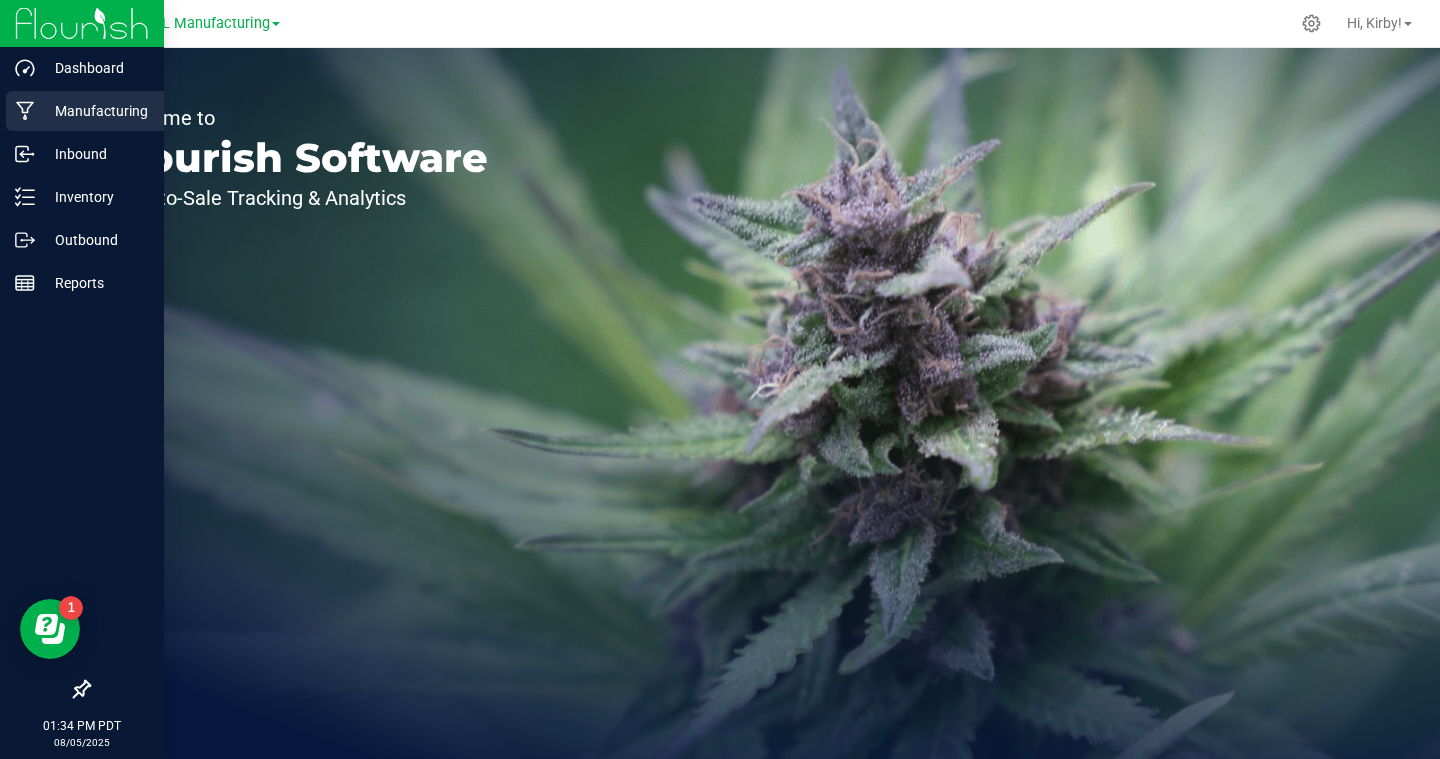 click 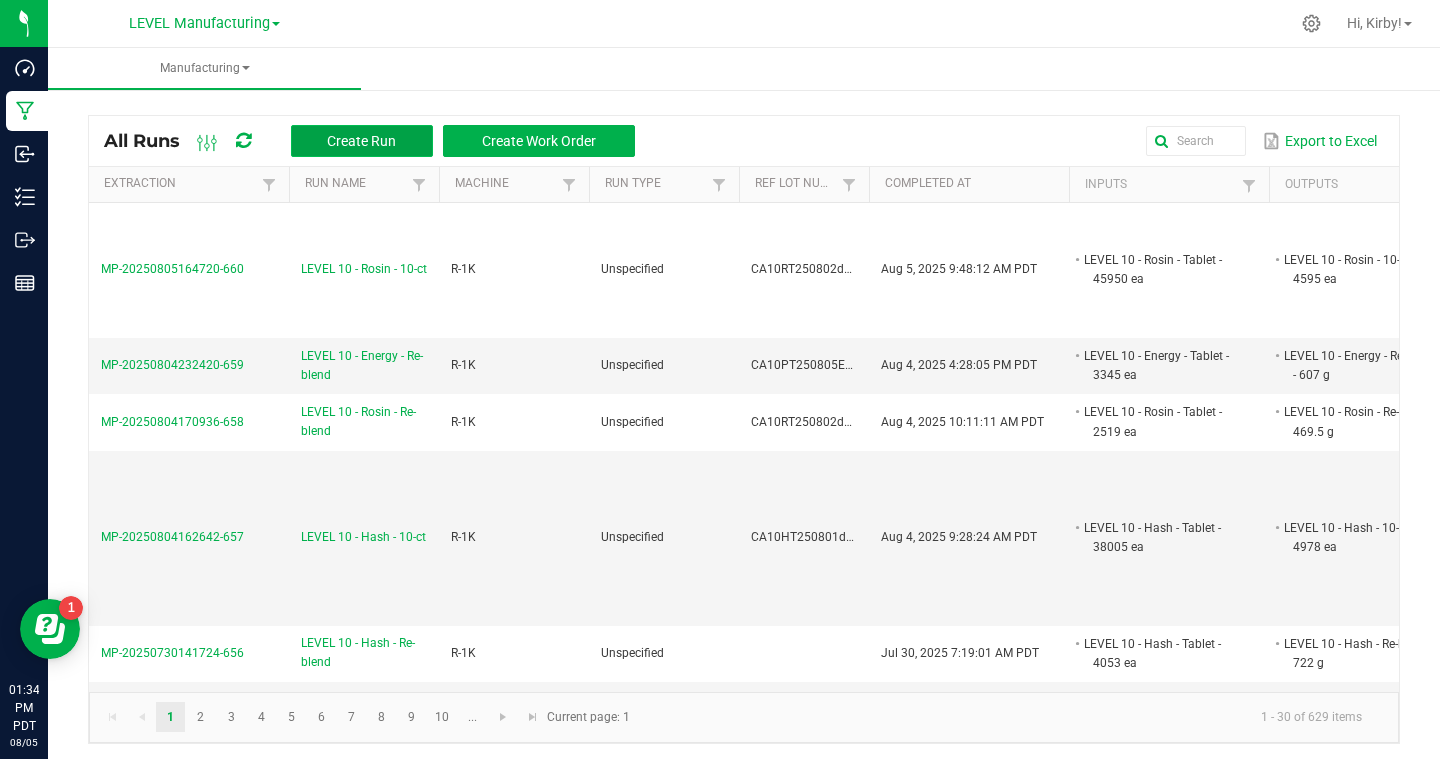 click on "Create Run" at bounding box center [361, 141] 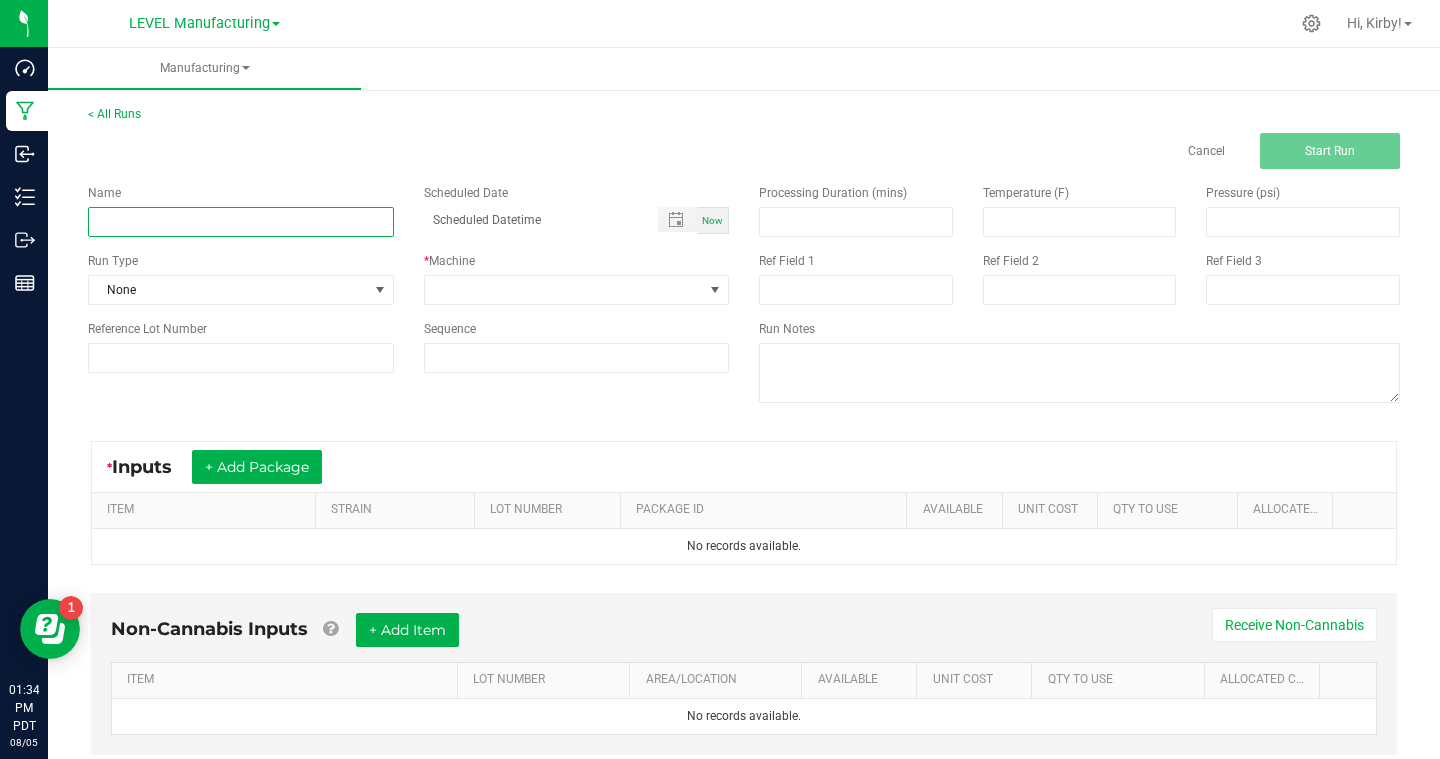 click at bounding box center (241, 222) 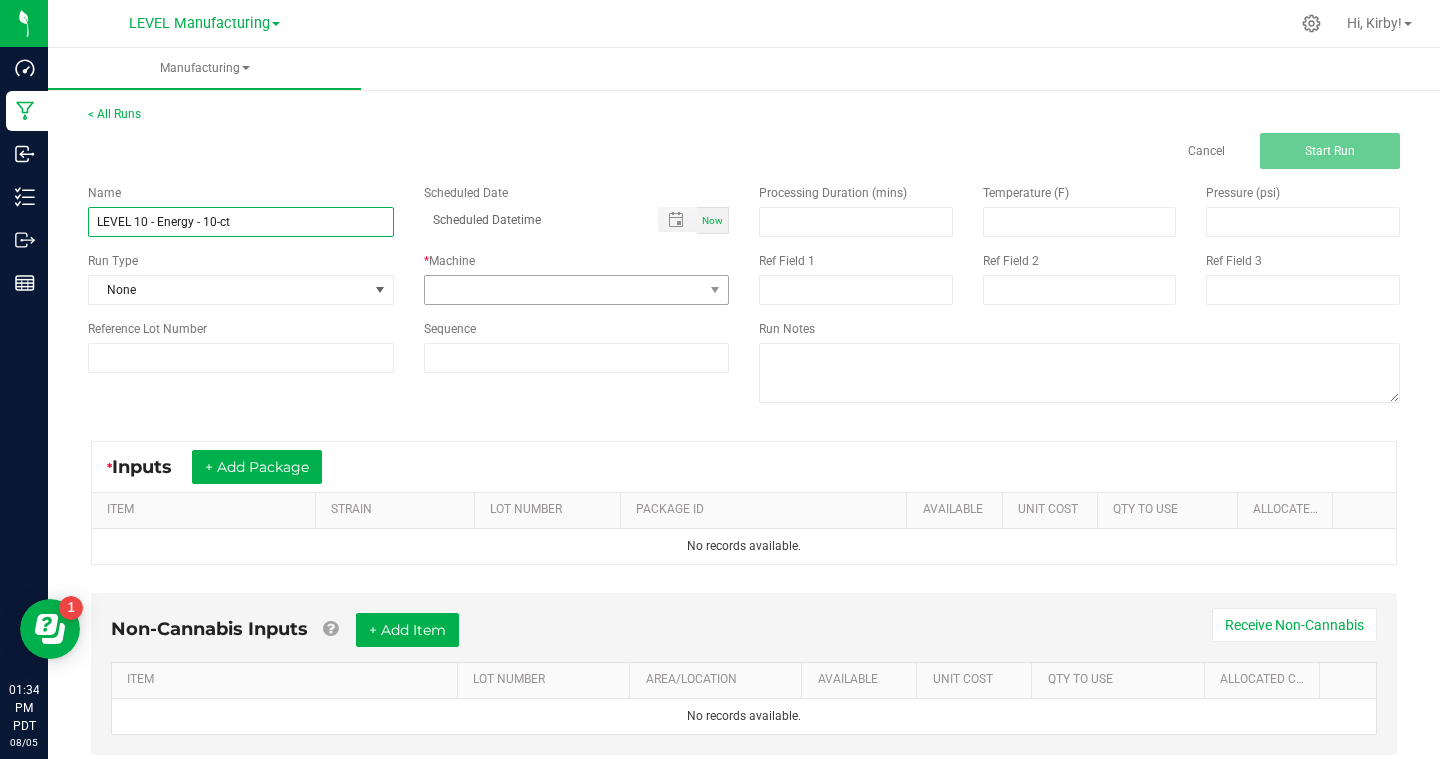 type on "LEVEL 10 - Energy - 10-ct" 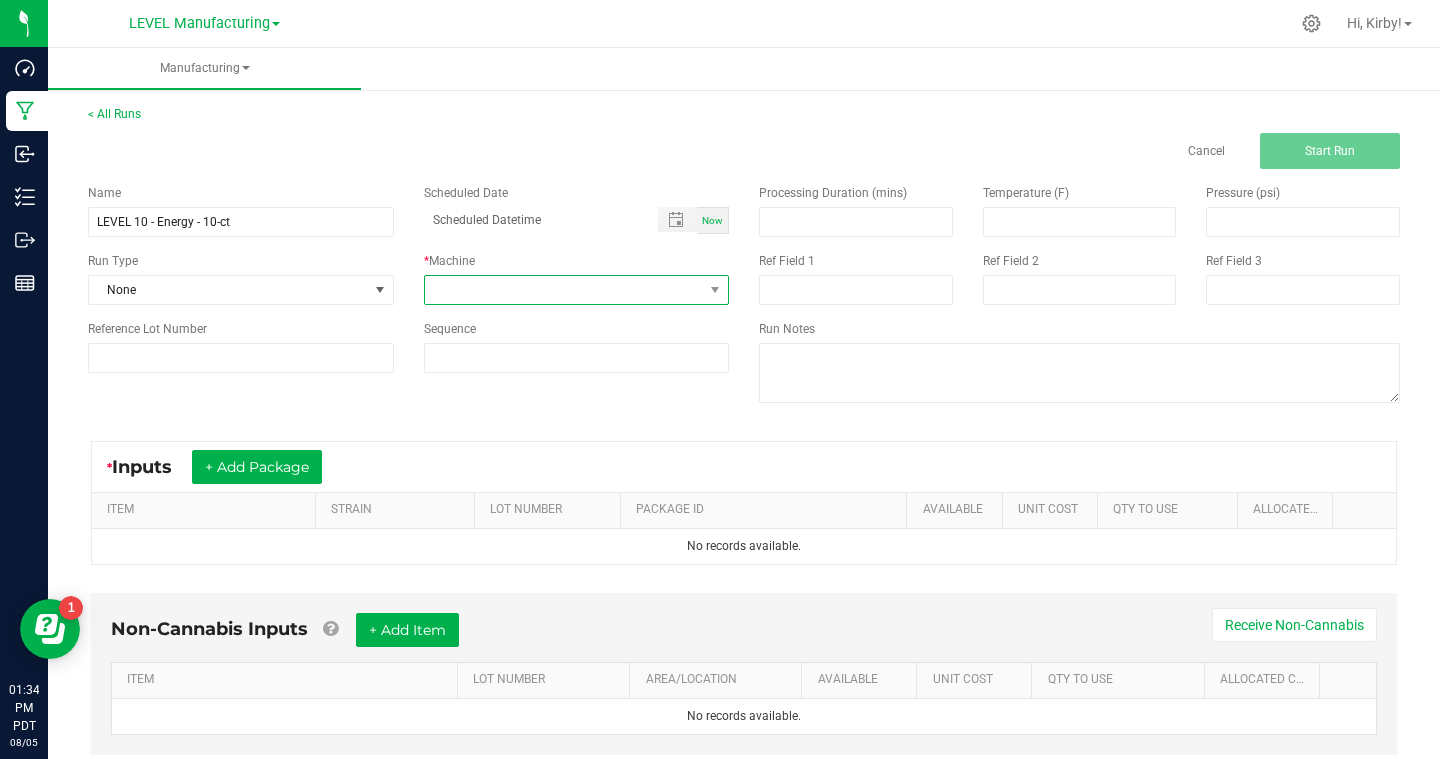 click at bounding box center [564, 290] 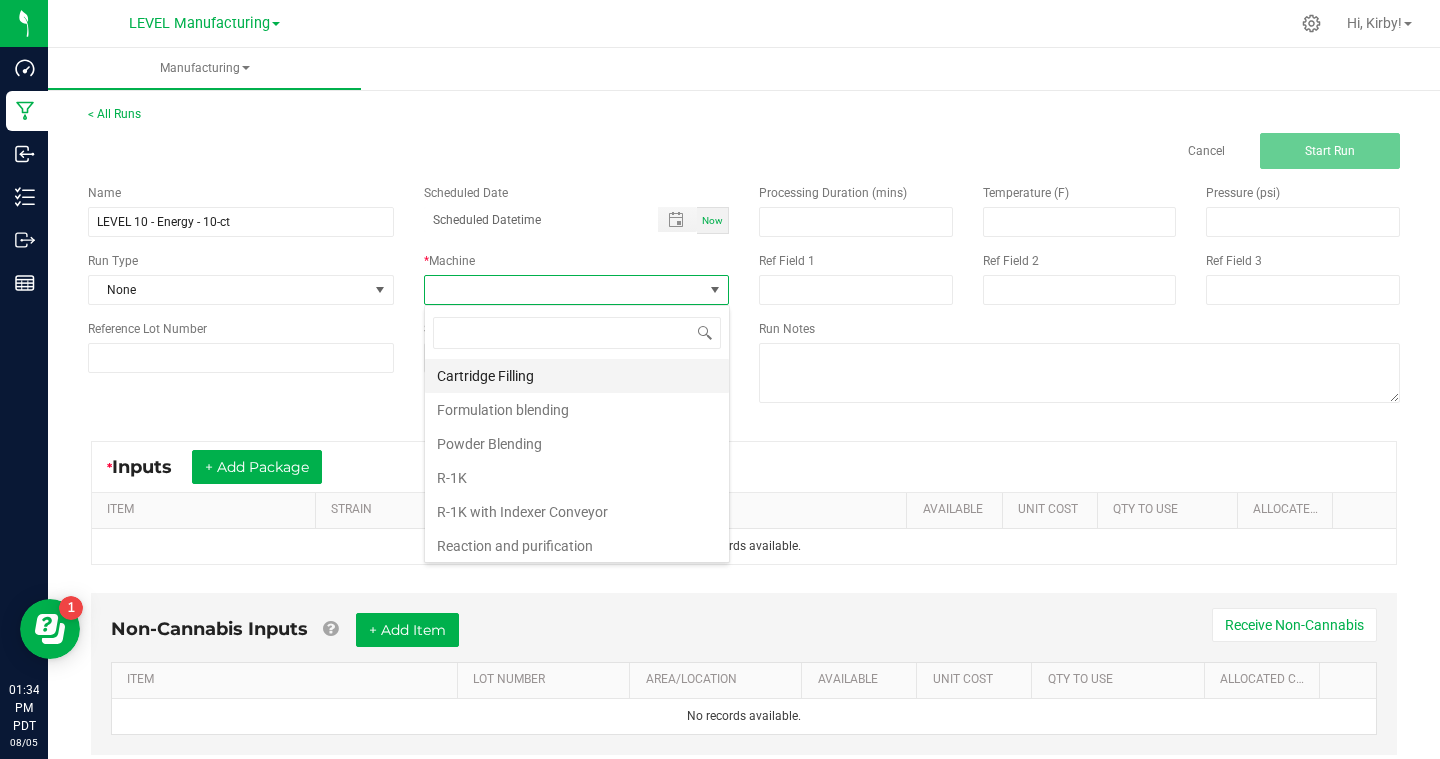 scroll, scrollTop: 99970, scrollLeft: 99694, axis: both 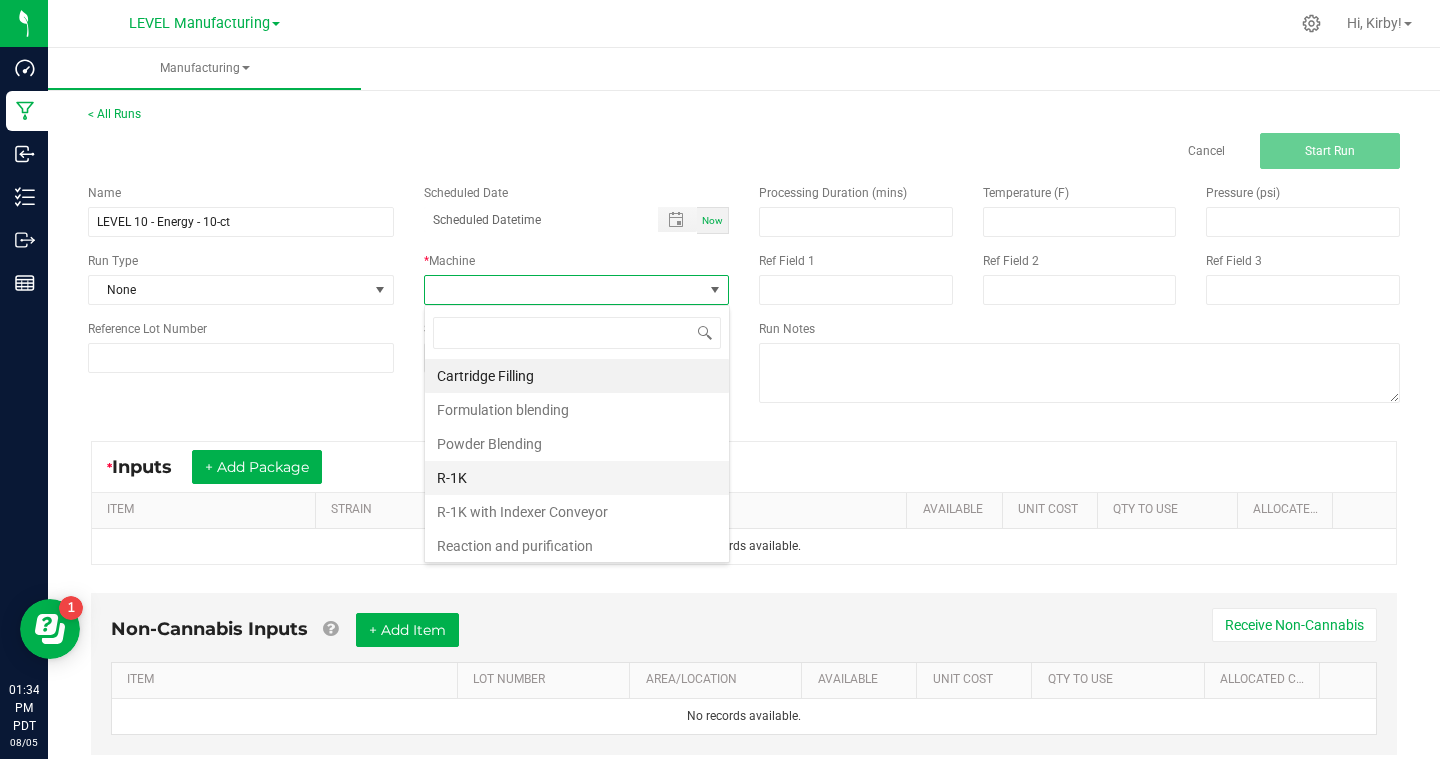 click on "R-1K" at bounding box center (577, 478) 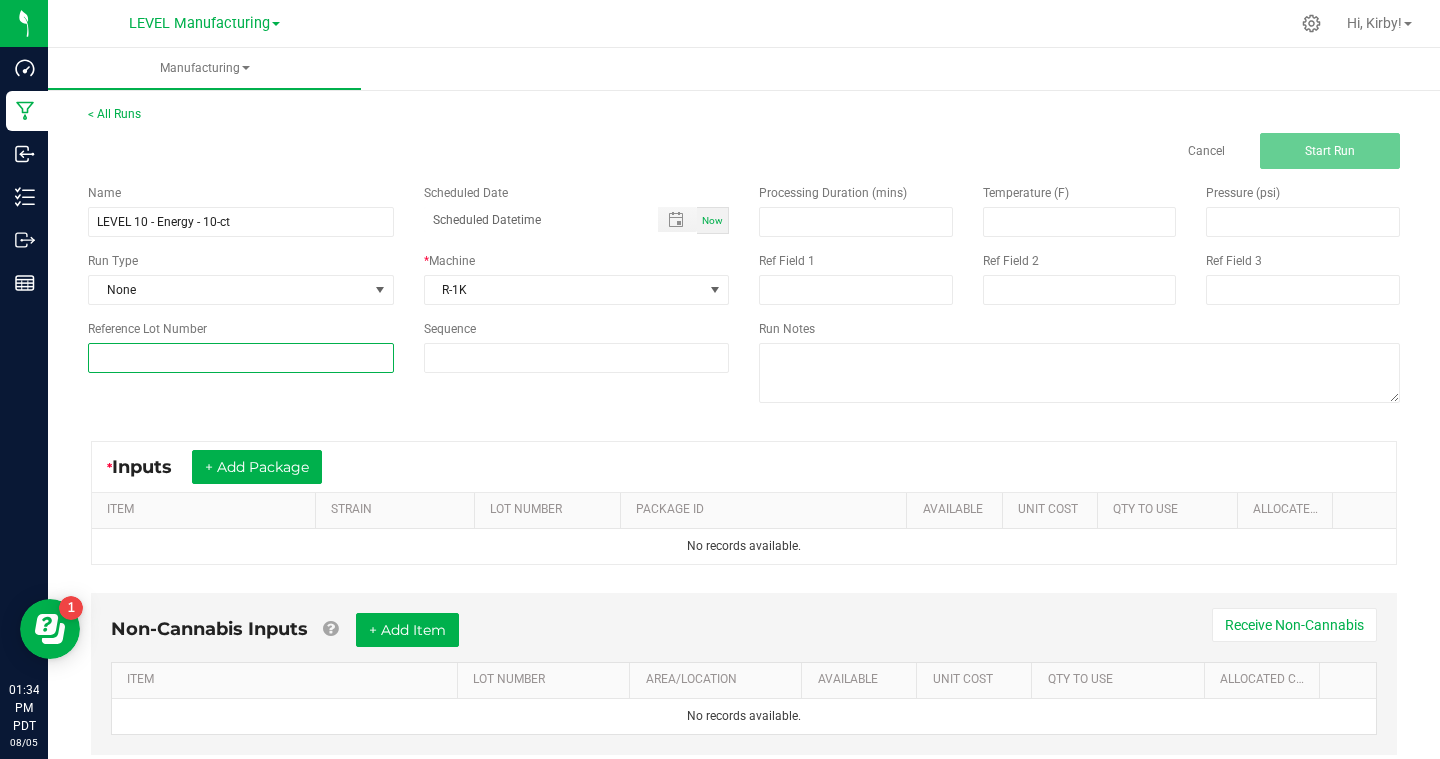 click at bounding box center [241, 358] 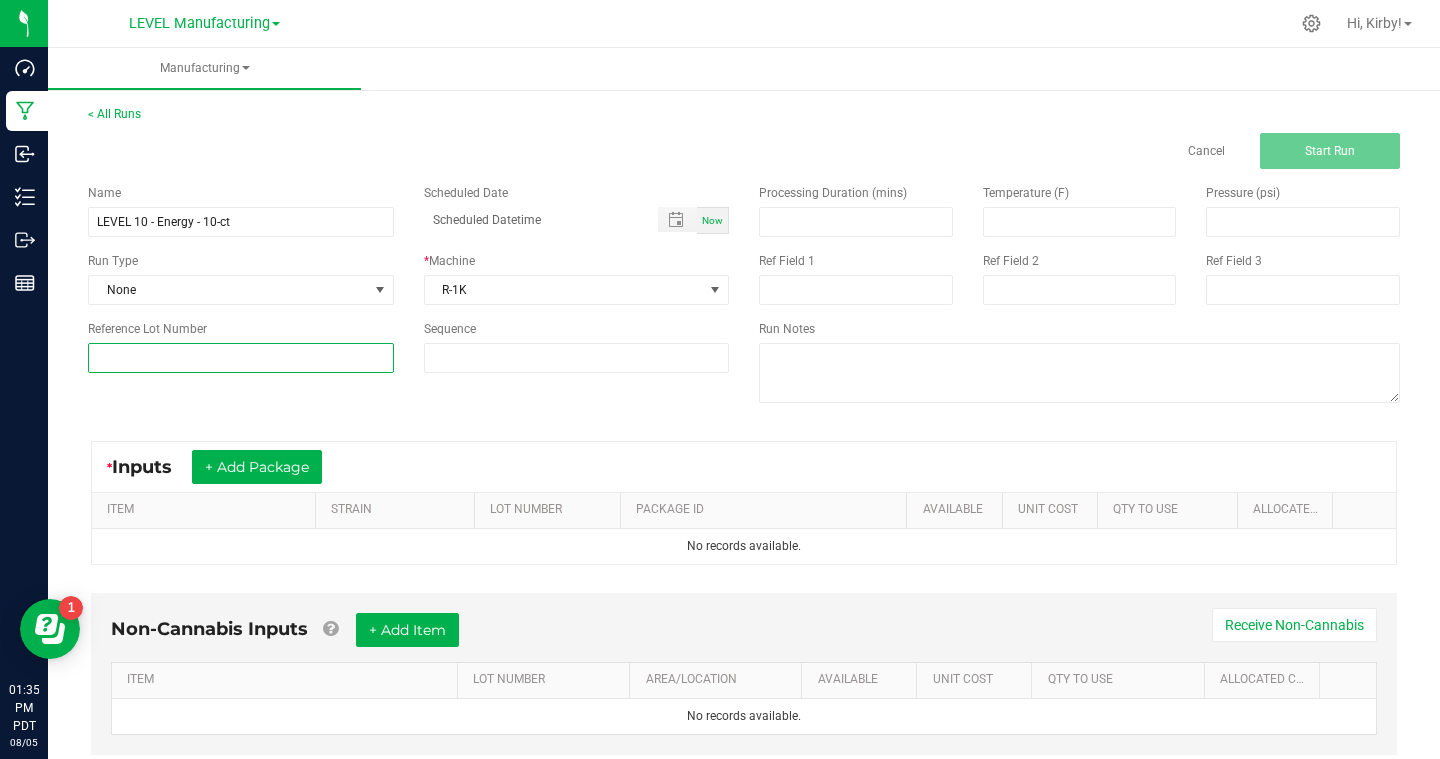 paste on "LEVEL 10 - Energy - 10-ct" 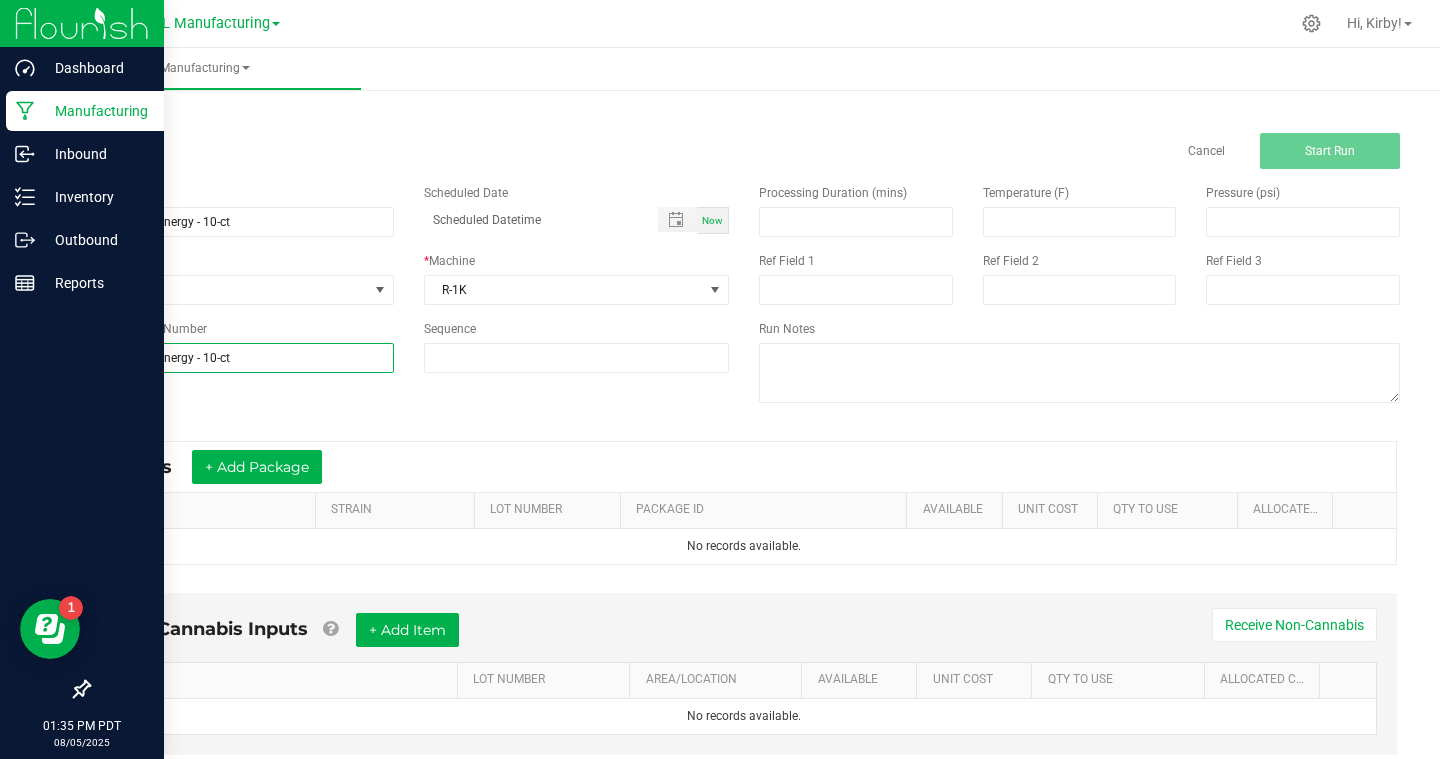 drag, startPoint x: 281, startPoint y: 355, endPoint x: 0, endPoint y: 349, distance: 281.06406 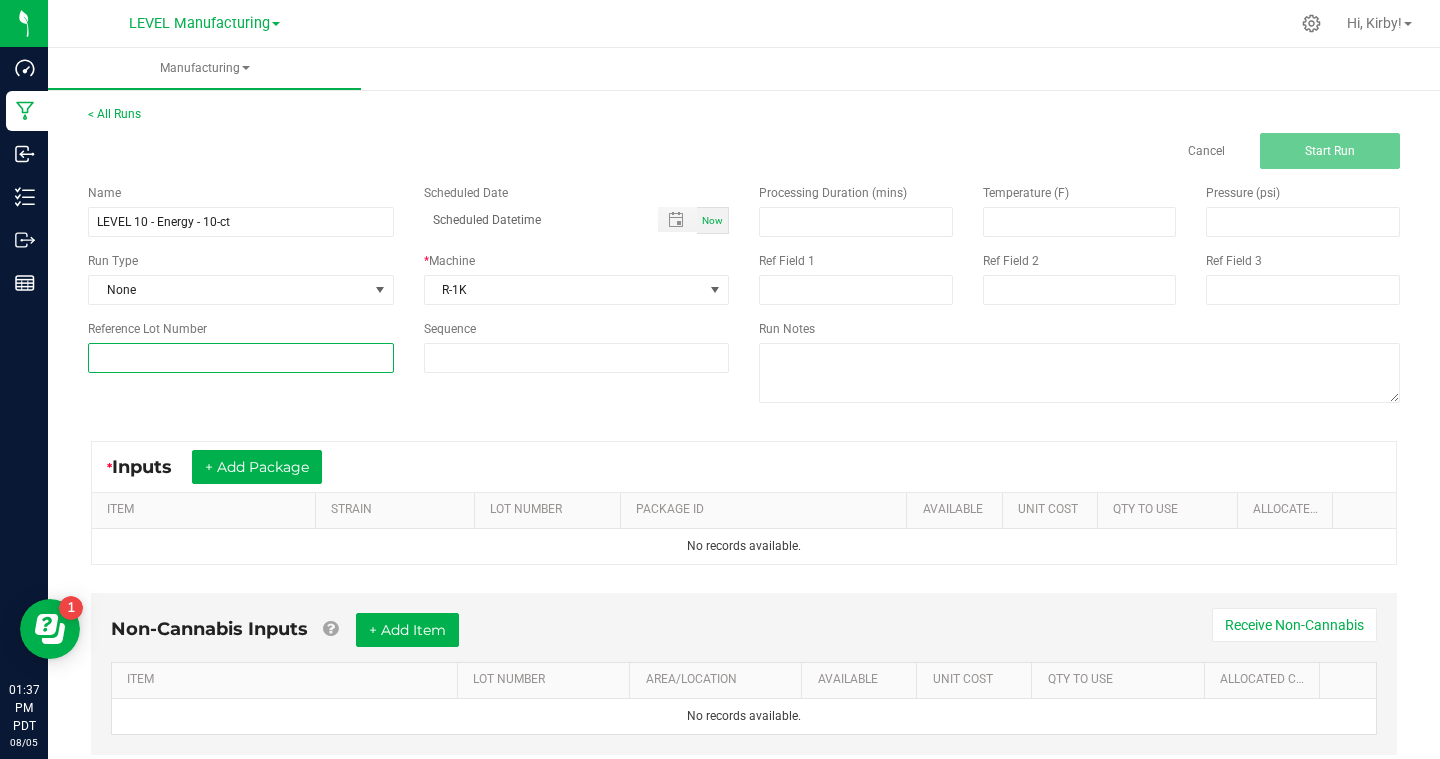 paste on "LEVEL 10 - Energy - 10-ct" 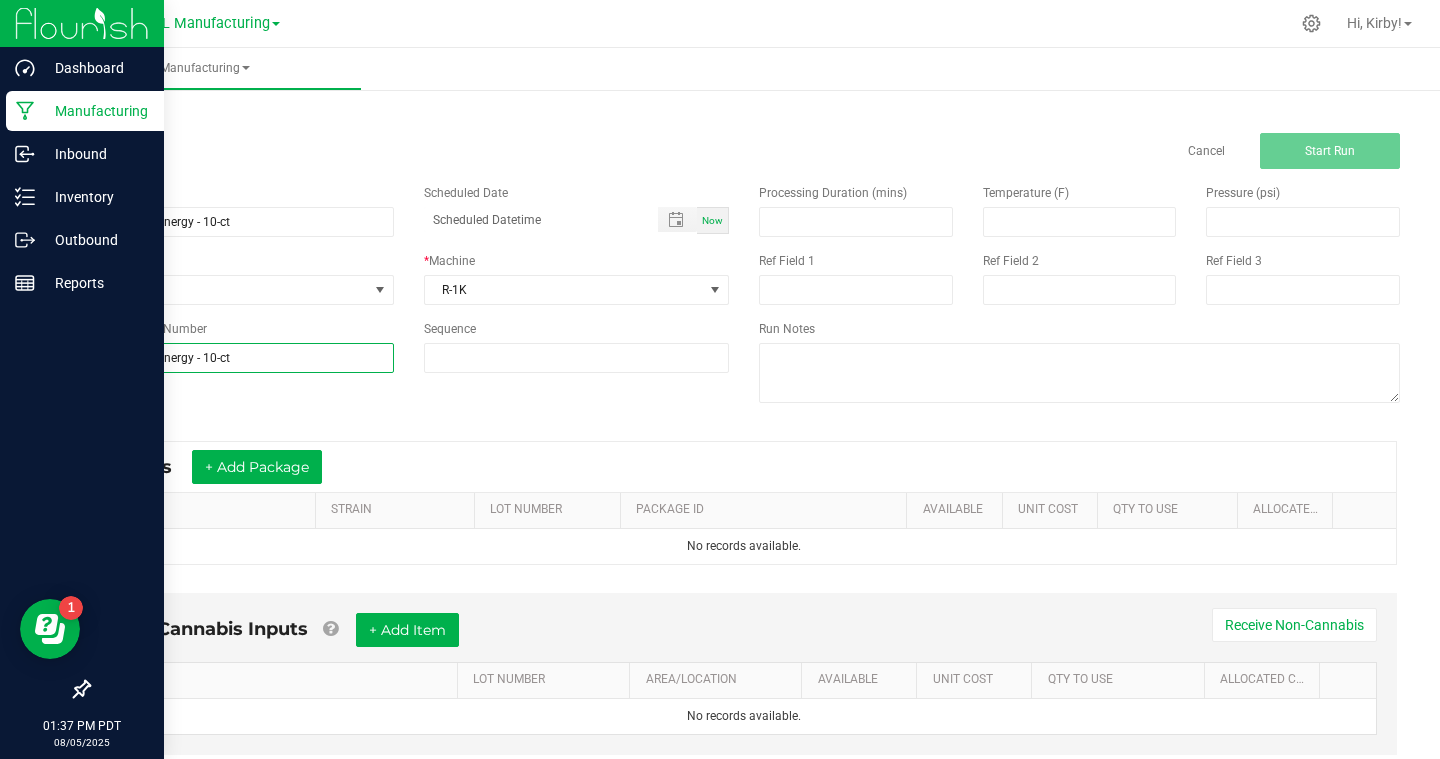 drag, startPoint x: 312, startPoint y: 350, endPoint x: 8, endPoint y: 350, distance: 304 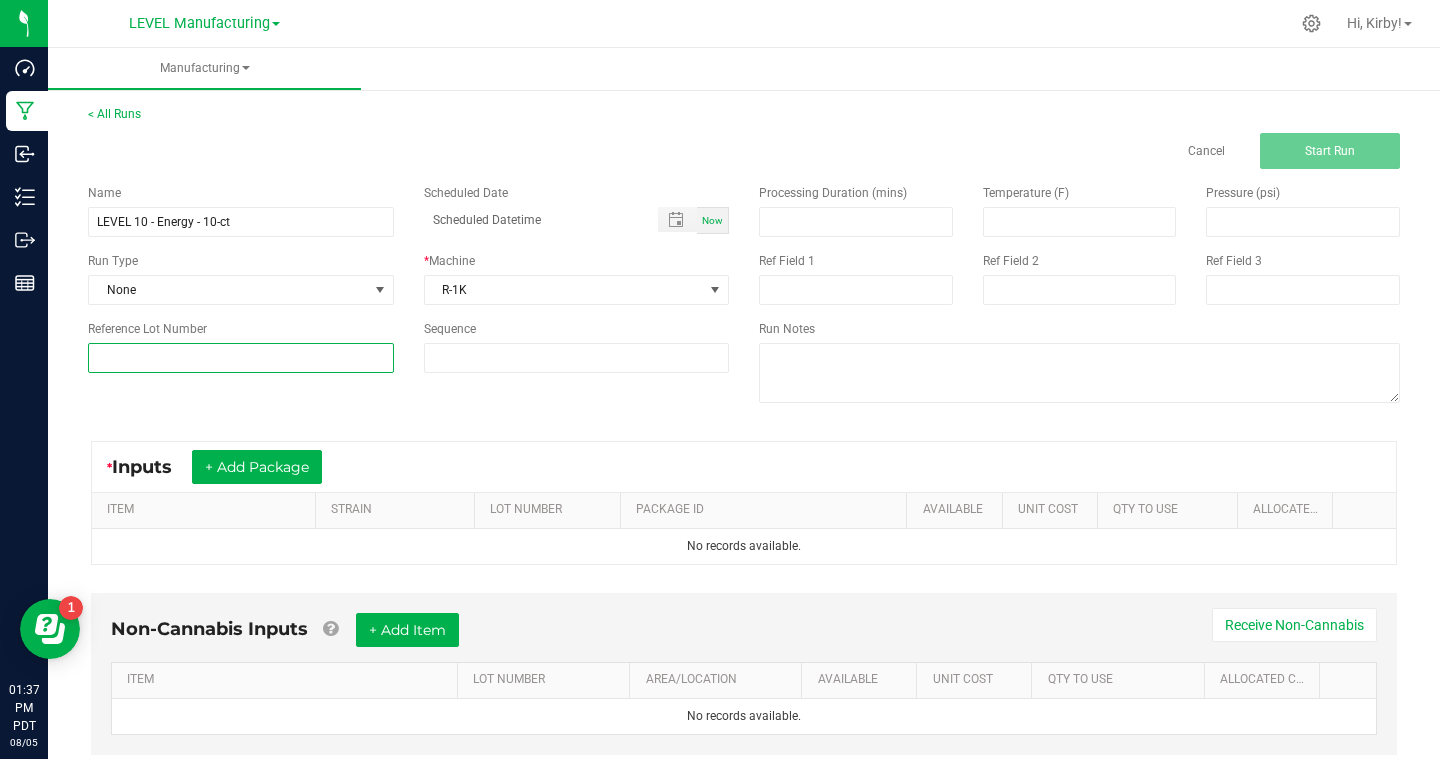 paste on "CA10PT250805ENERGY" 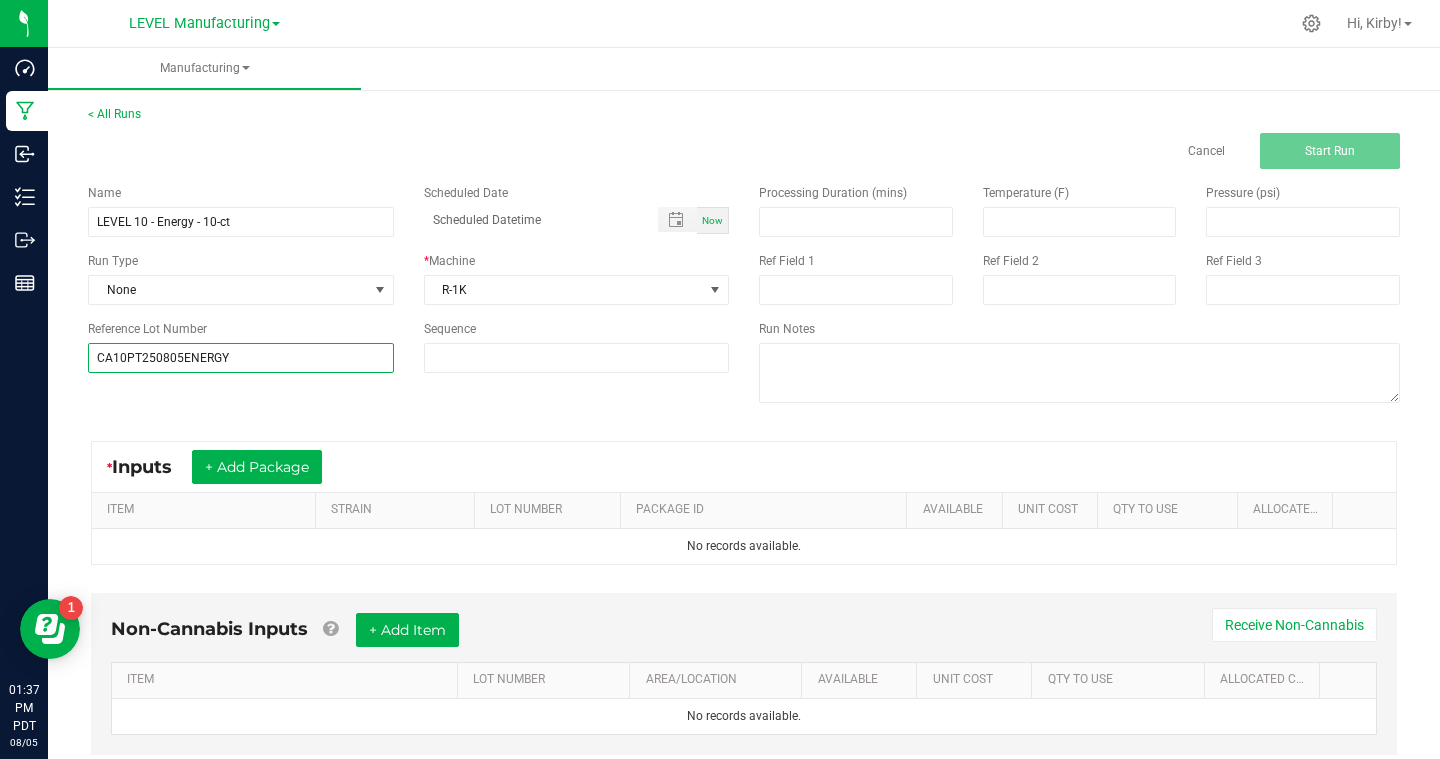 type on "CA10PT250805ENERGY" 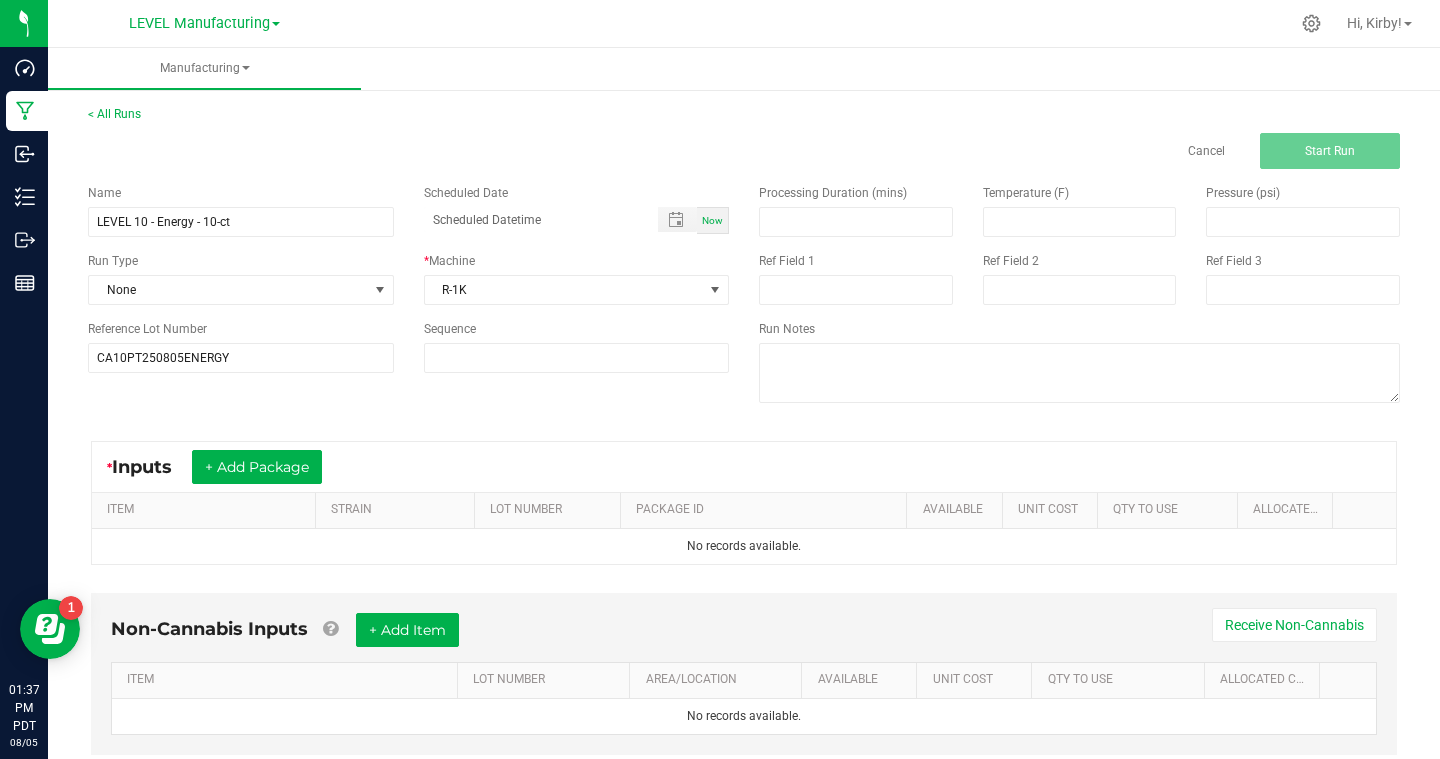 click on "Name  LEVEL 10 - Energy - 10-ct  Scheduled Date  Now  Run Type  None  *   Machine  R-1K  Reference Lot Number  CA10PT250805ENERGY  Sequence   Processing Duration (mins)   Temperature (F)   Pressure (psi)   Ref Field 1   Ref Field 2   Ref Field 3   Run Notes" at bounding box center [744, 296] 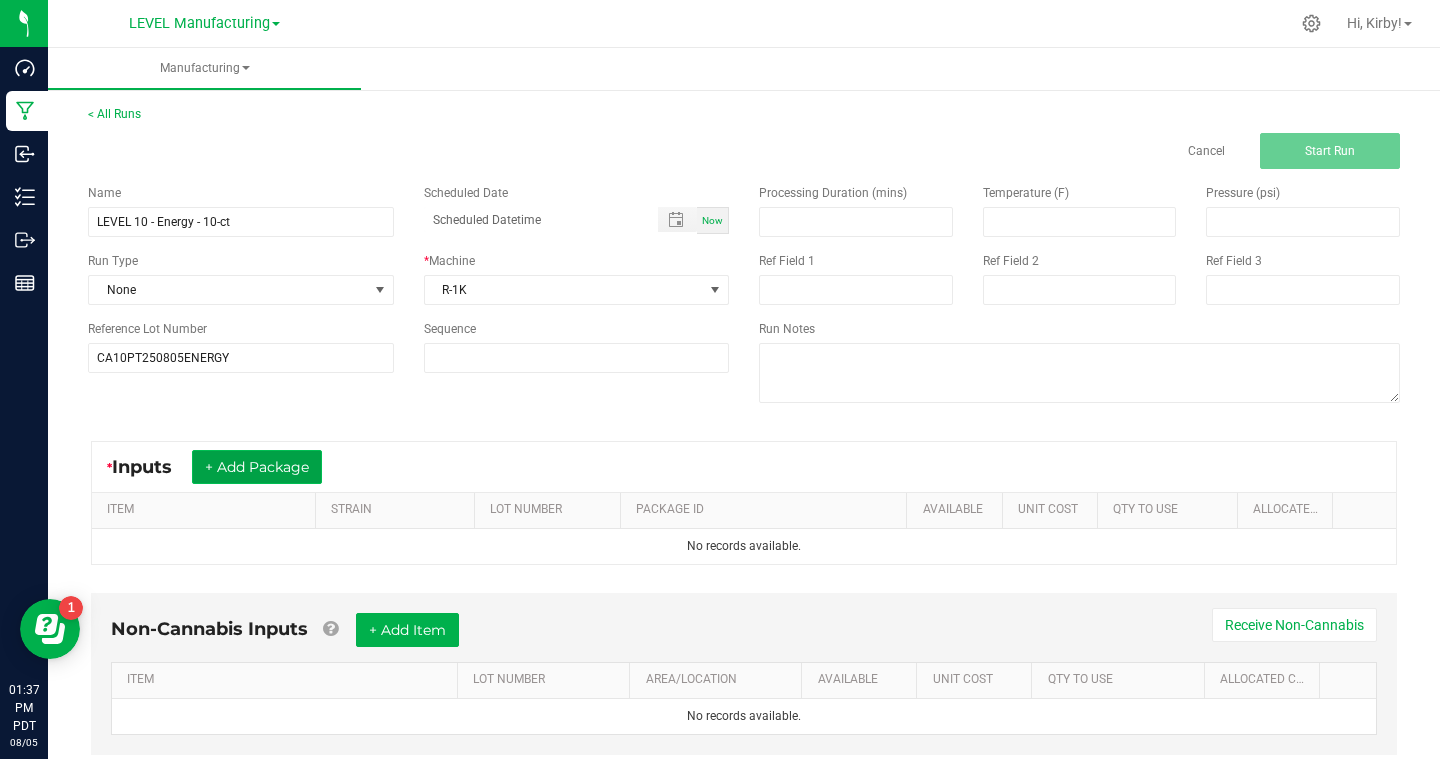 click on "+ Add Package" at bounding box center (257, 467) 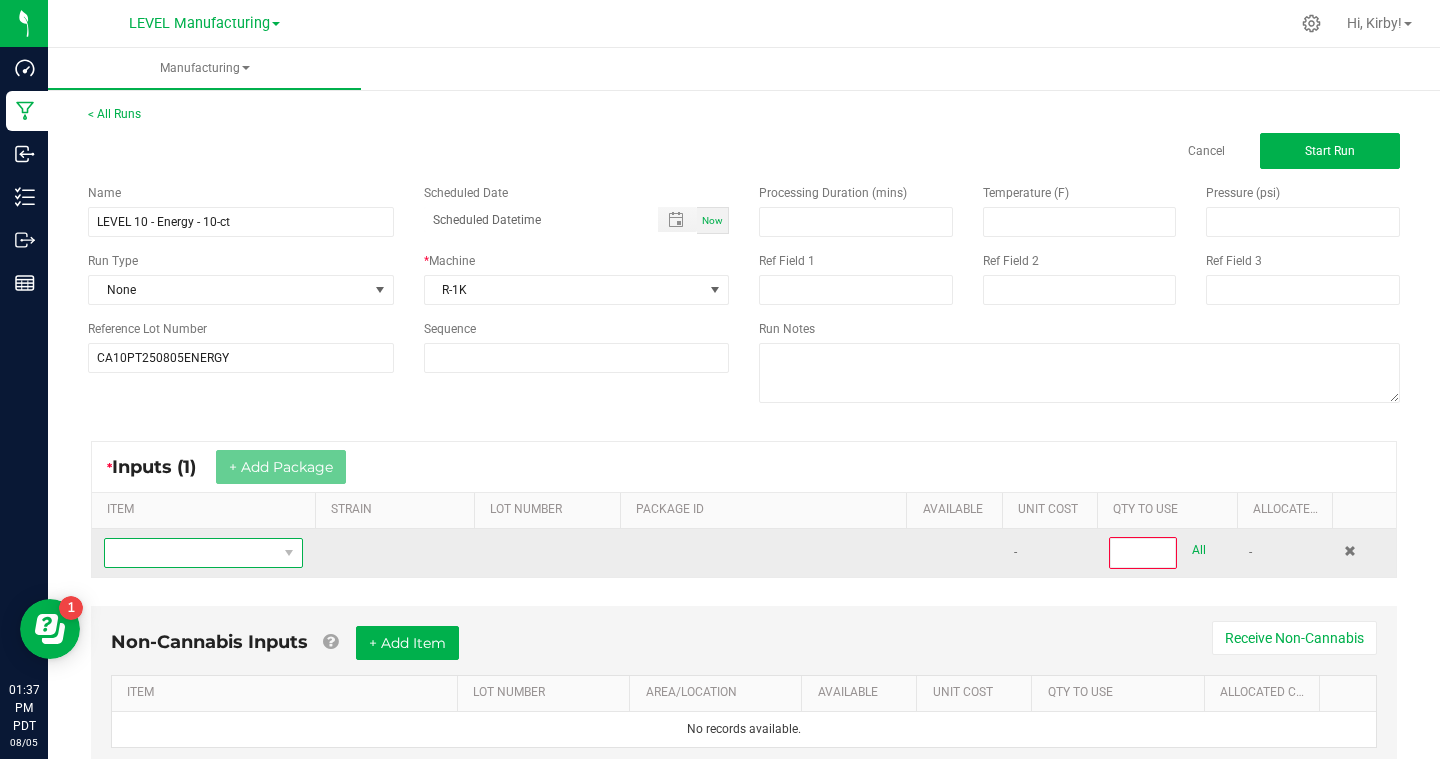click at bounding box center (288, 553) 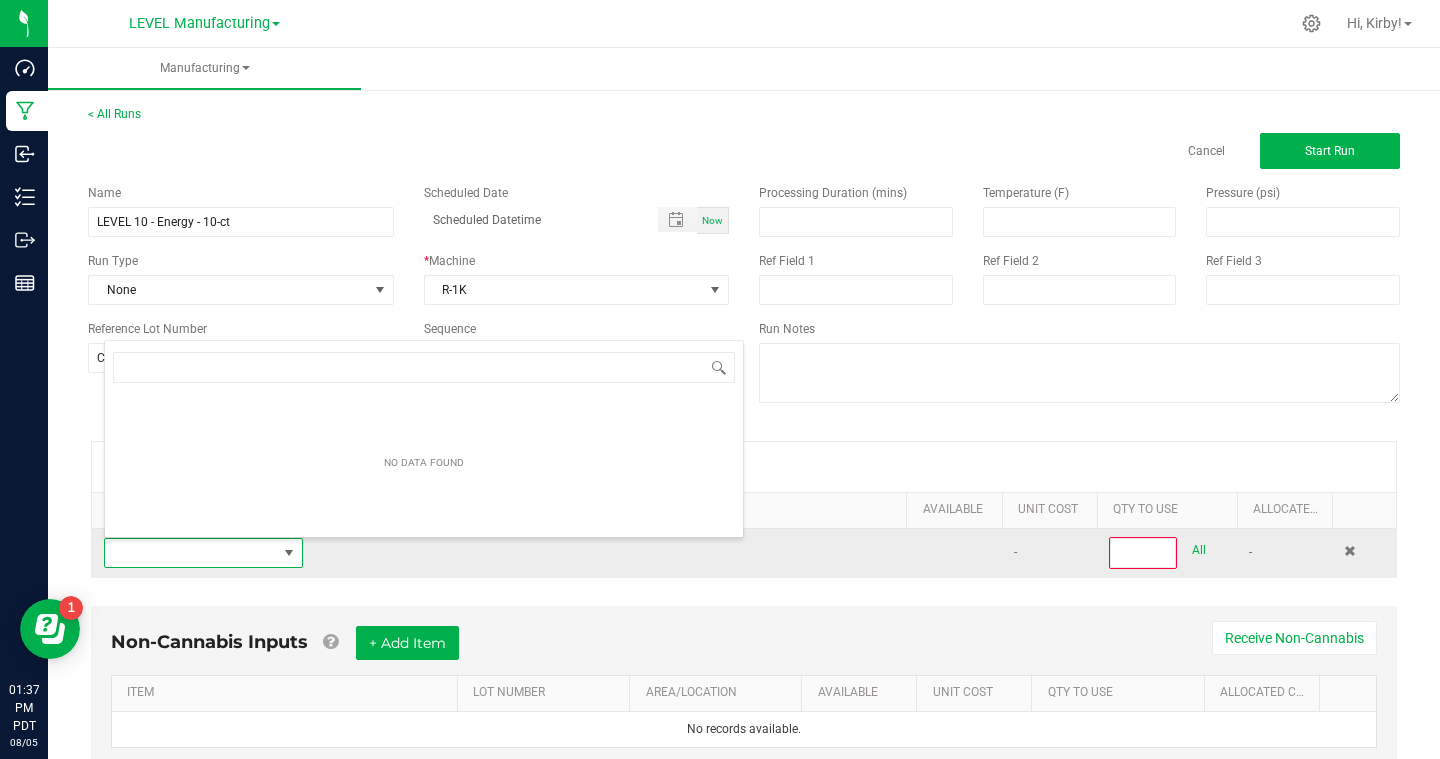 scroll, scrollTop: 99970, scrollLeft: 99801, axis: both 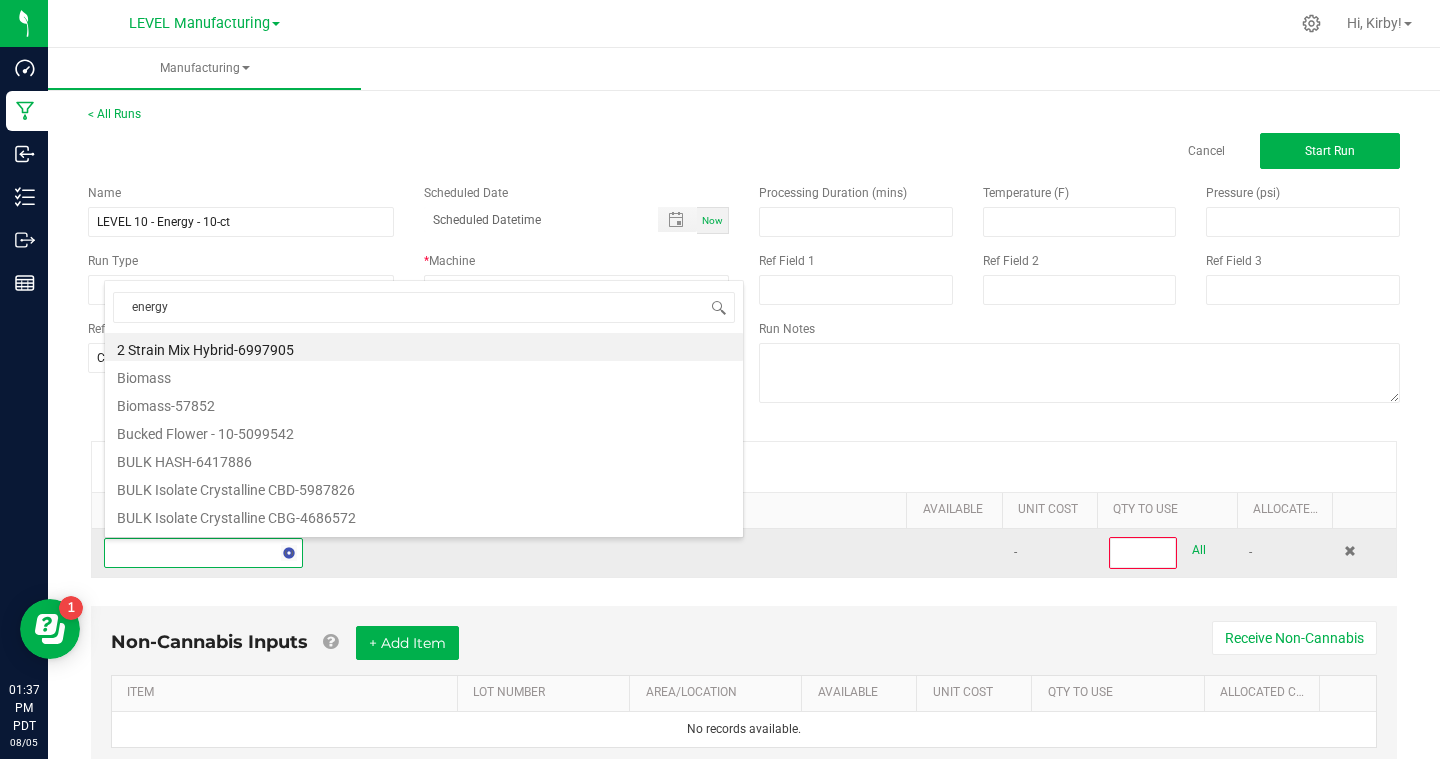type on "energy" 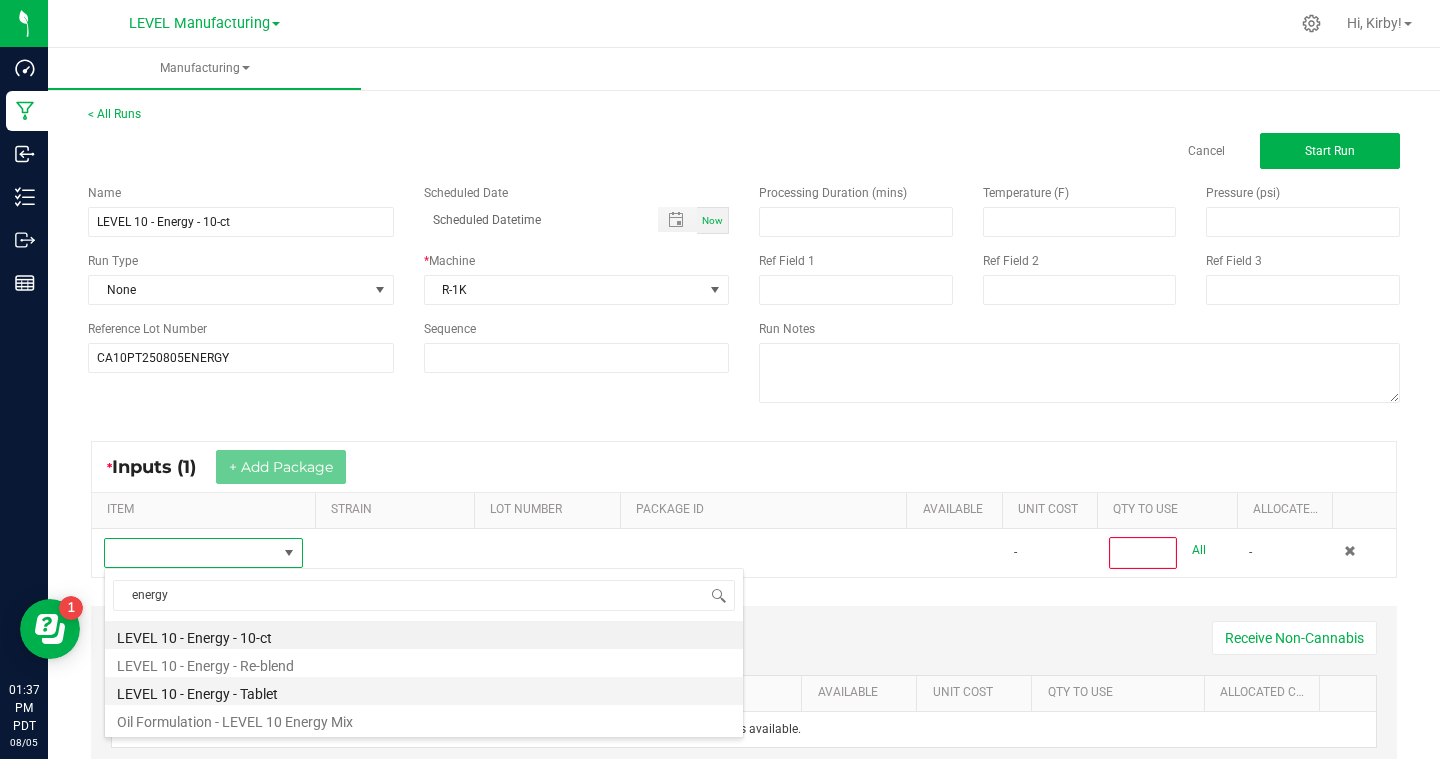 click on "LEVEL 10 - Energy - Tablet" at bounding box center (424, 691) 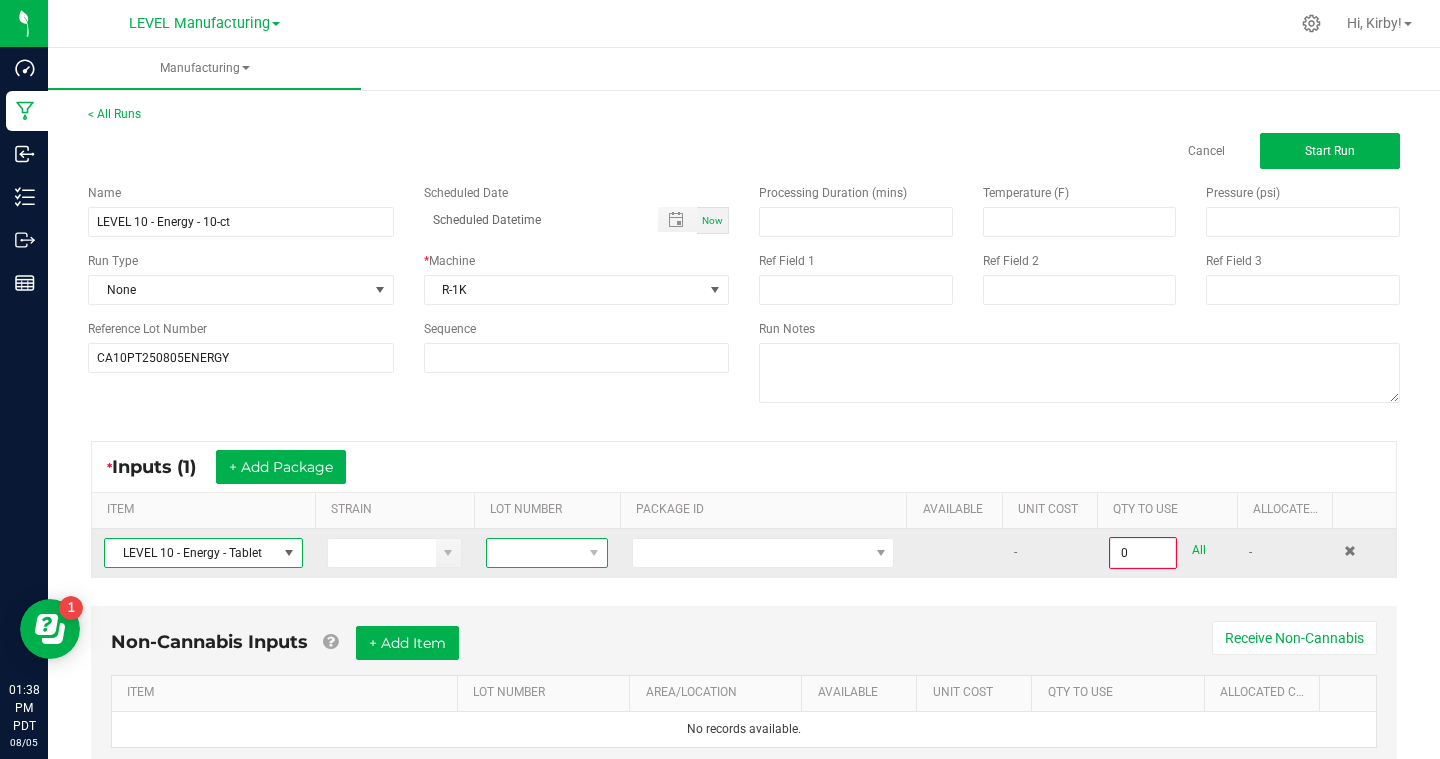 click at bounding box center (534, 553) 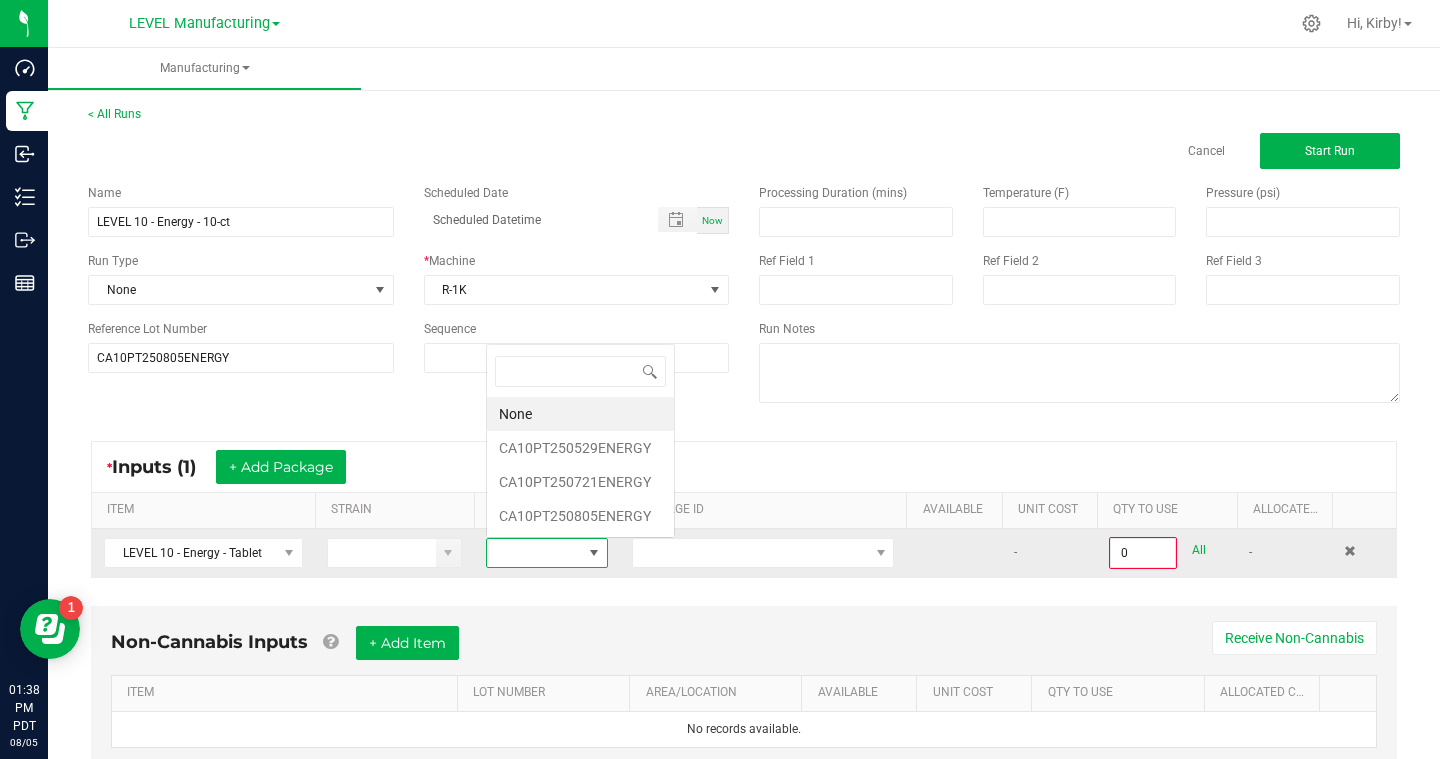scroll, scrollTop: 0, scrollLeft: 0, axis: both 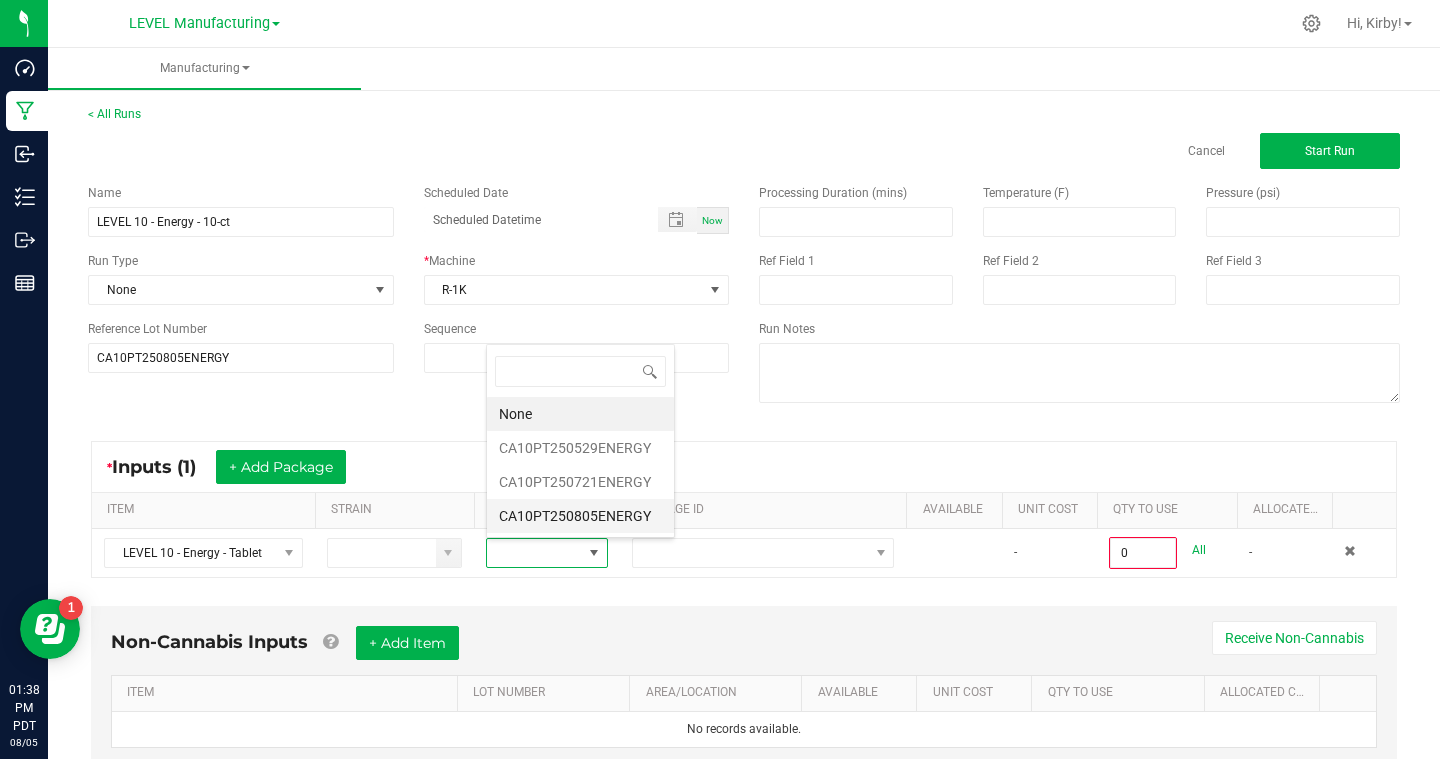 click on "CA10PT250805ENERGY" at bounding box center [580, 516] 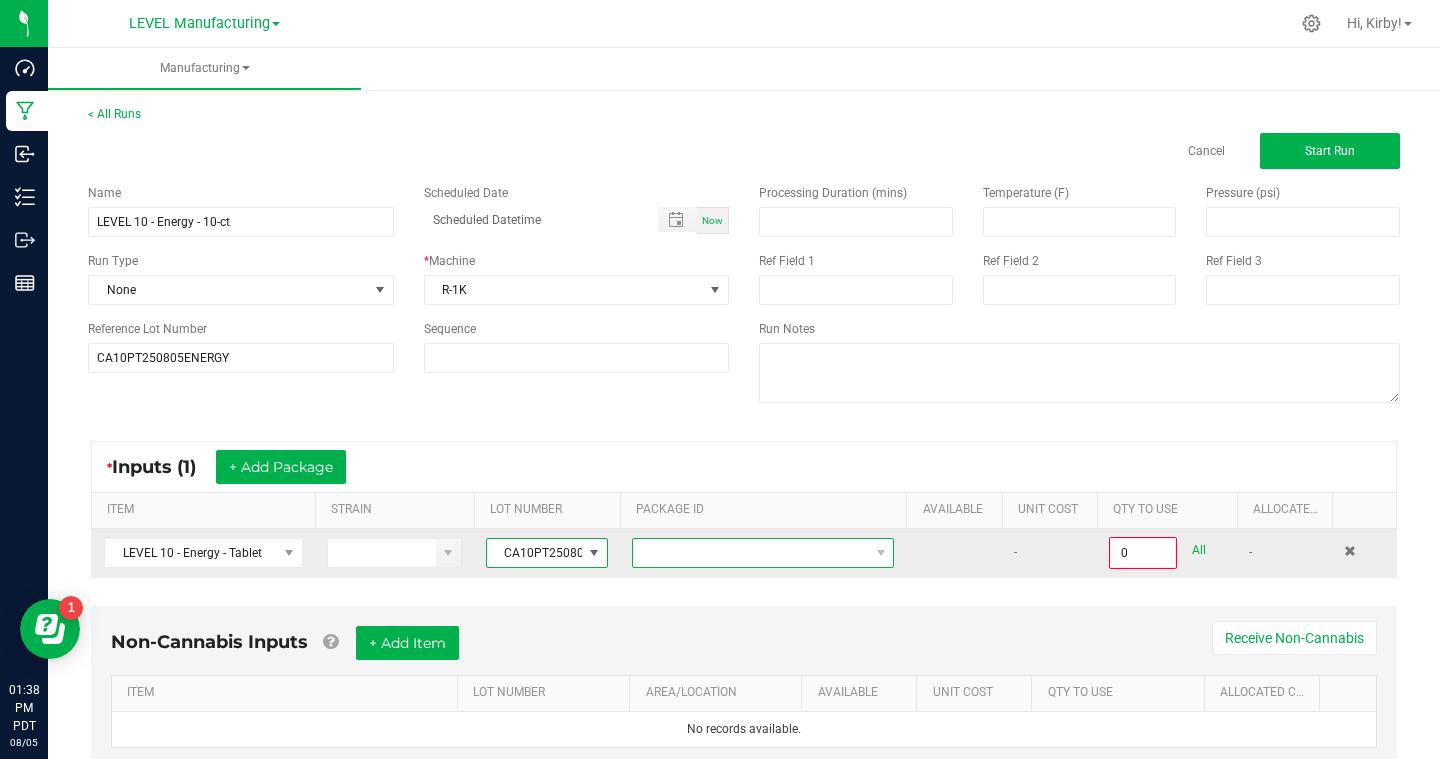 click at bounding box center (750, 553) 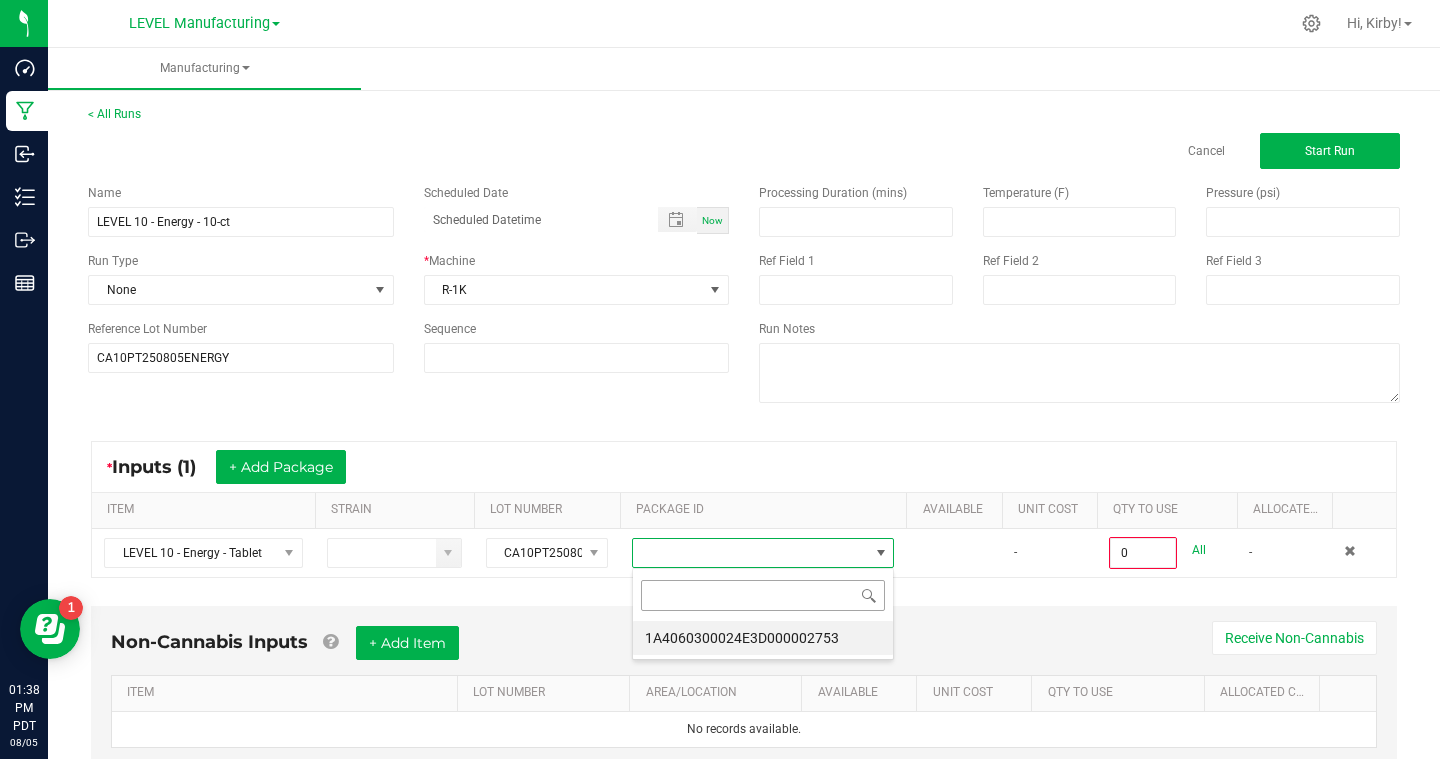 scroll, scrollTop: 99970, scrollLeft: 99738, axis: both 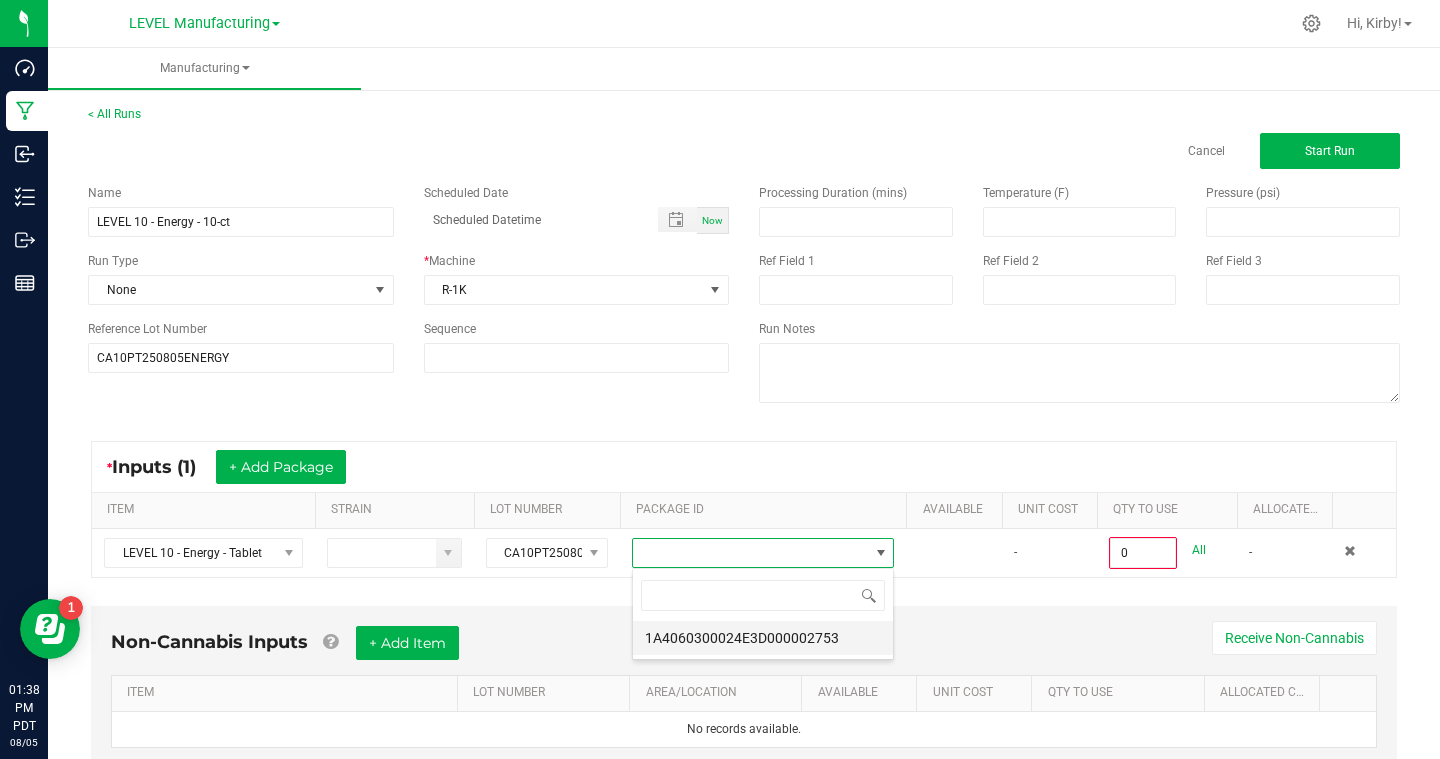 click on "1A4060300024E3D000002753" at bounding box center (763, 638) 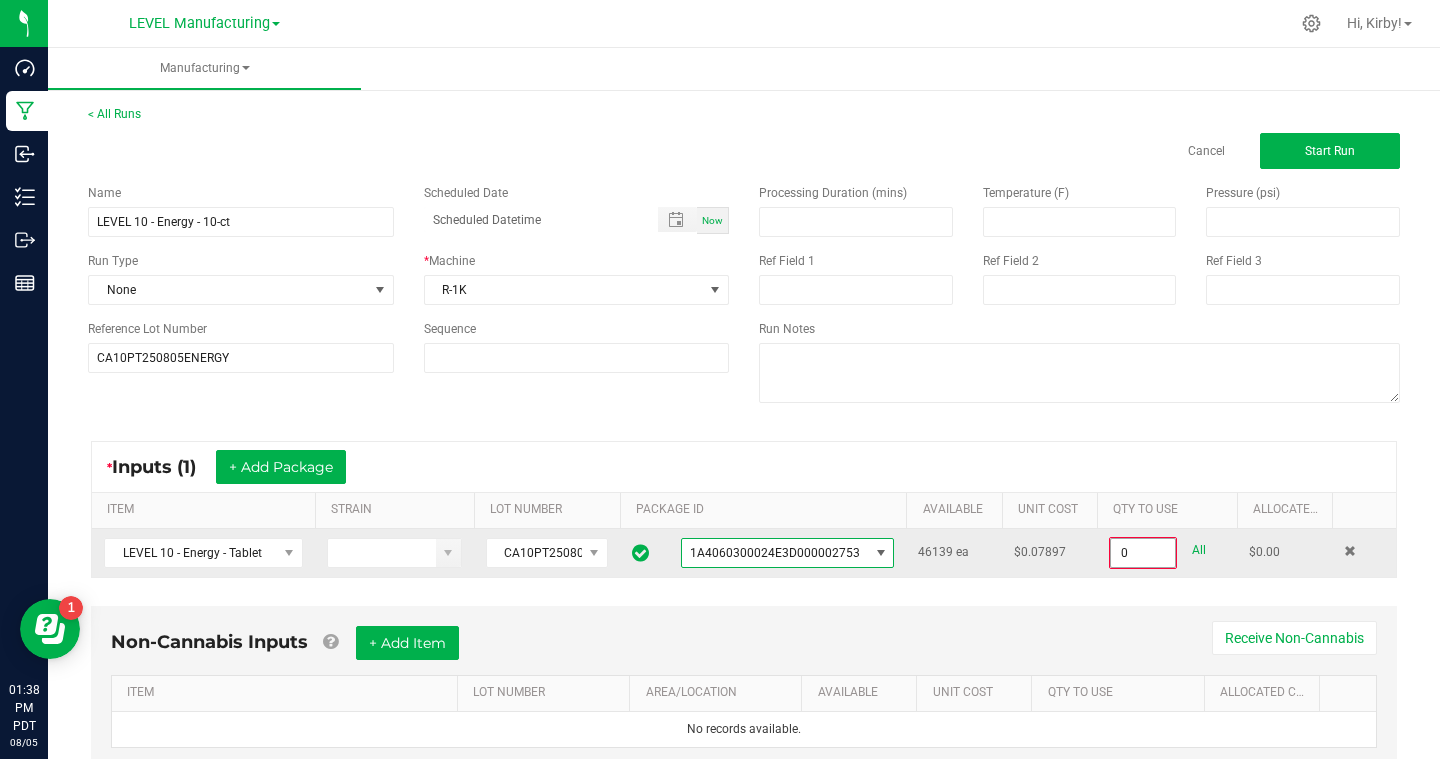 click on "0" at bounding box center (1143, 553) 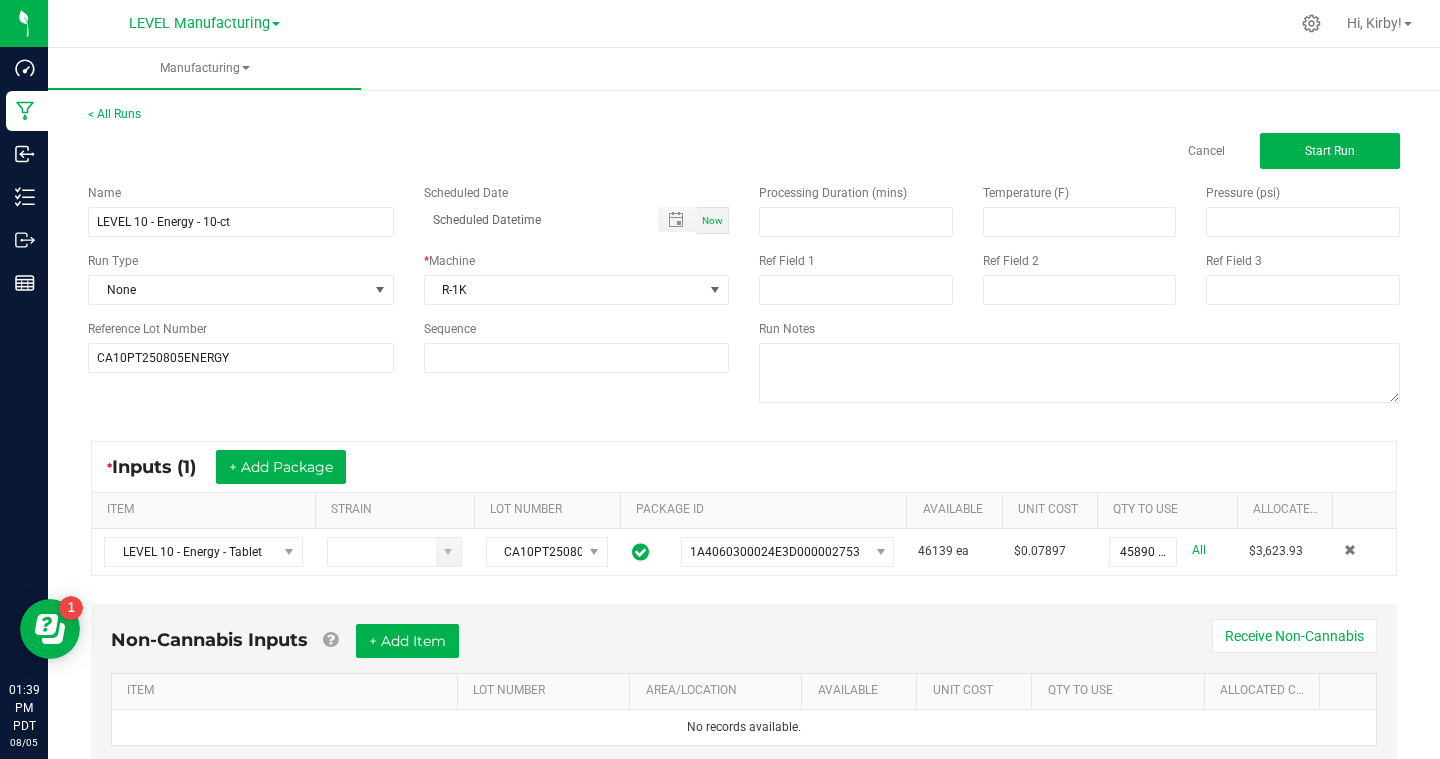 click on "Non-Cannabis Inputs   + Add Item   Receive Non-Cannabis  ITEM LOT NUMBER AREA/LOCATION AVAILABLE Unit Cost QTY TO USE Allocated Cost  No records available." at bounding box center [744, 685] 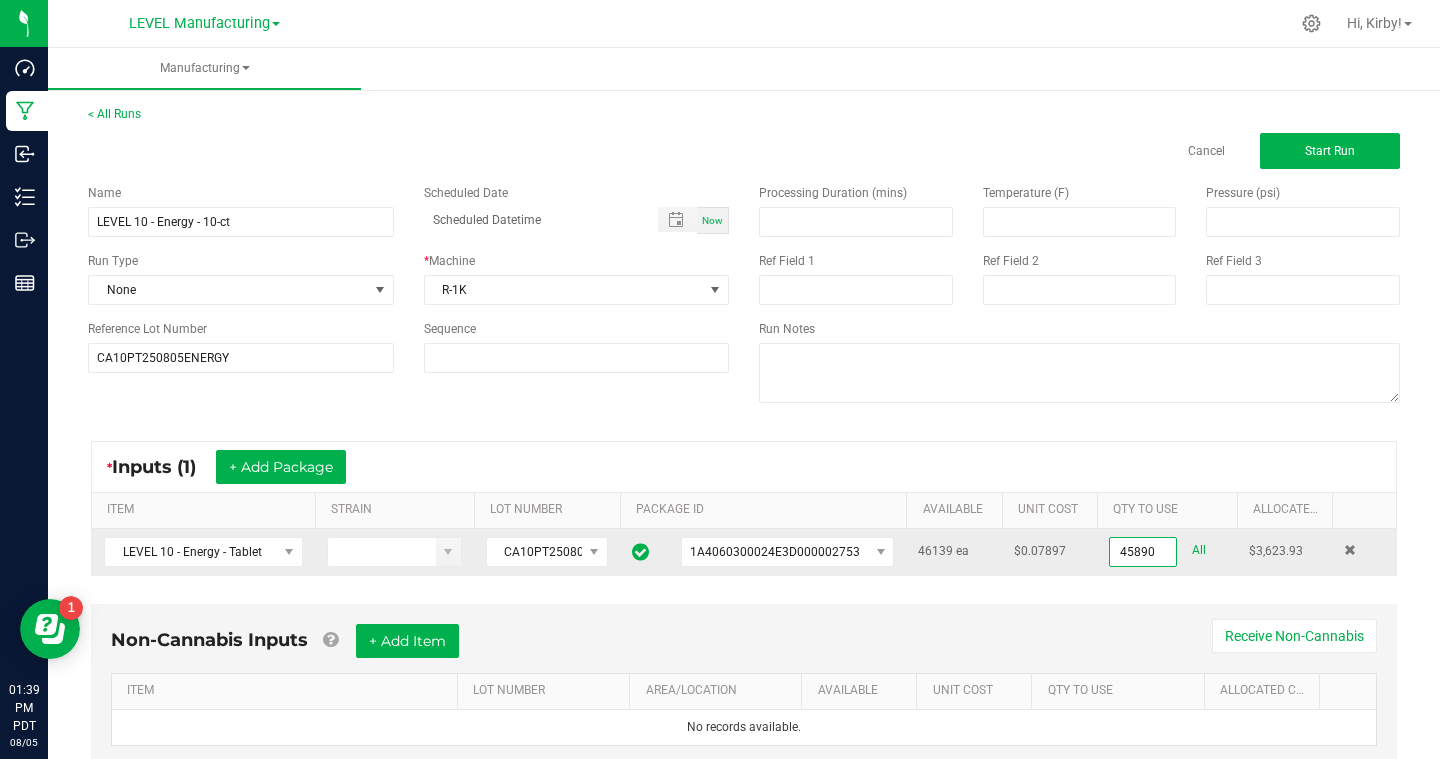 click on "45890" at bounding box center (1143, 552) 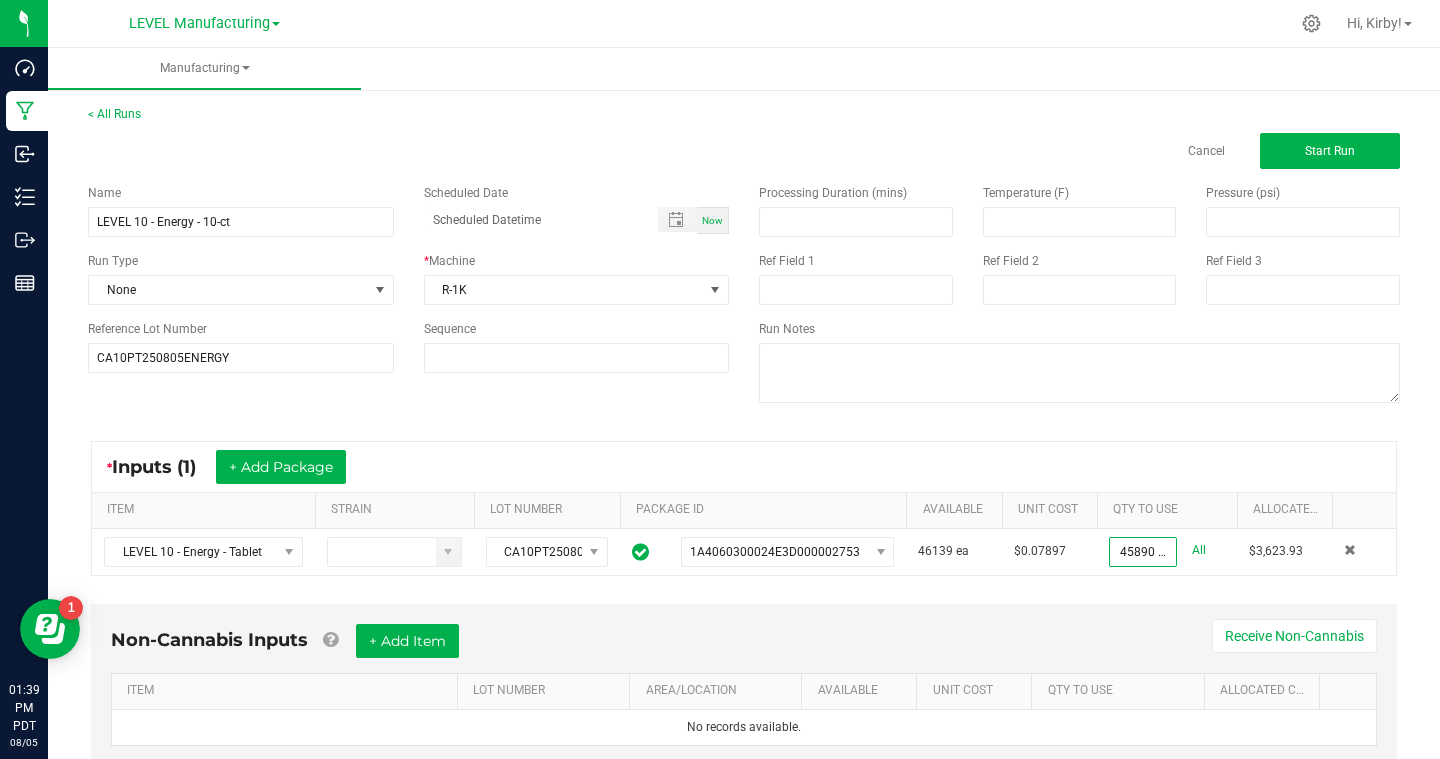 click on "Non-Cannabis Inputs   + Add Item   Receive Non-Cannabis  ITEM LOT NUMBER AREA/LOCATION AVAILABLE Unit Cost QTY TO USE Allocated Cost  No records available." at bounding box center (744, 699) 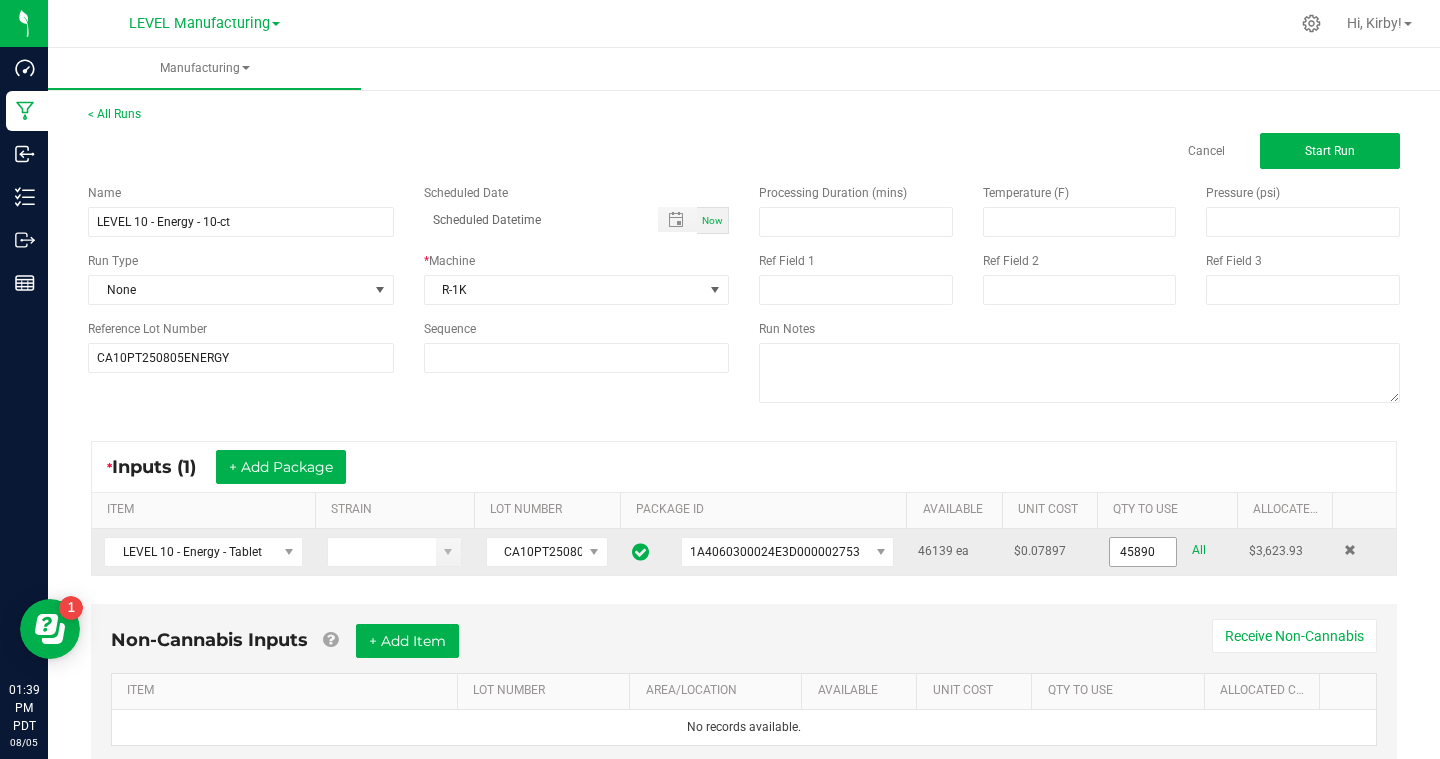 click on "45890" at bounding box center [1143, 552] 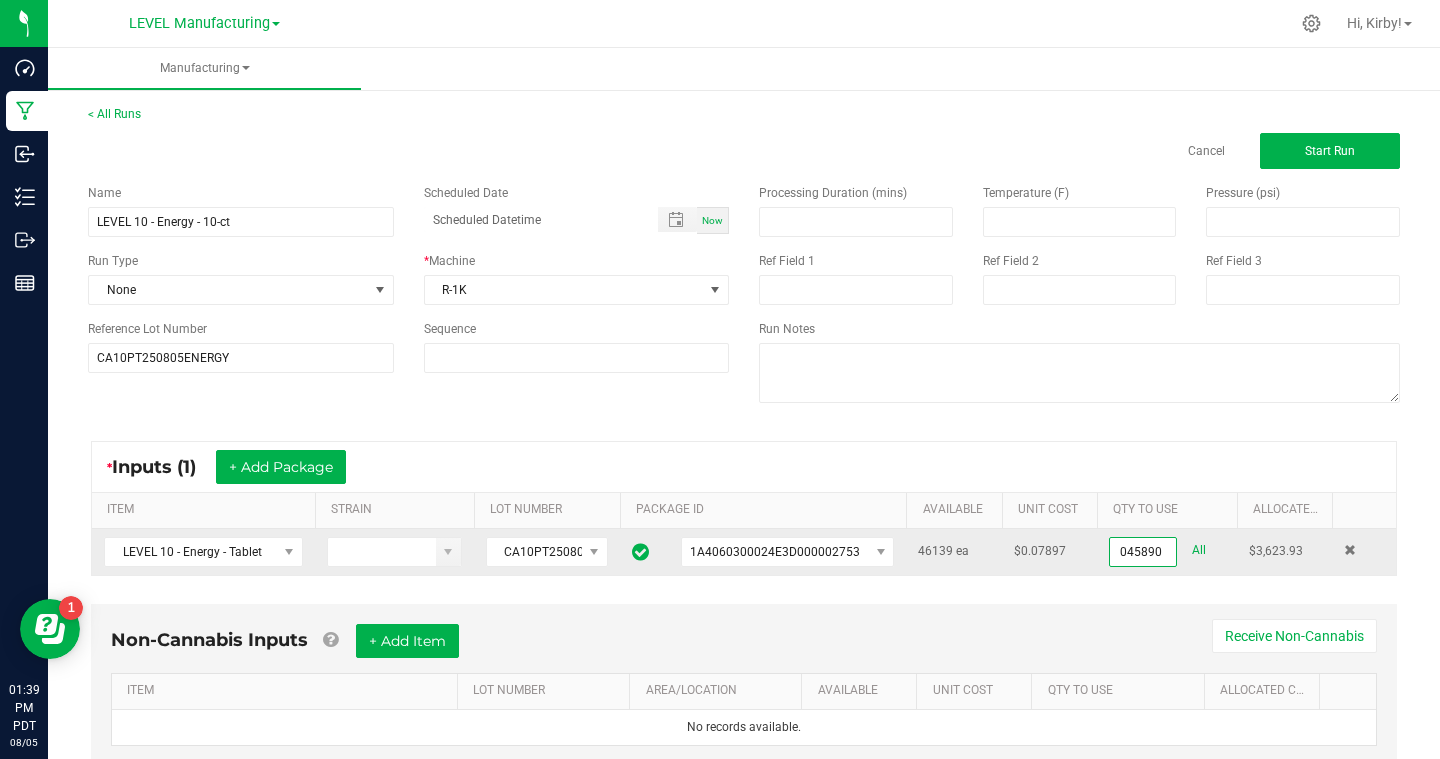 click on "045890" at bounding box center (1143, 552) 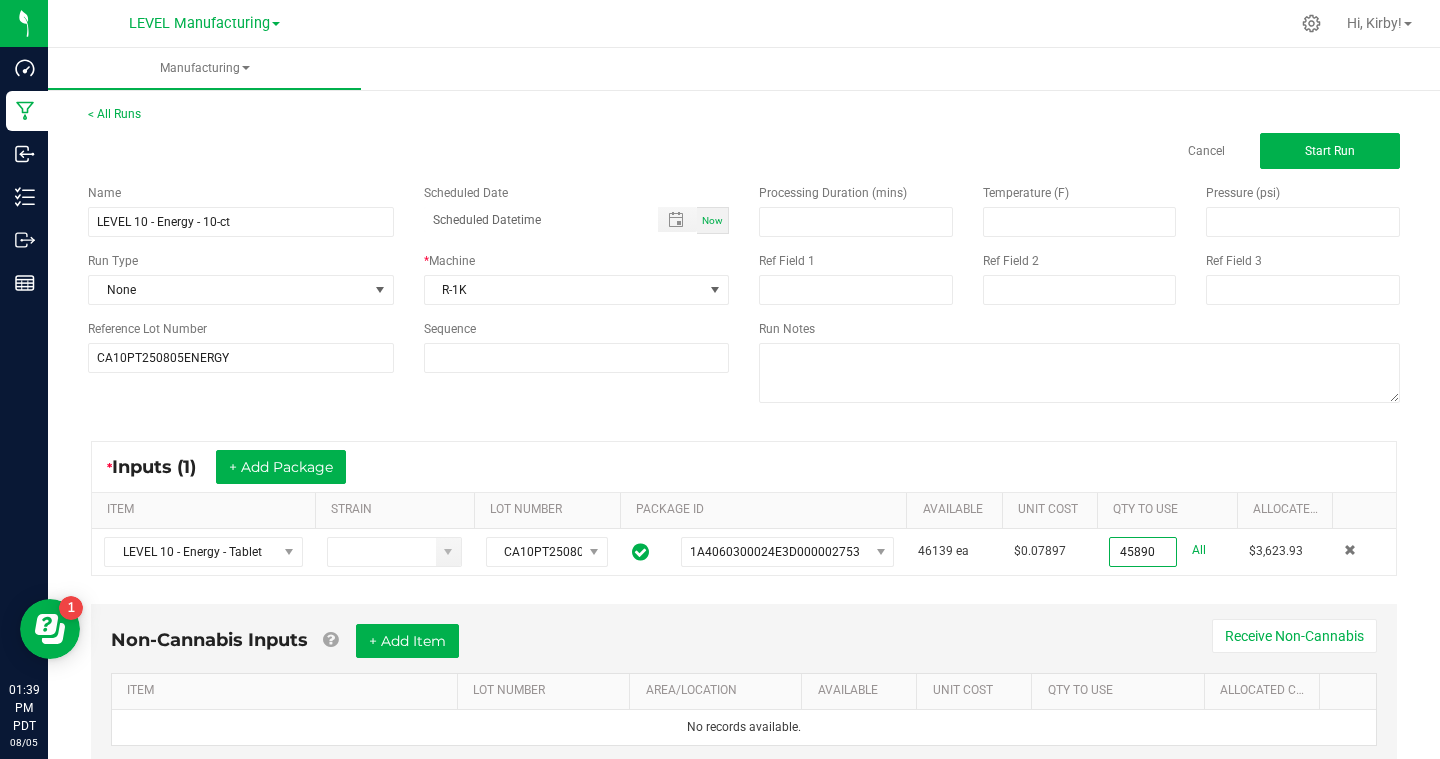 type on "45890 ea" 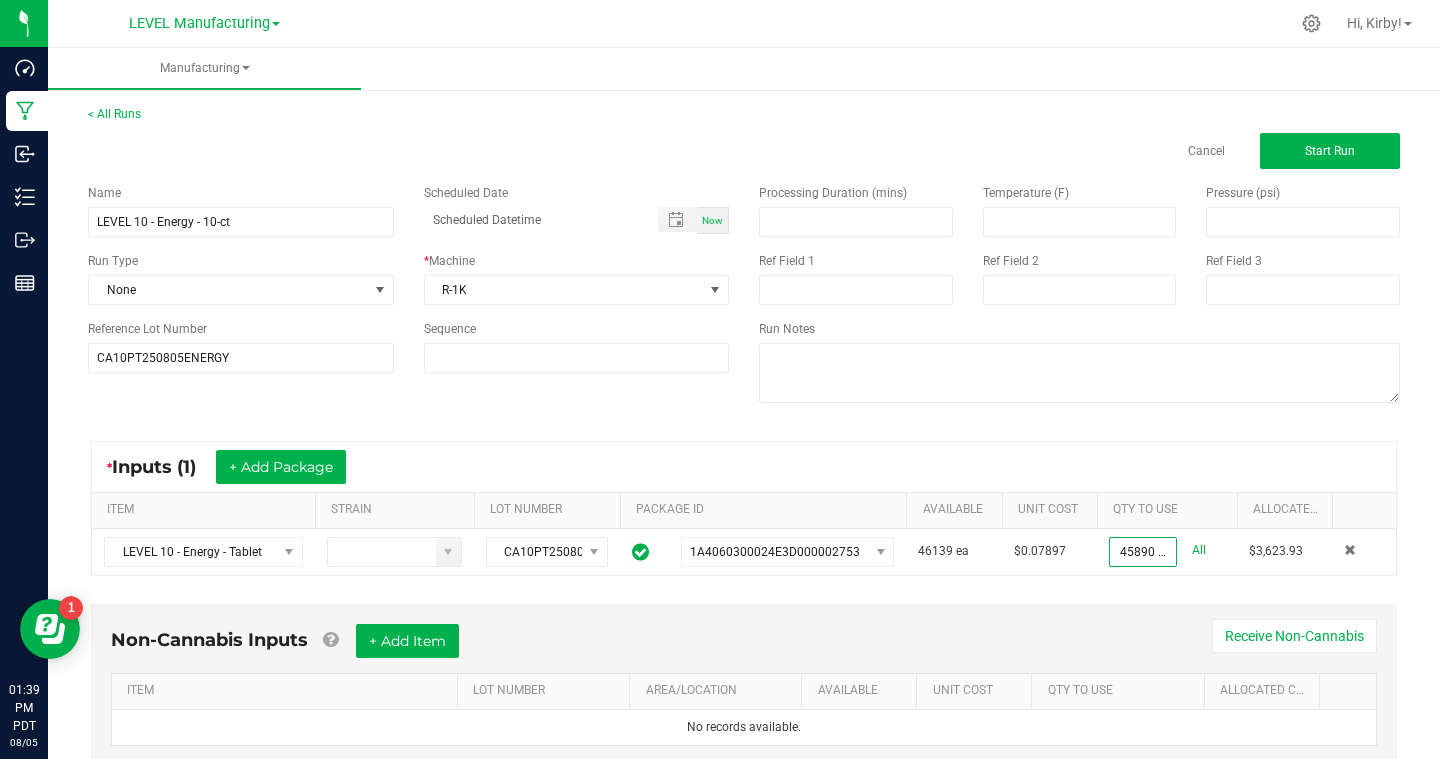 click on "Non-Cannabis Inputs   + Add Item   Receive Non-Cannabis" at bounding box center [744, 648] 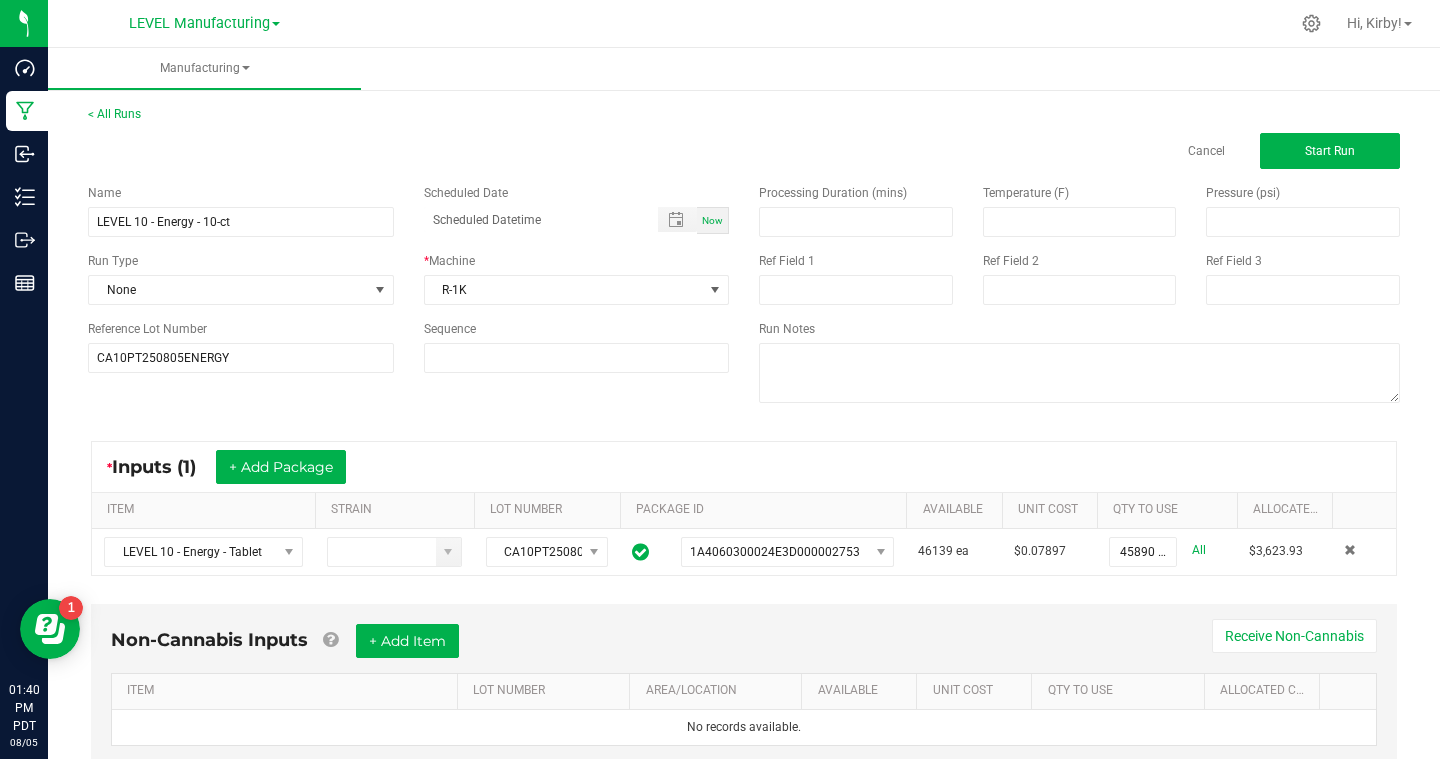 scroll, scrollTop: 65, scrollLeft: 0, axis: vertical 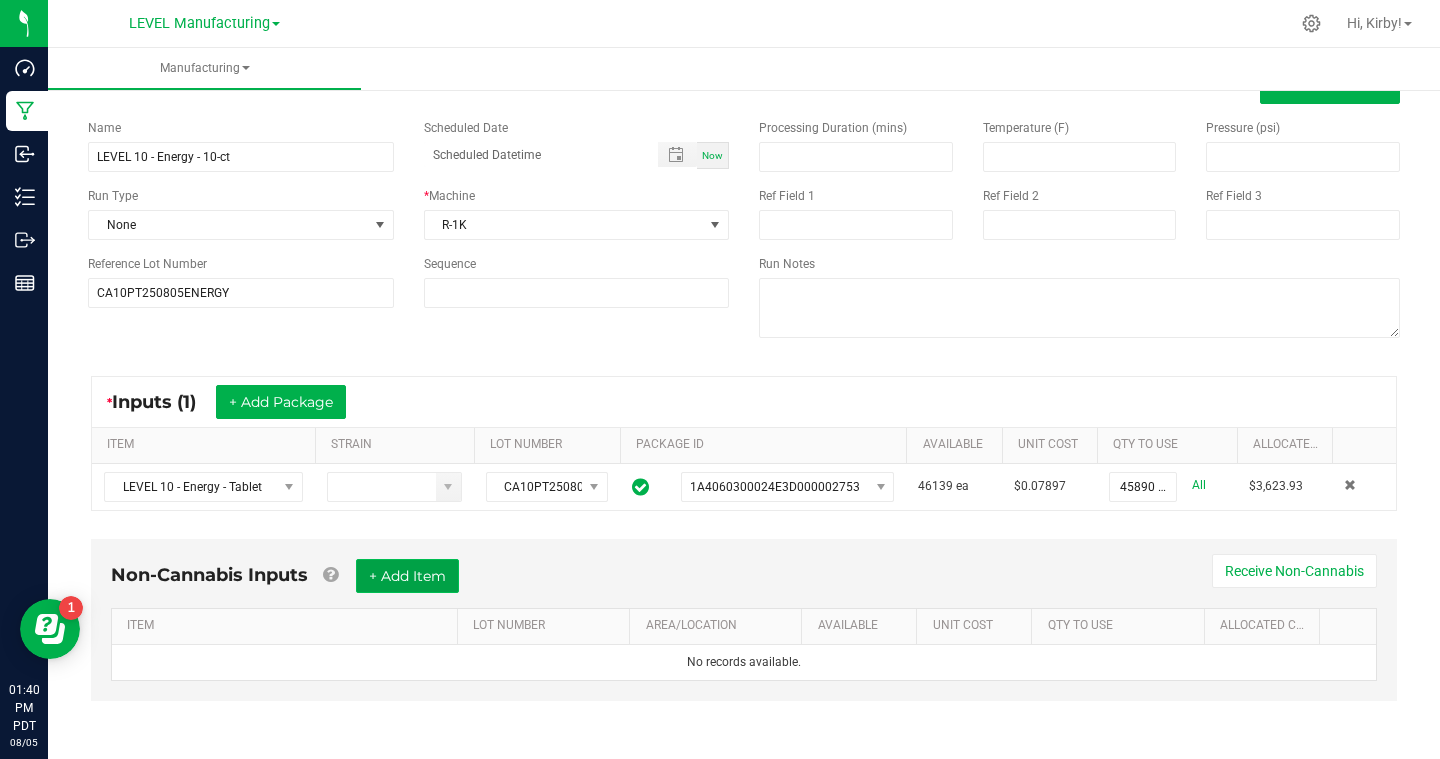 click on "+ Add Item" at bounding box center (407, 576) 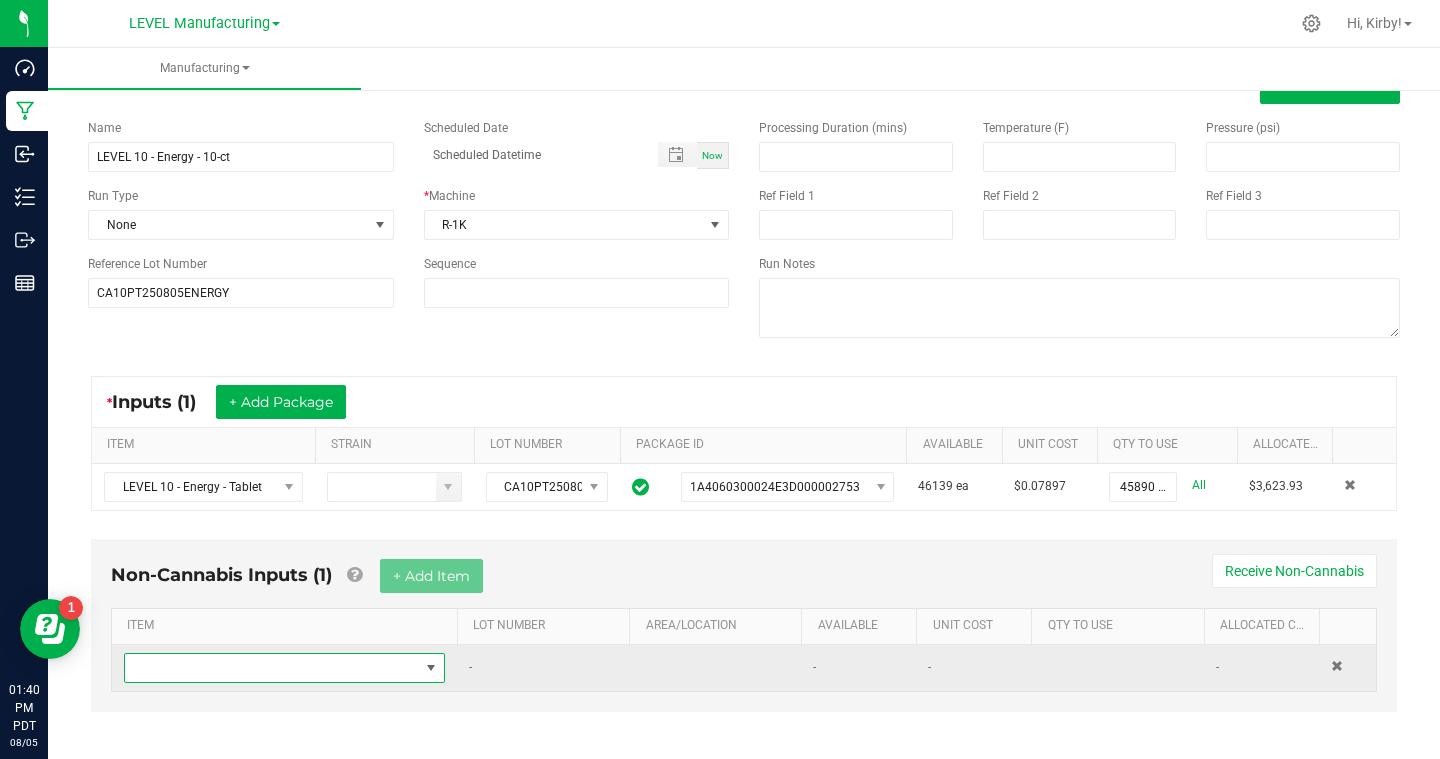 click at bounding box center [272, 668] 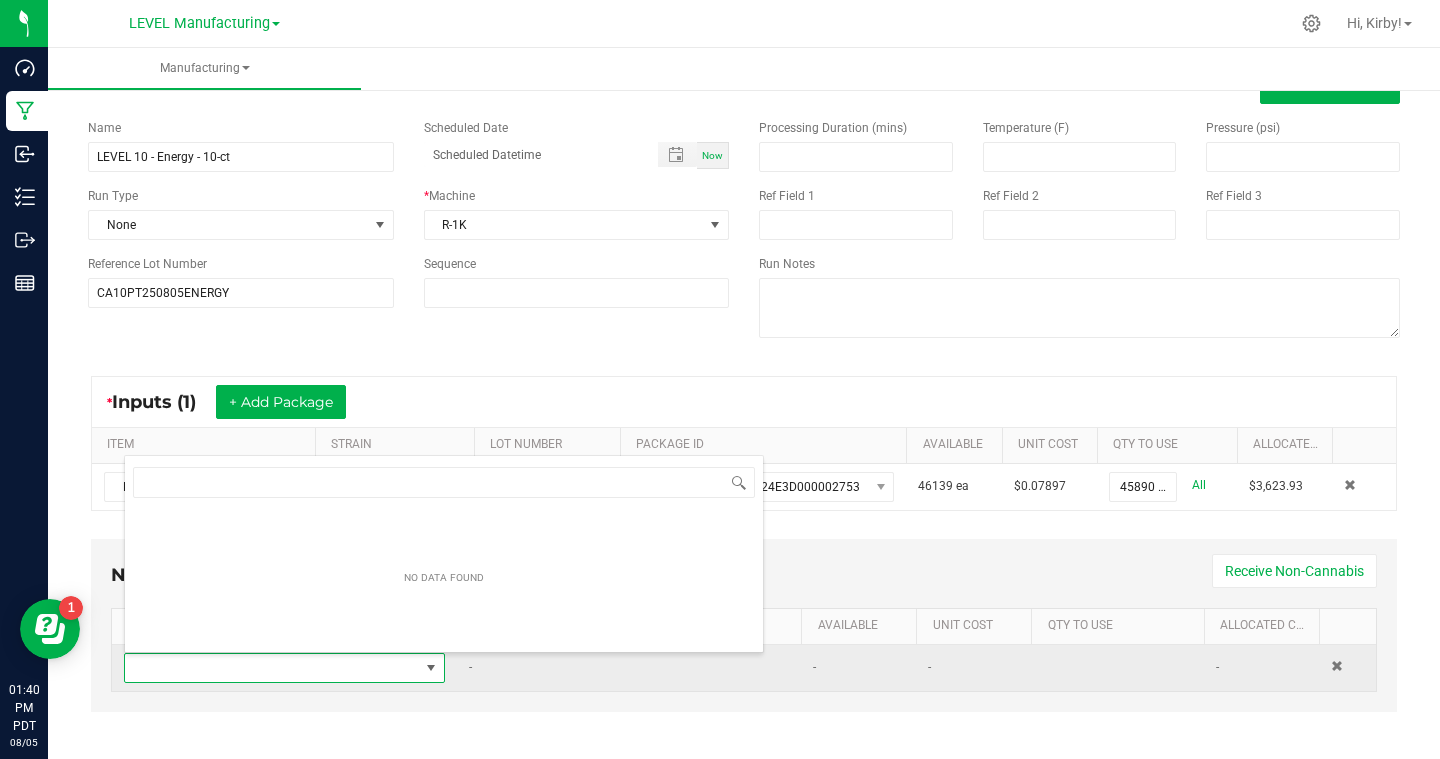 scroll, scrollTop: 99970, scrollLeft: 99679, axis: both 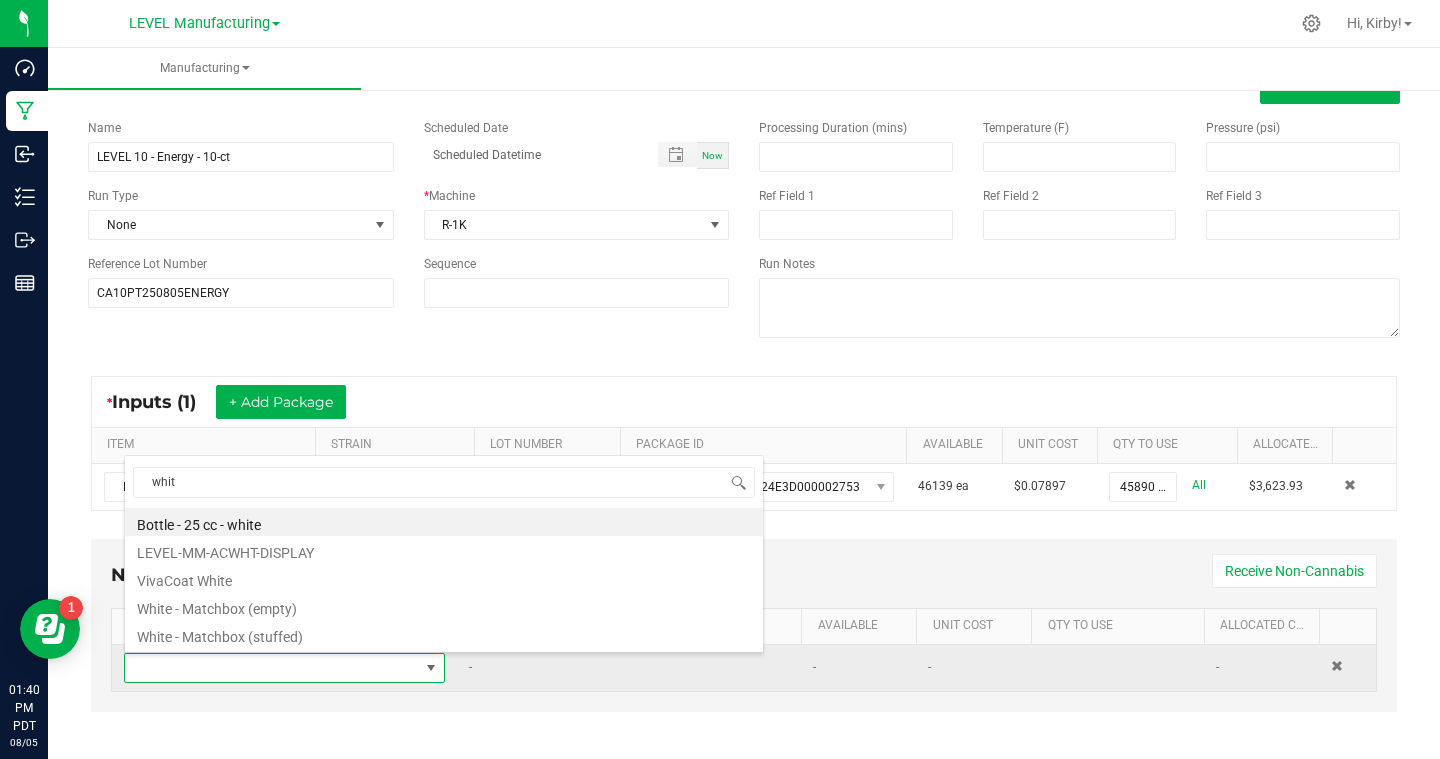 type on "white" 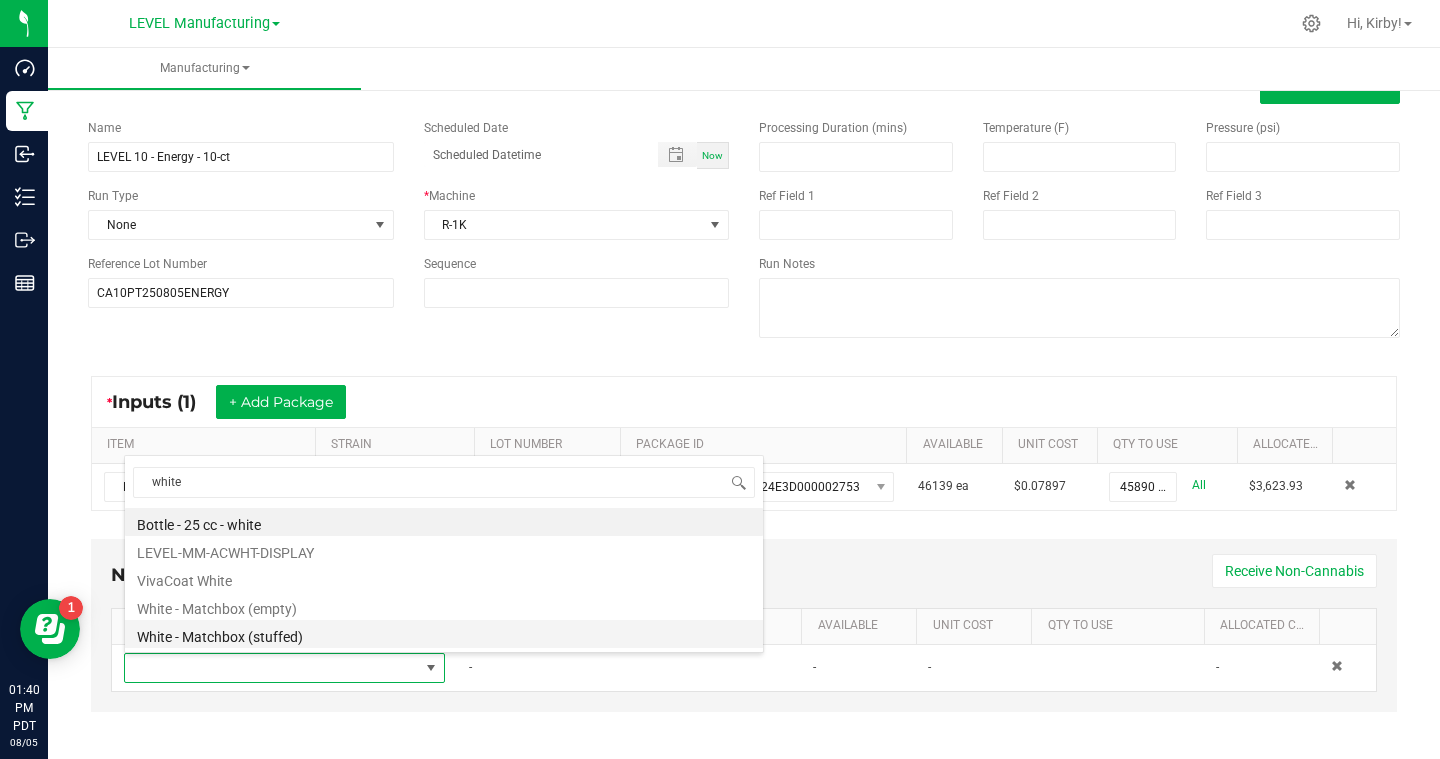 click on "White - Matchbox (stuffed)" at bounding box center [444, 634] 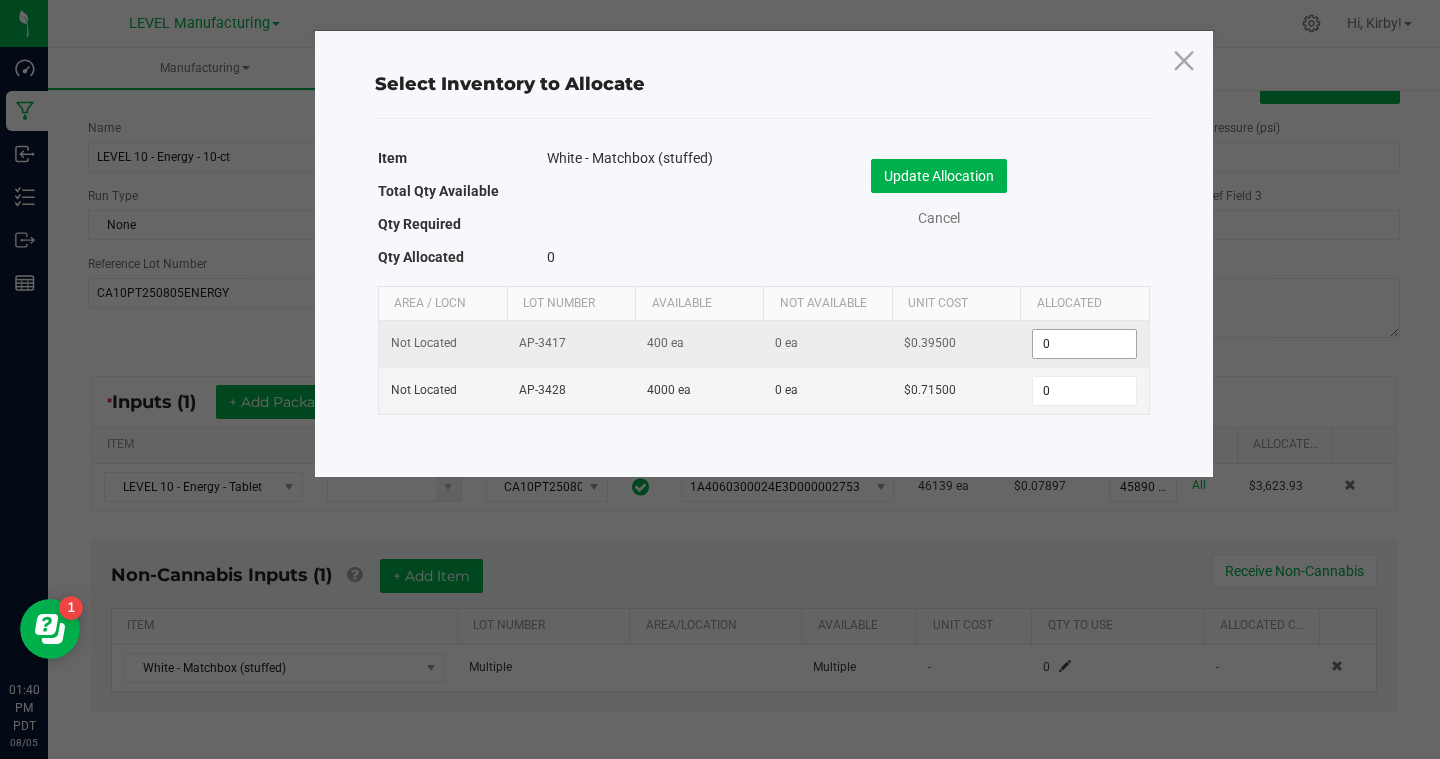 click on "0" at bounding box center (1084, 344) 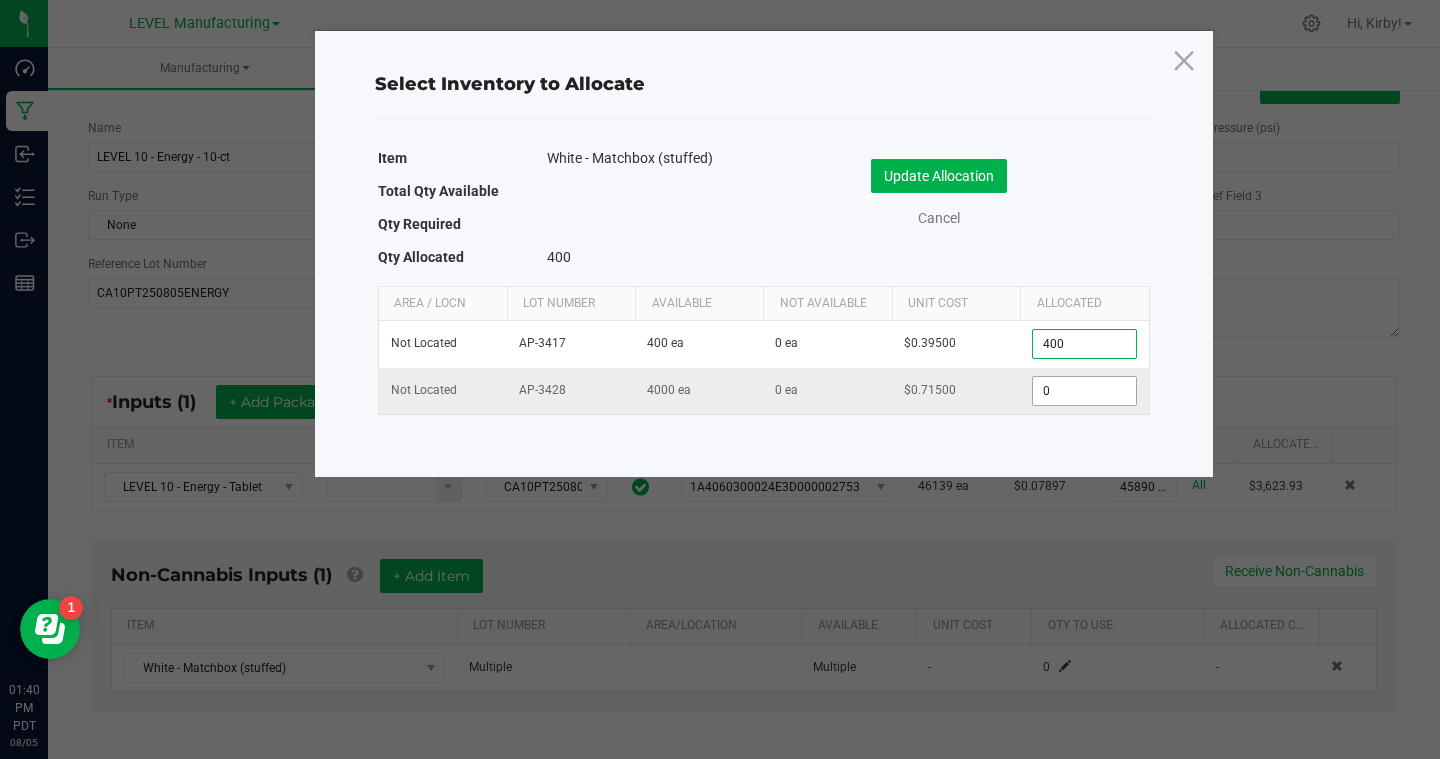 type on "400" 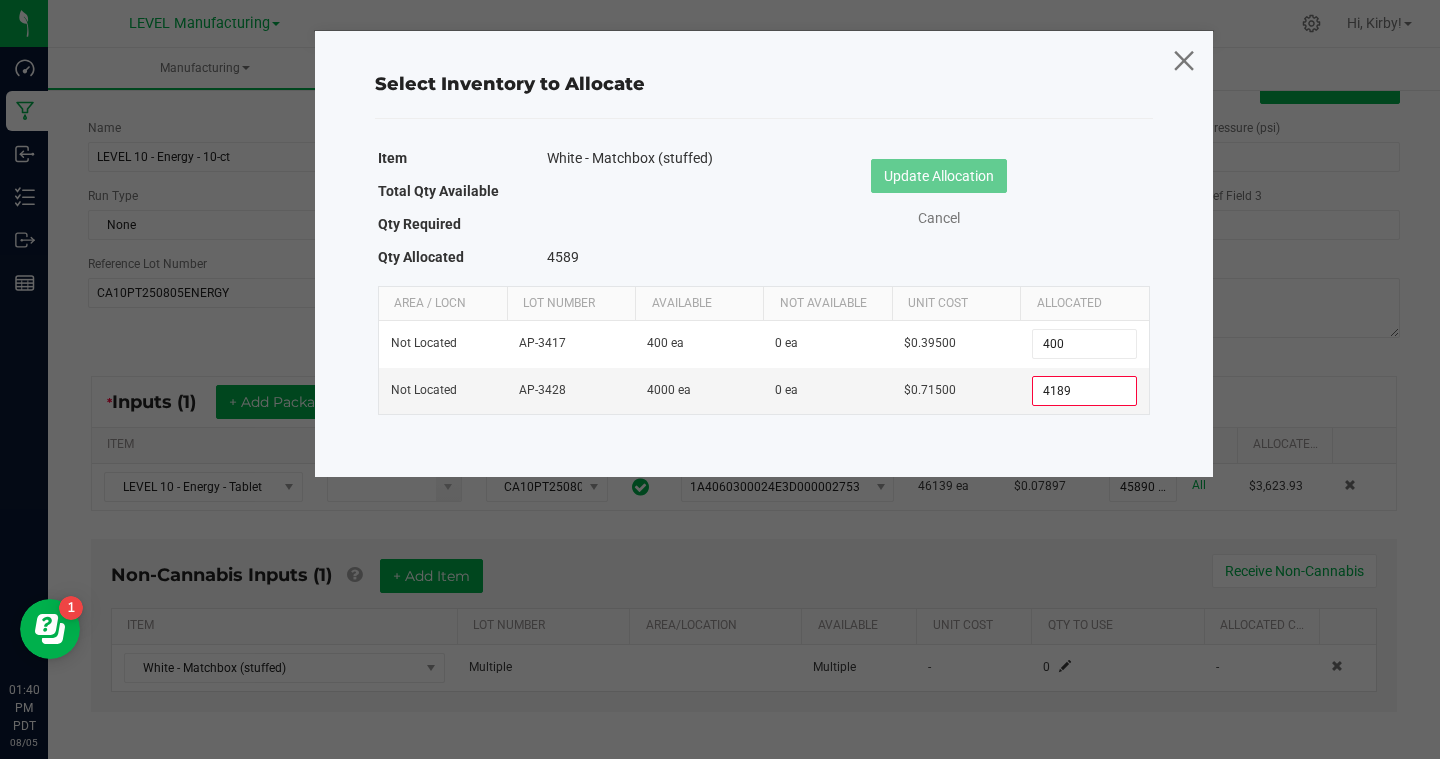 type on "4,189" 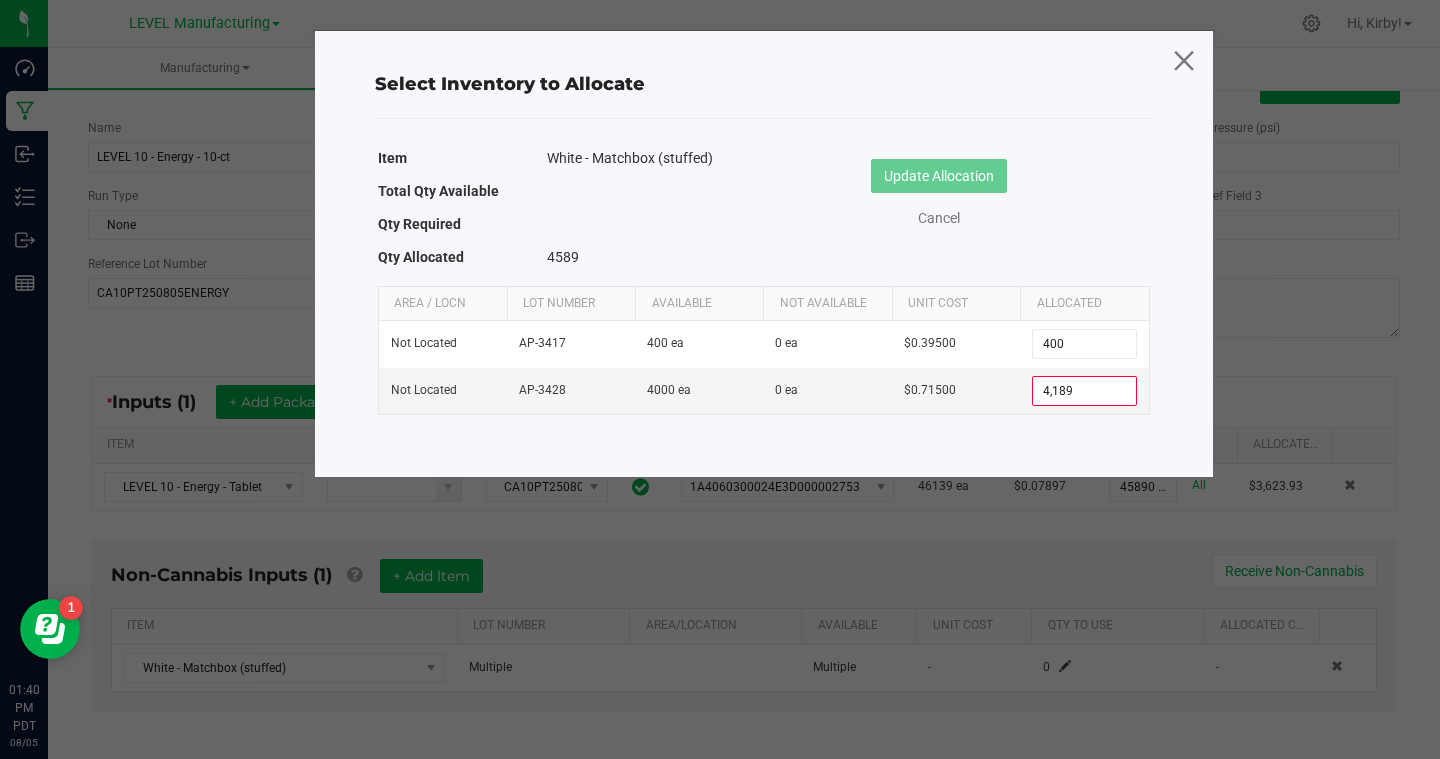 click 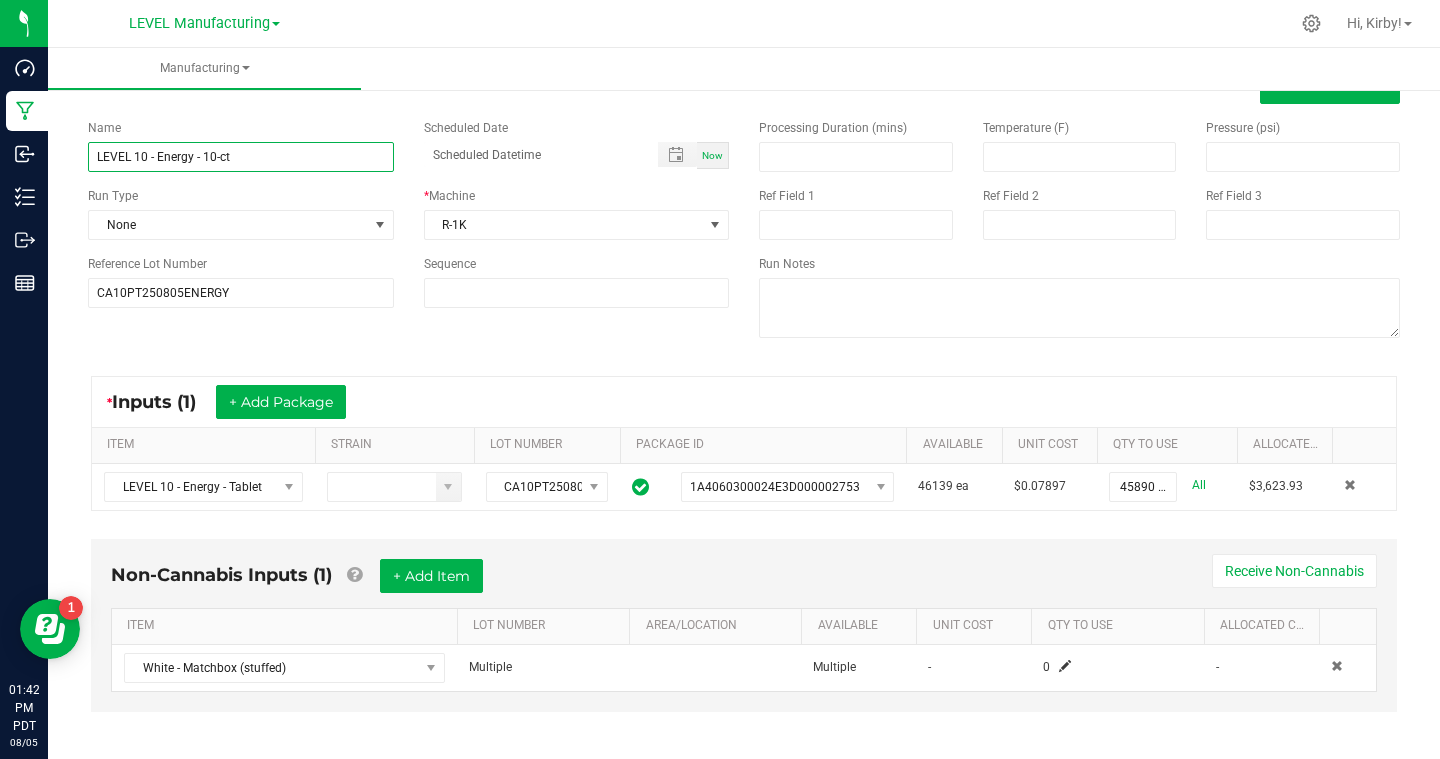 drag, startPoint x: 261, startPoint y: 148, endPoint x: 63, endPoint y: 174, distance: 199.69977 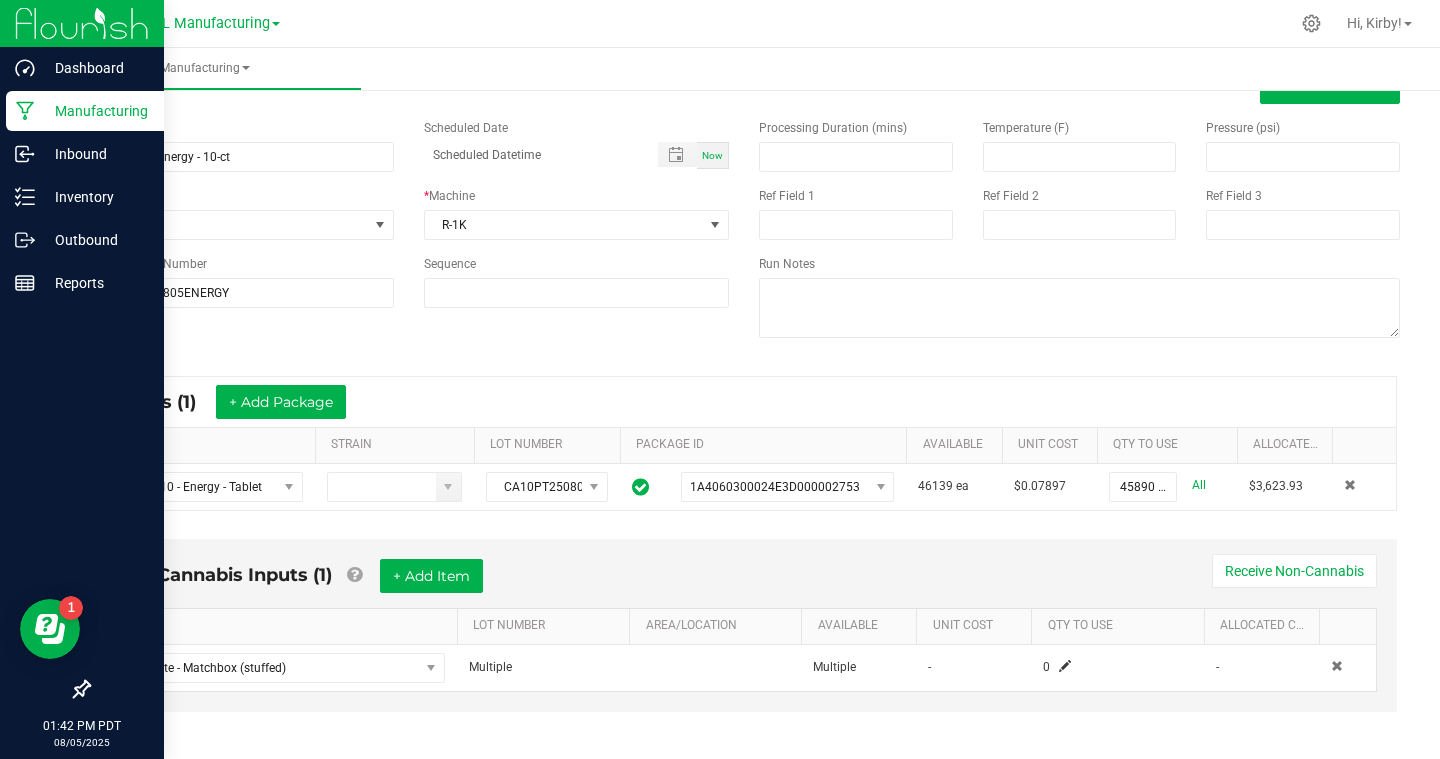 click 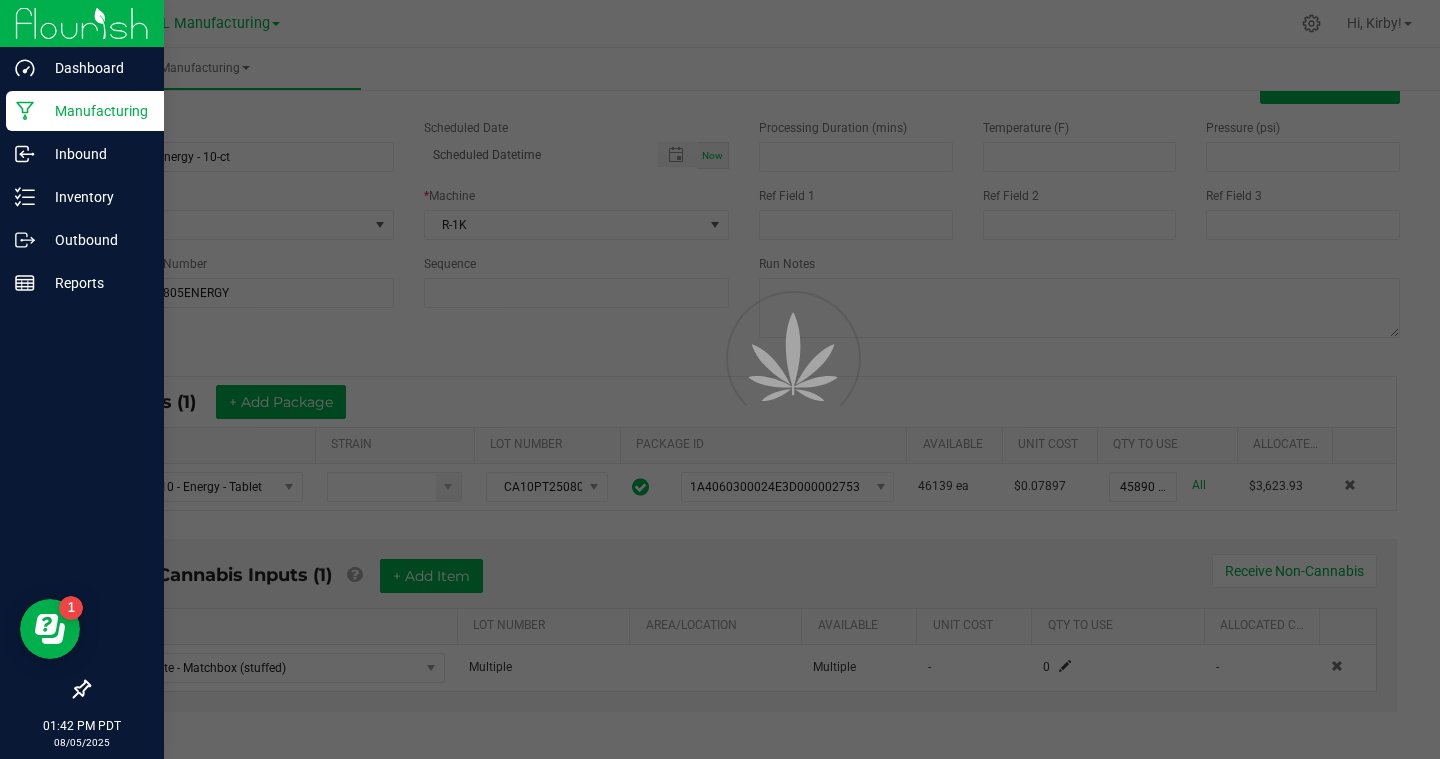 scroll, scrollTop: 0, scrollLeft: 0, axis: both 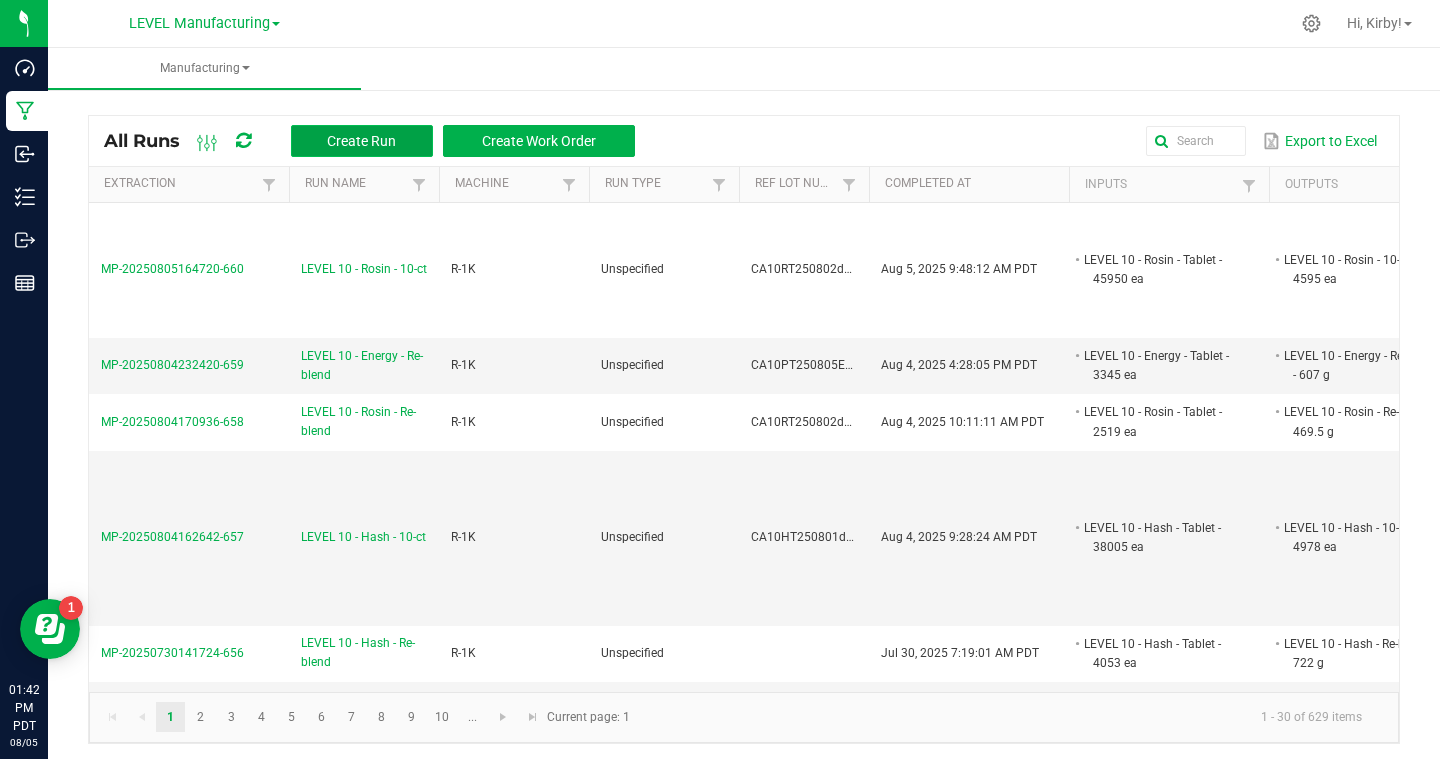 click on "Create Run" at bounding box center (361, 141) 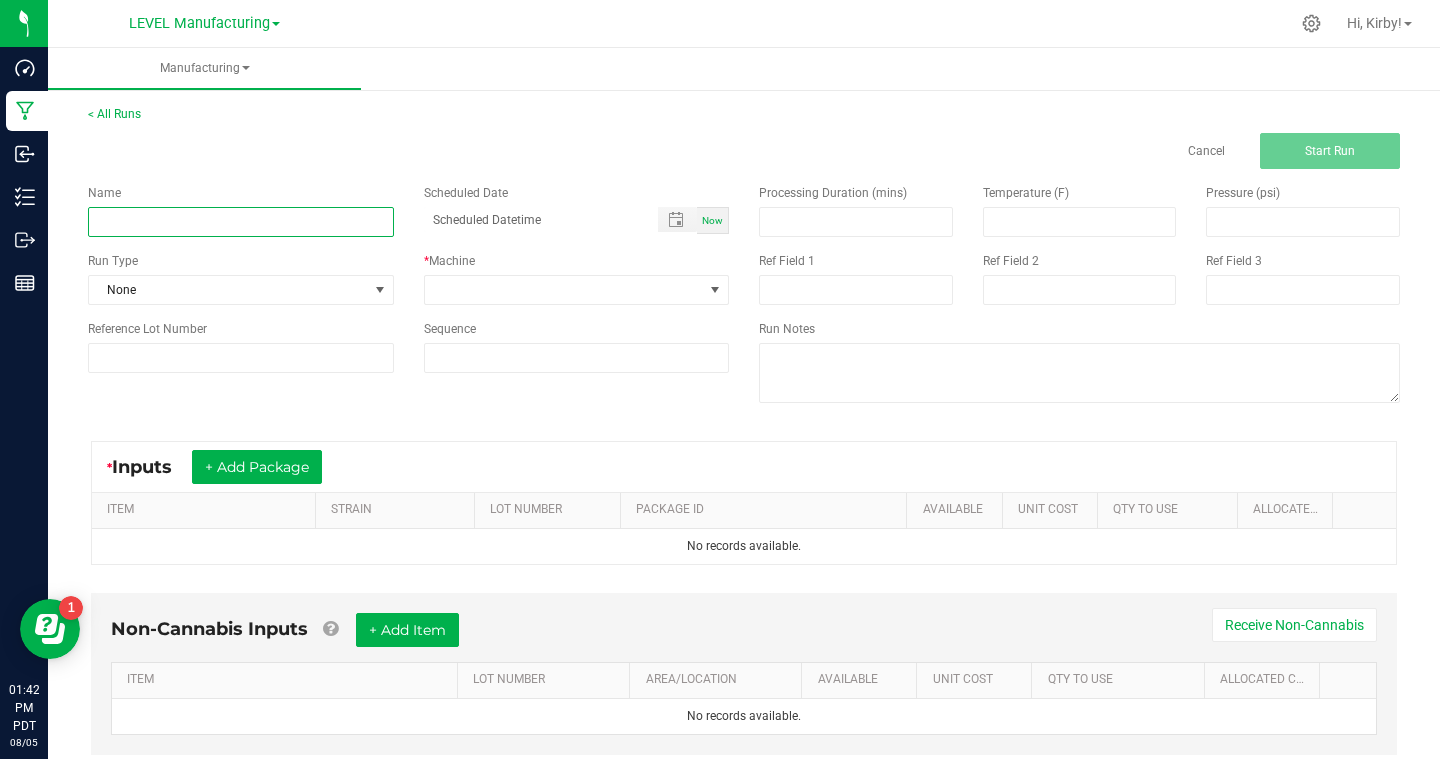 click at bounding box center [241, 222] 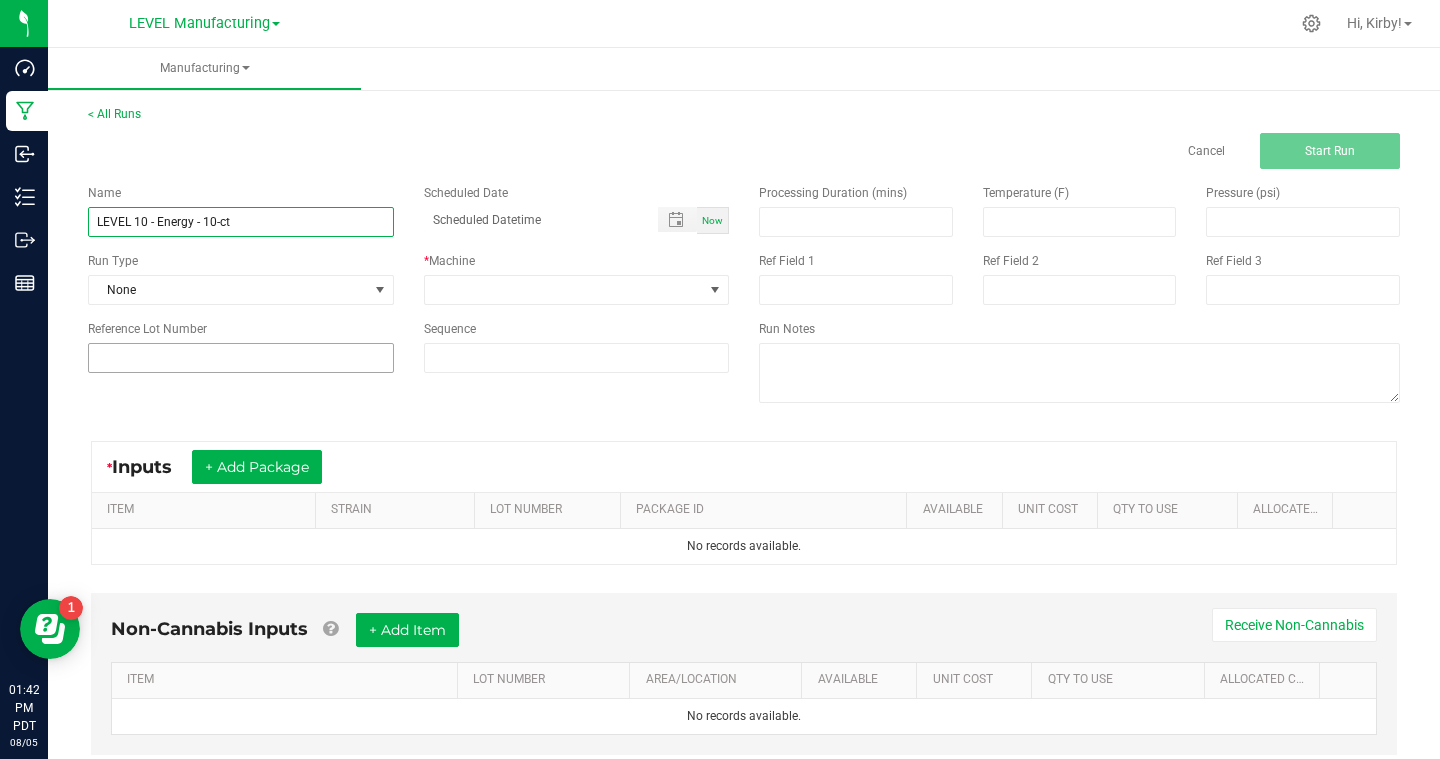 type on "LEVEL 10 - Energy - 10-ct" 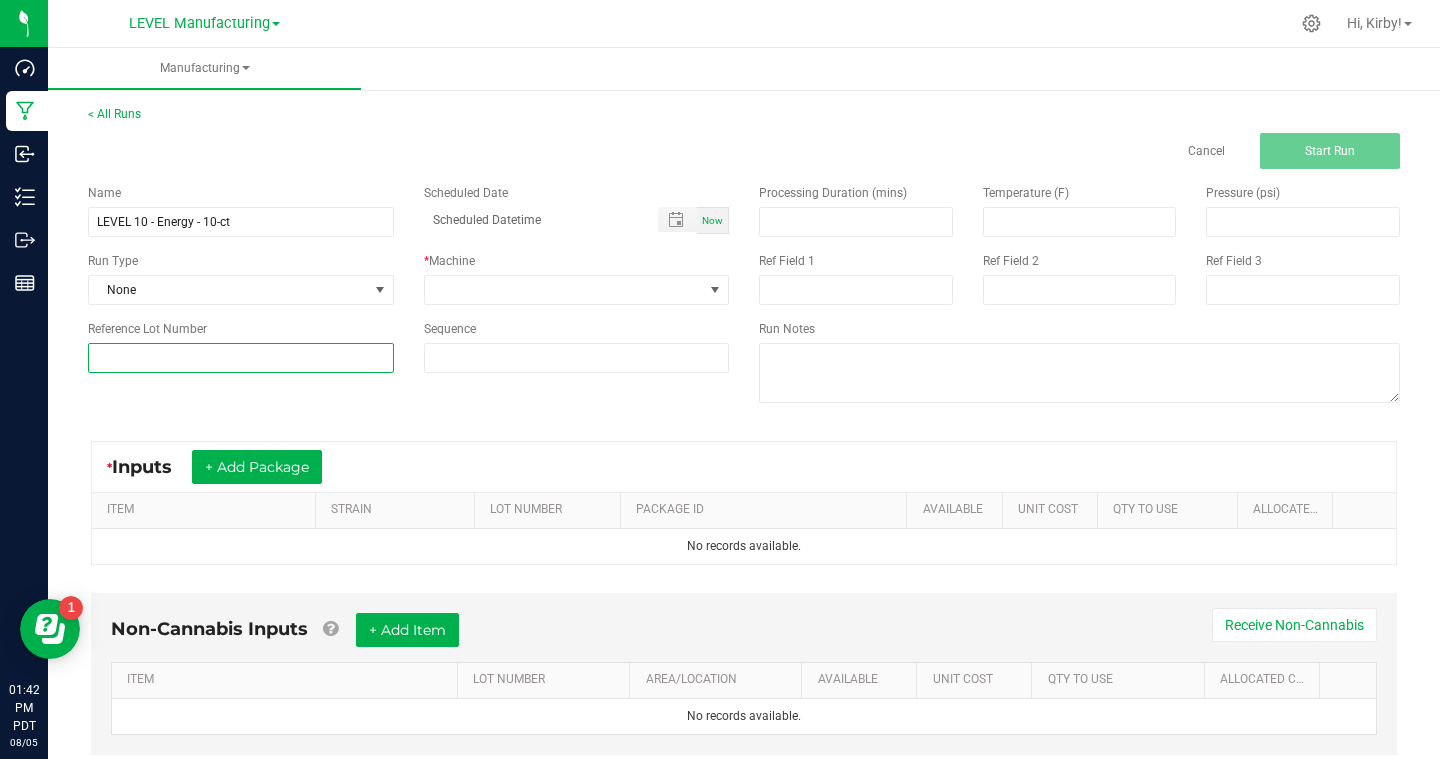click at bounding box center [241, 358] 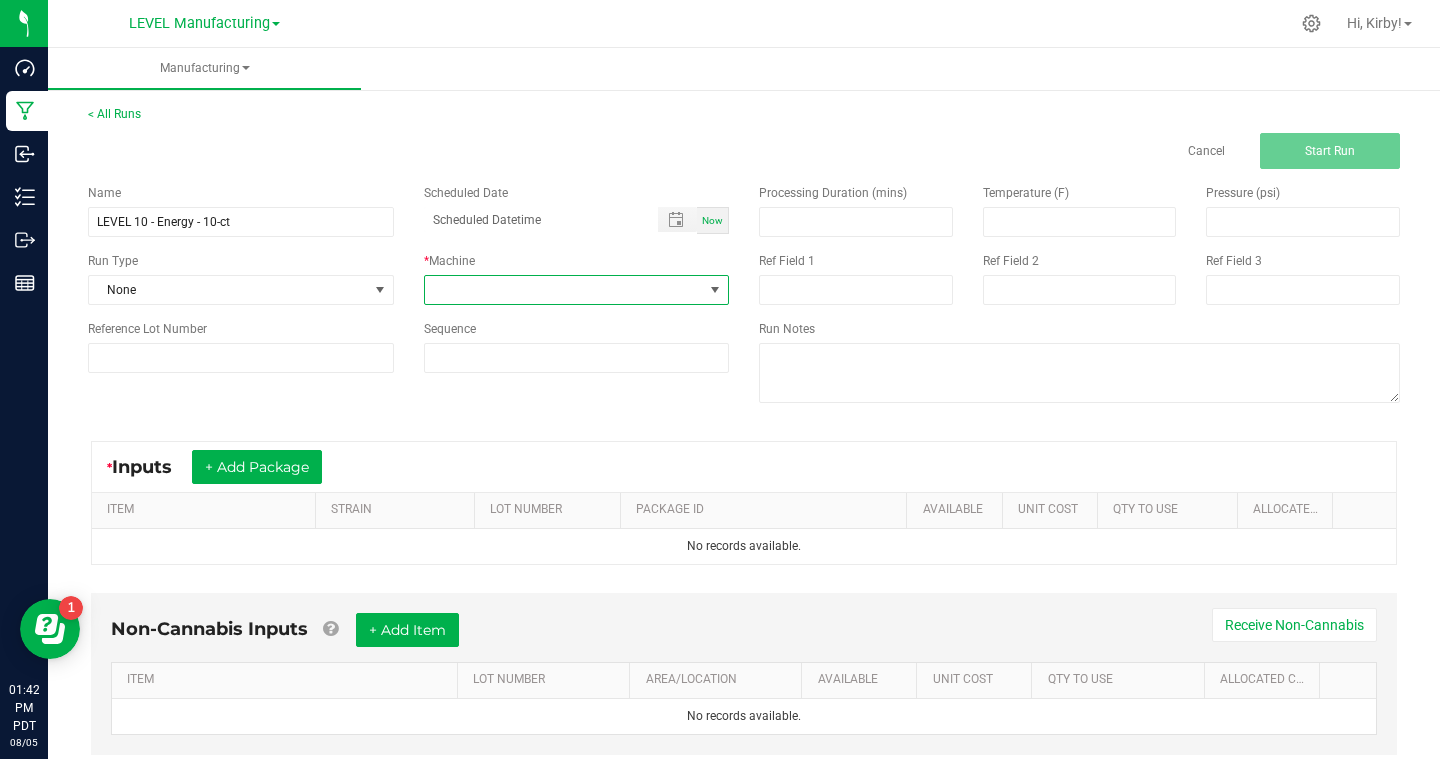 click at bounding box center (564, 290) 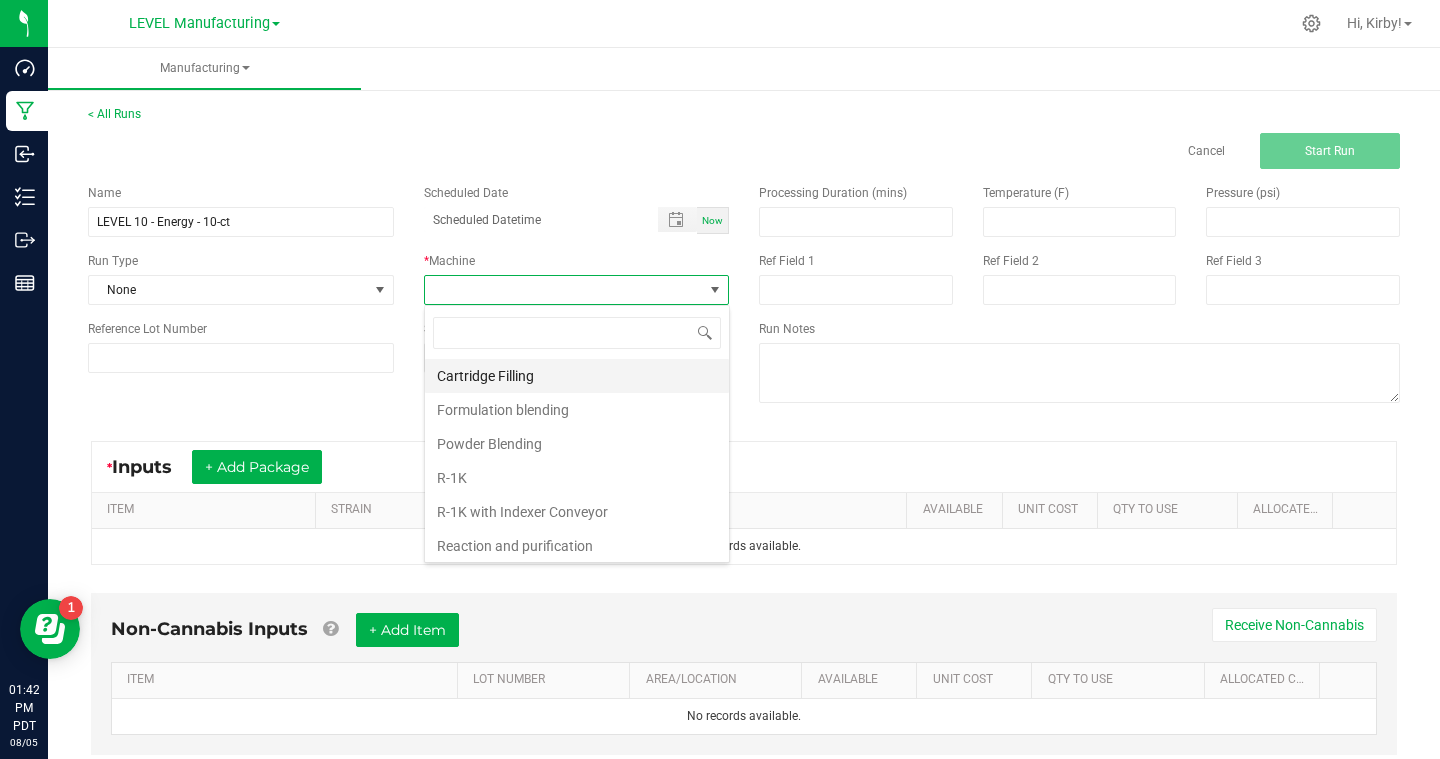 scroll, scrollTop: 99970, scrollLeft: 99694, axis: both 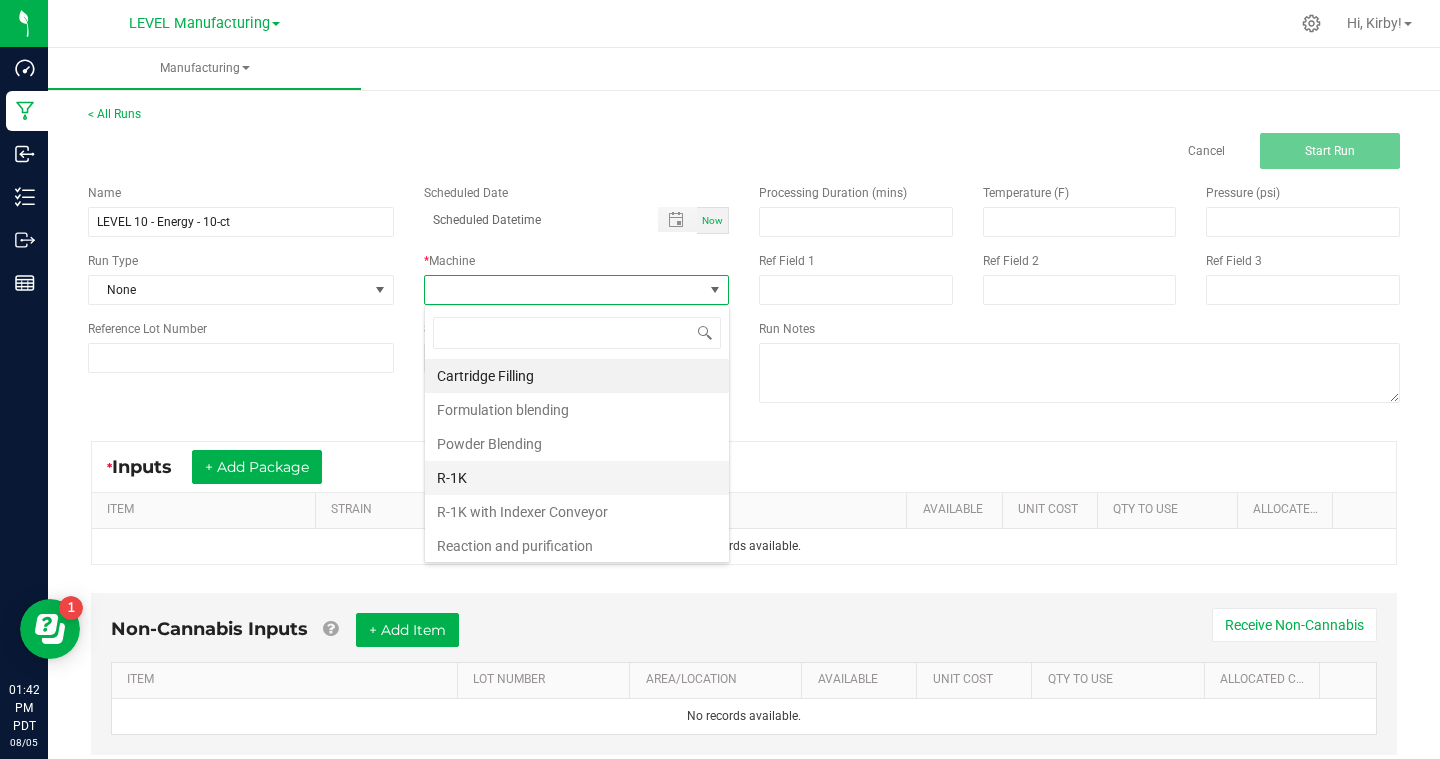 click on "R-1K" at bounding box center [577, 478] 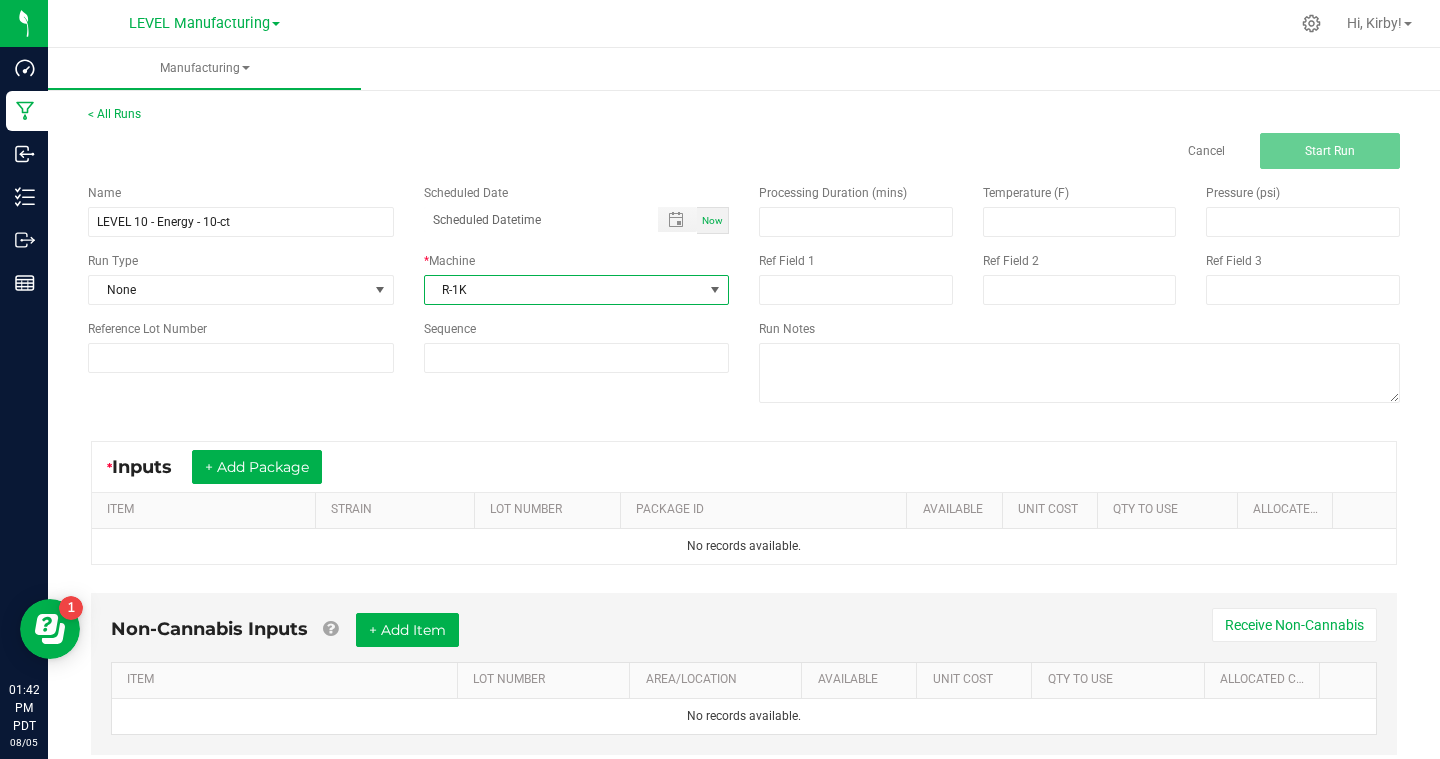 click on "Name  LEVEL 10 - Energy - 10-ct  Scheduled Date  Now  Run Type  None  *   Machine  R-1K  Reference Lot Number   Sequence" at bounding box center (408, 278) 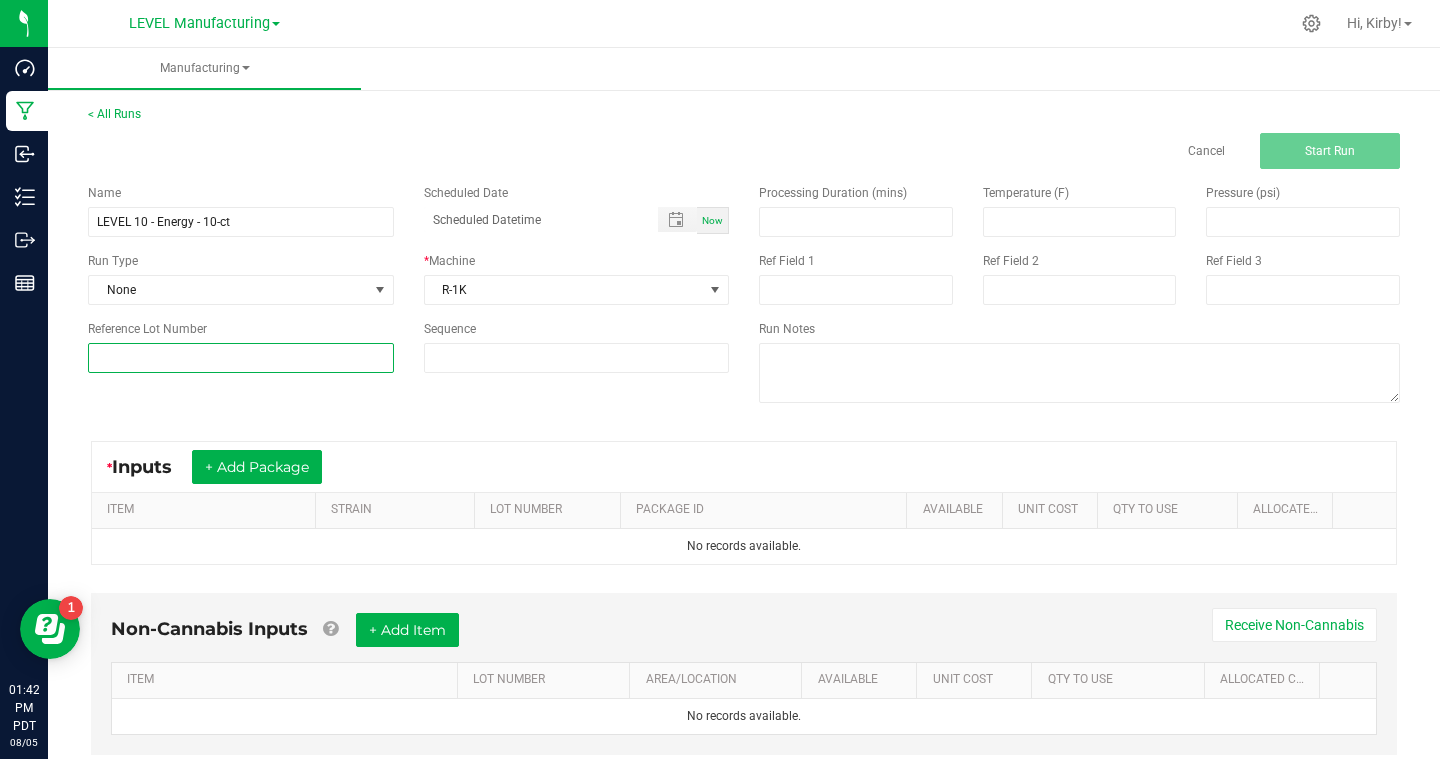 click at bounding box center [241, 358] 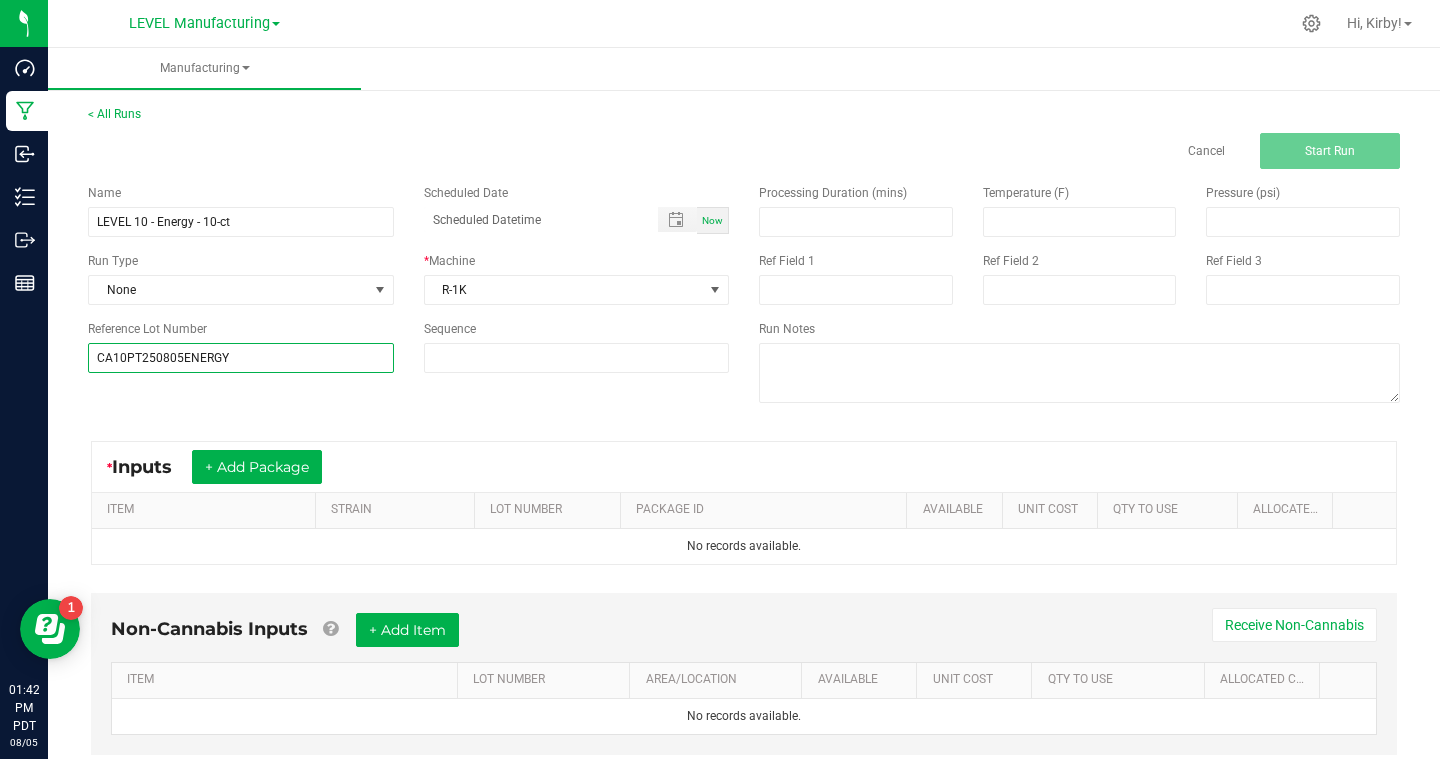type on "CA10PT250805ENERGY" 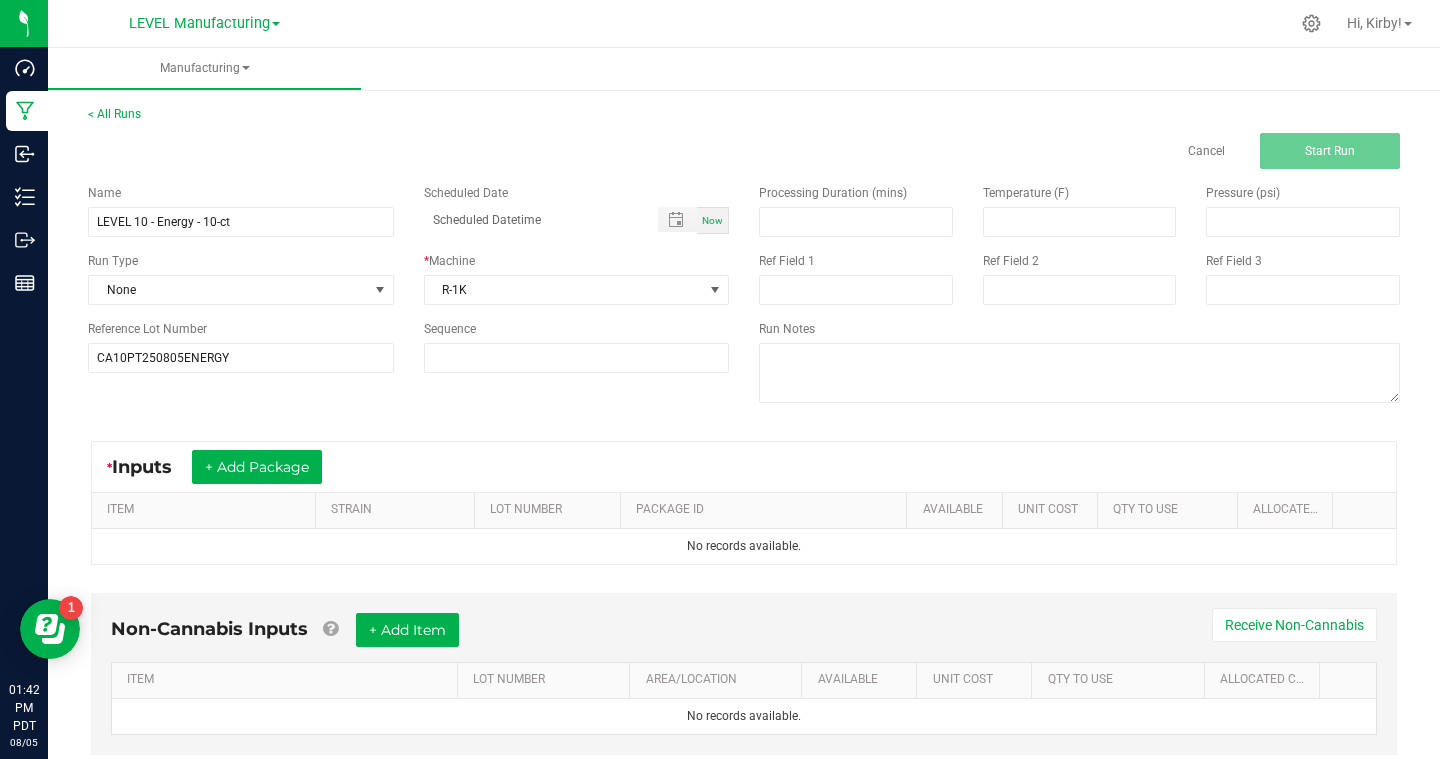 click on "*    Inputs    + Add Package  ITEM STRAIN LOT NUMBER PACKAGE ID AVAILABLE Unit Cost QTY TO USE Allocated Cost  No records available." at bounding box center [744, 503] 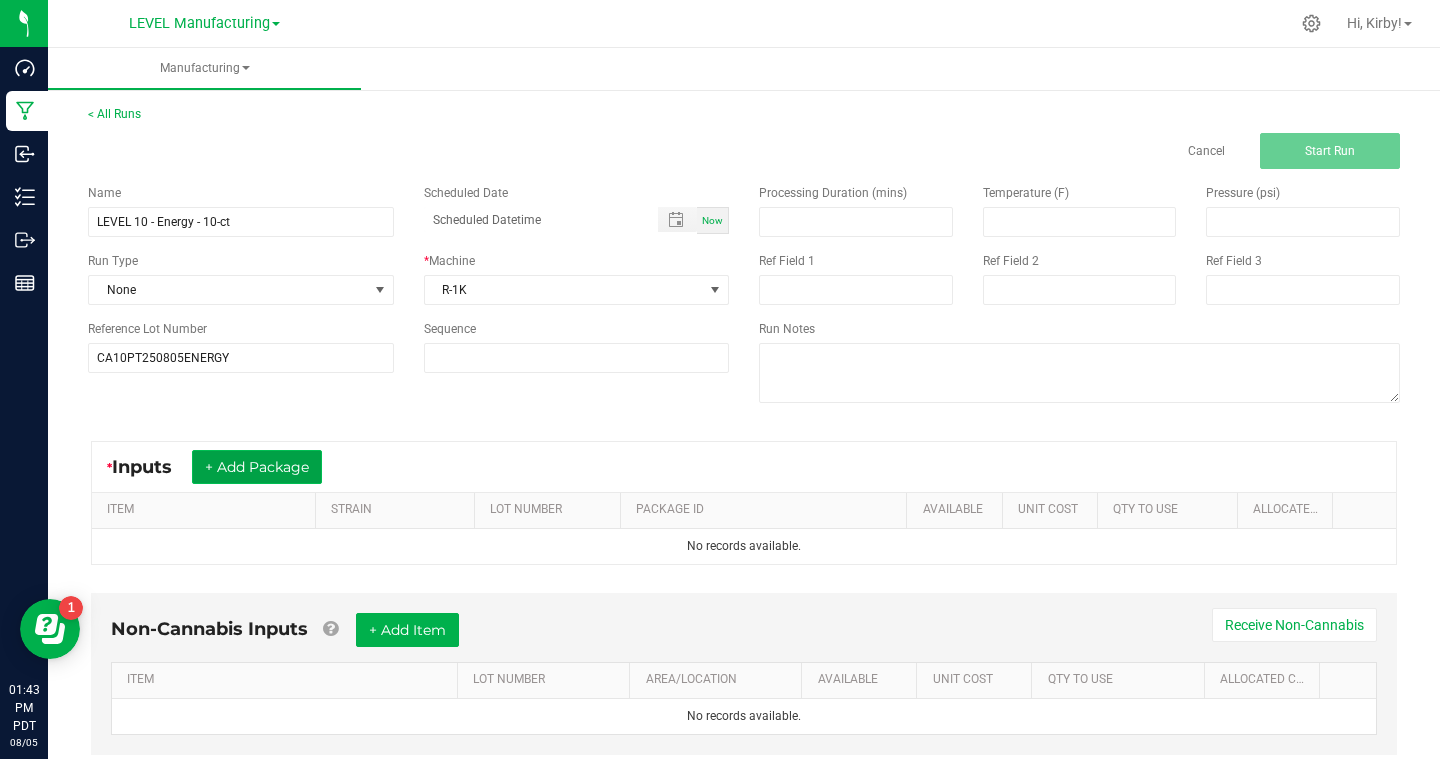 click on "+ Add Package" at bounding box center (257, 467) 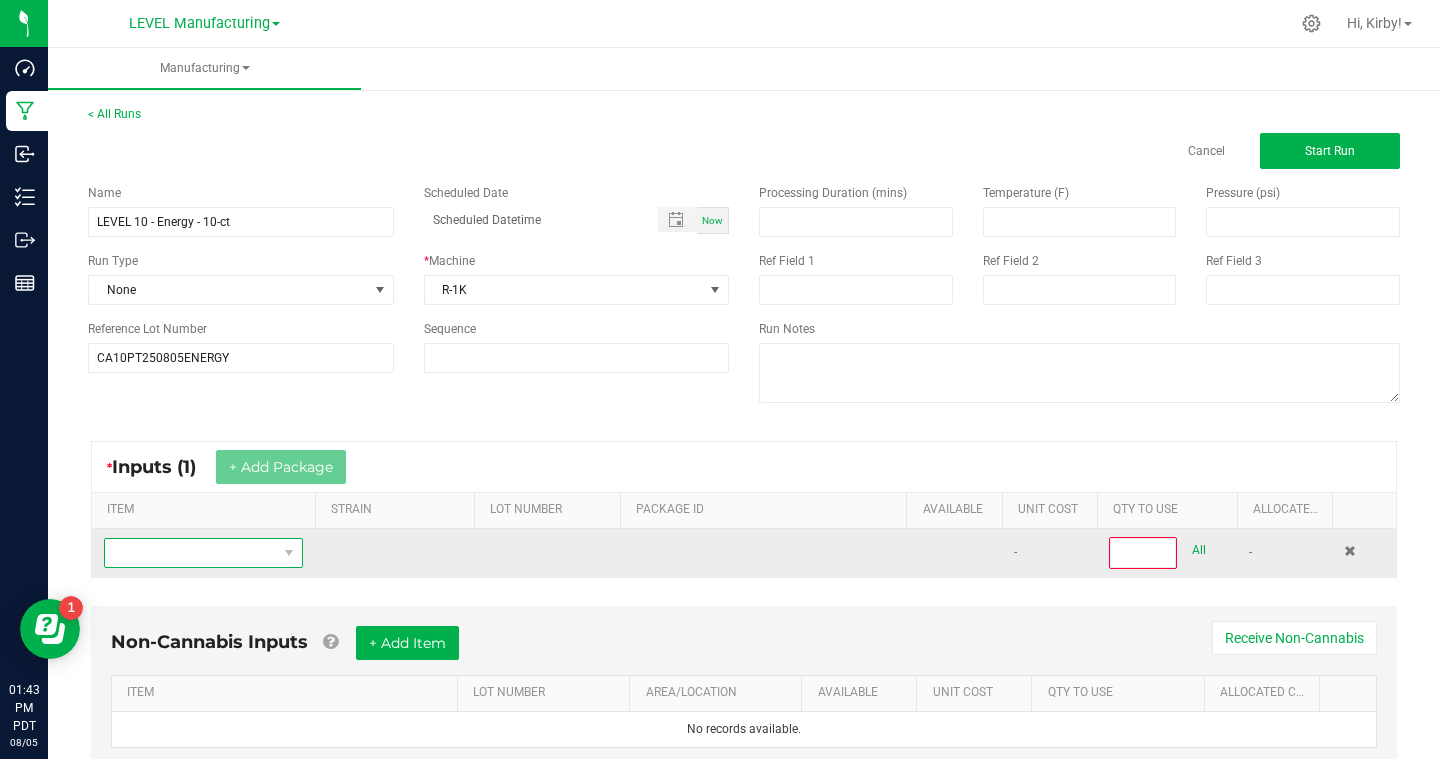 click at bounding box center (191, 553) 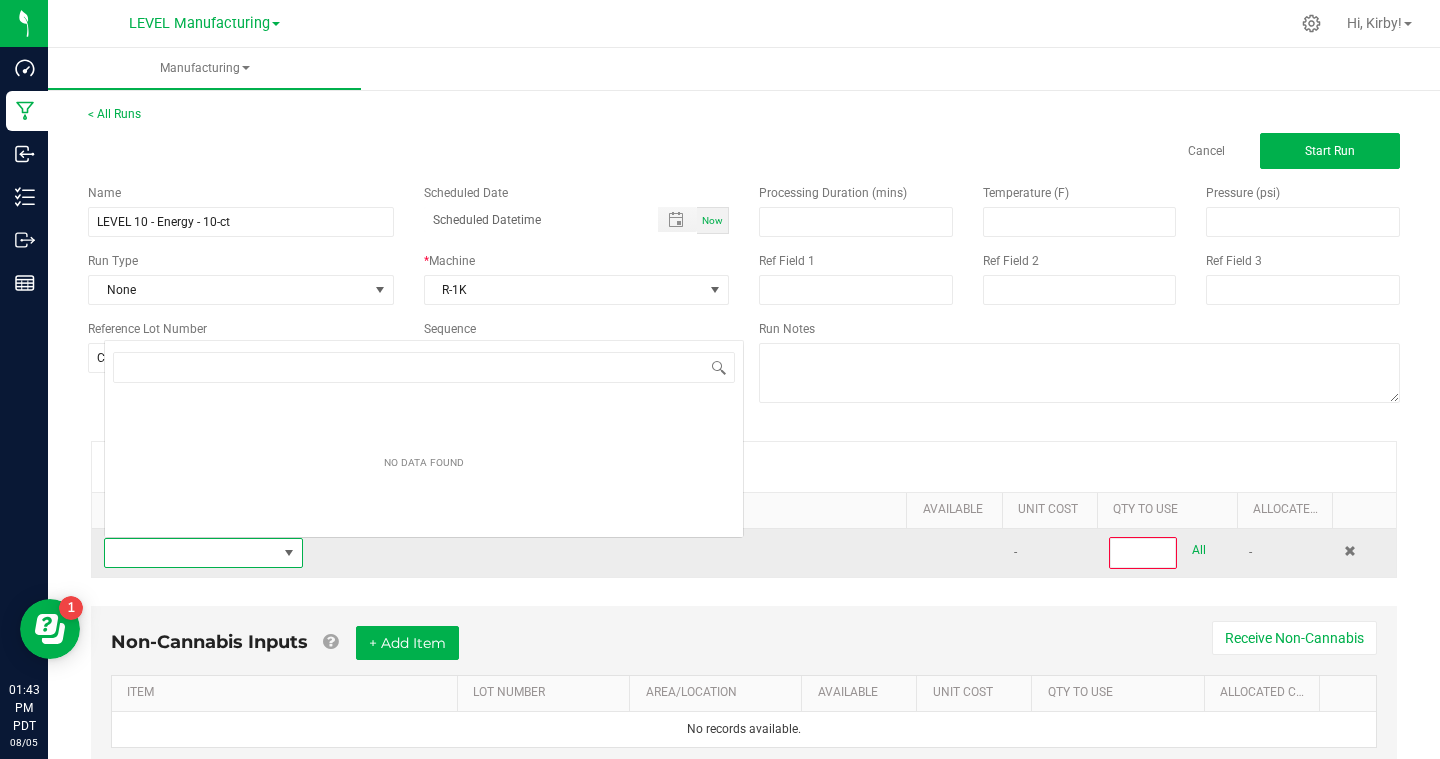 scroll, scrollTop: 0, scrollLeft: 0, axis: both 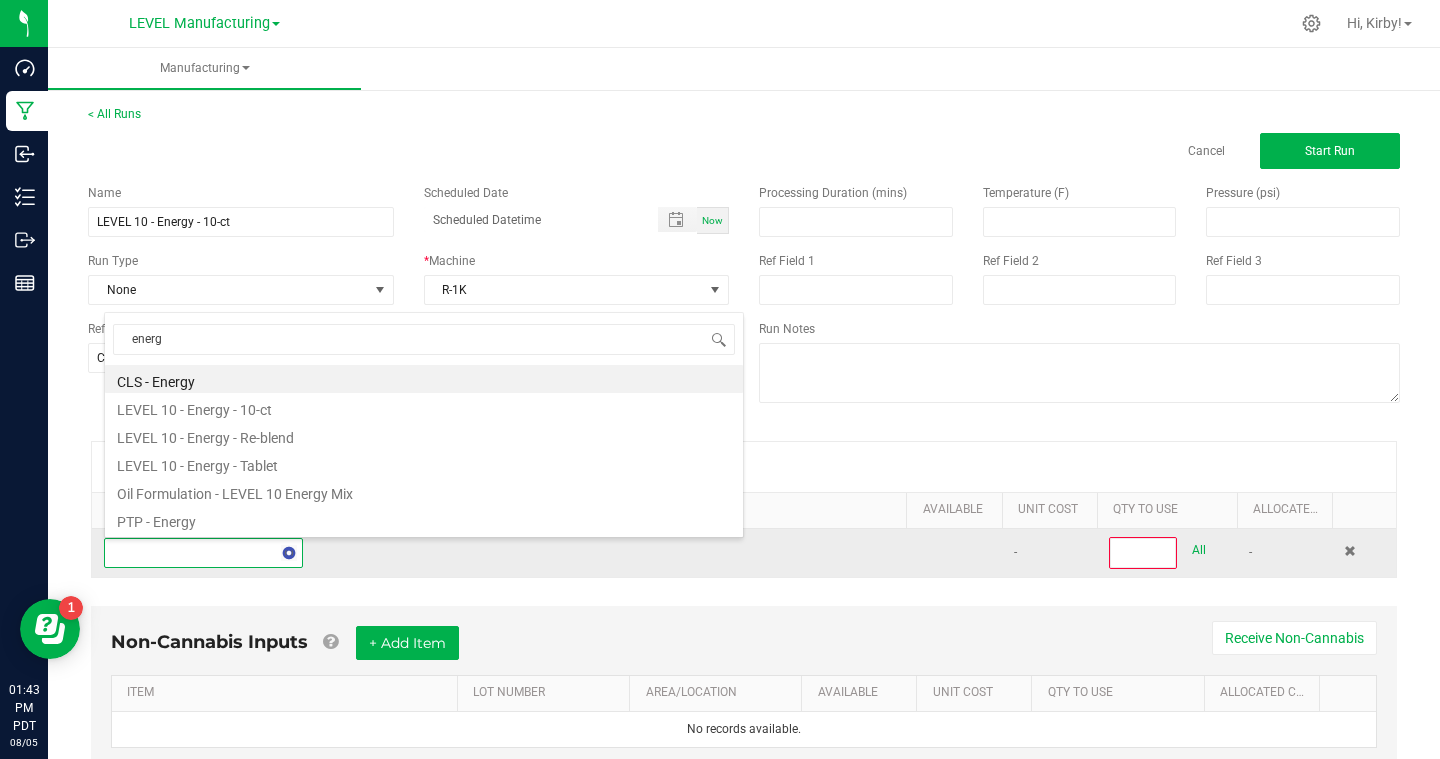 type on "energy" 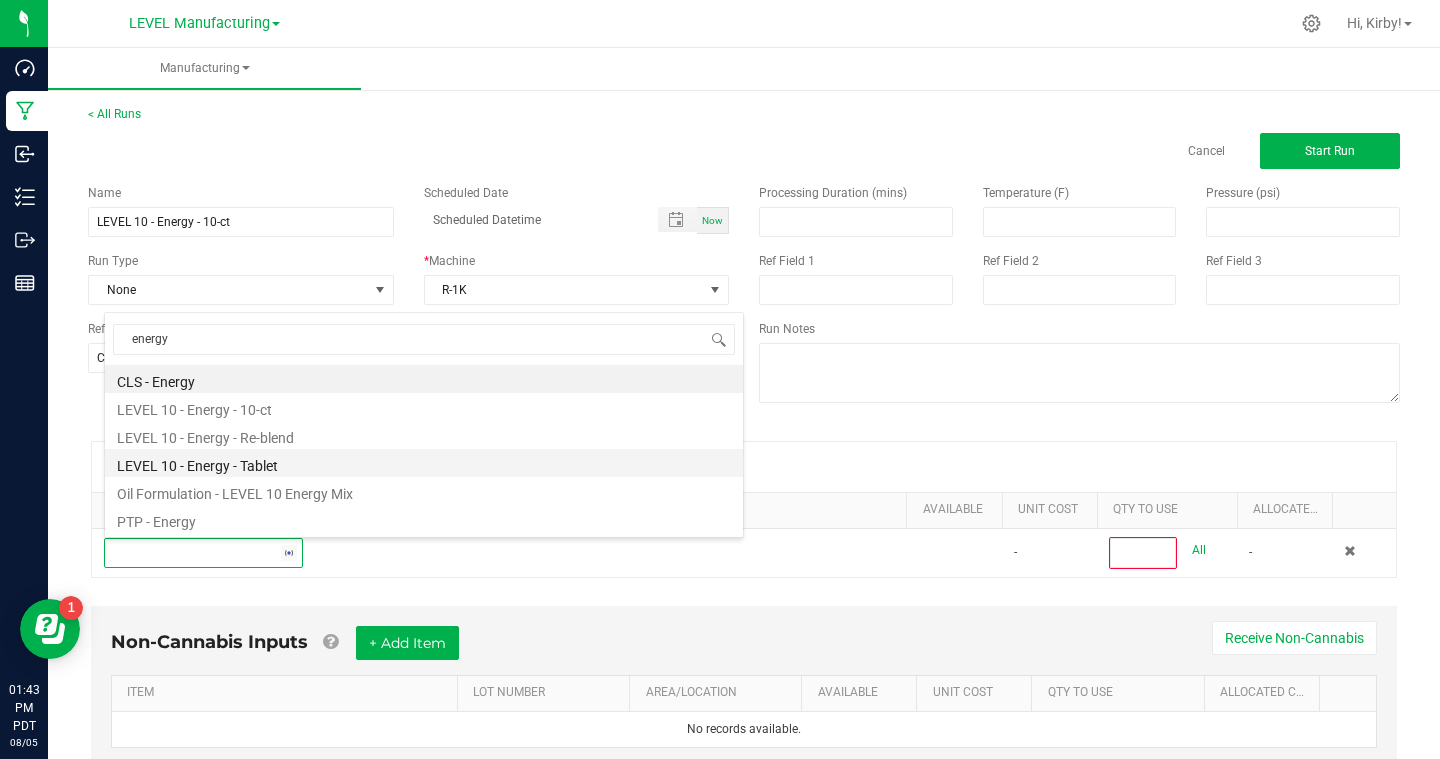 click on "LEVEL 10 - Energy - Tablet" at bounding box center [424, 463] 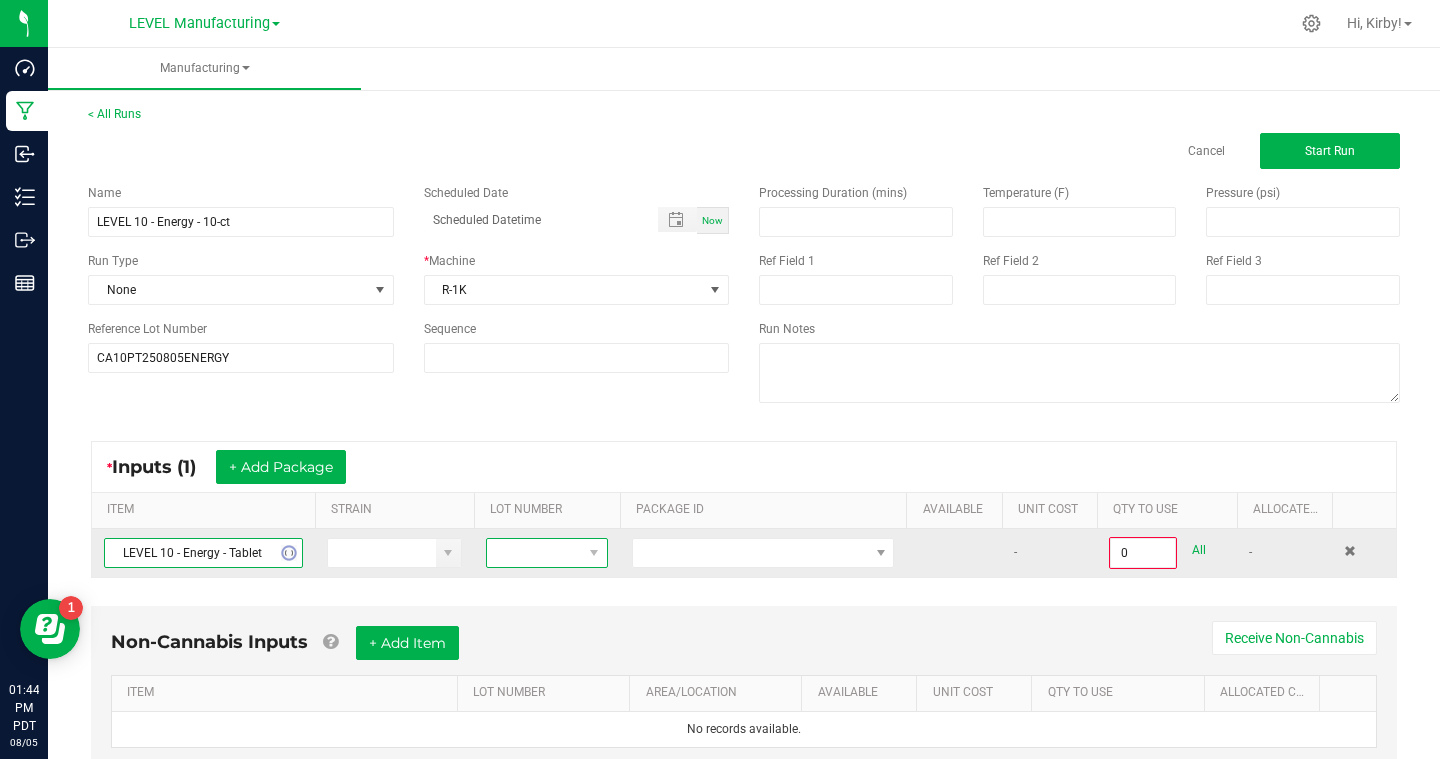 click at bounding box center [534, 553] 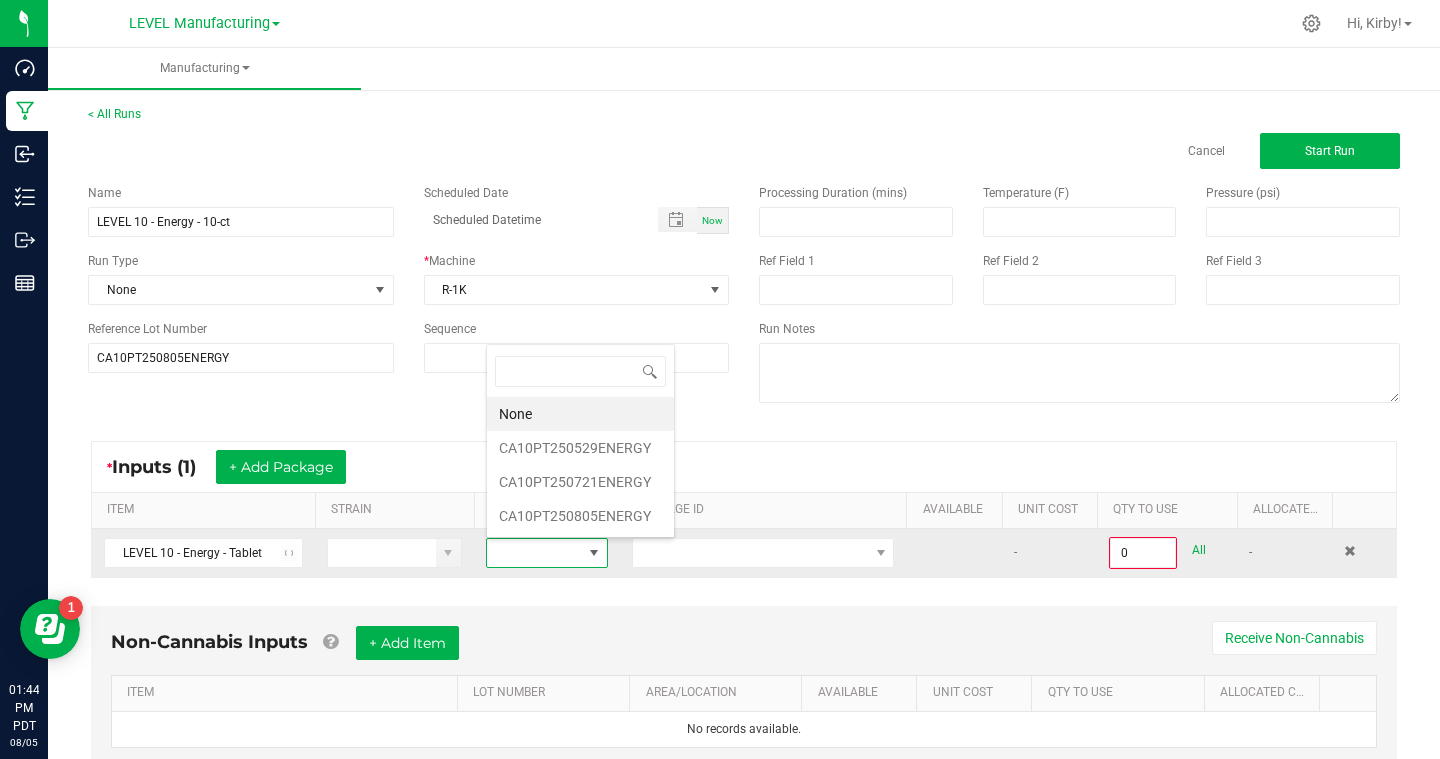 scroll, scrollTop: 99970, scrollLeft: 99877, axis: both 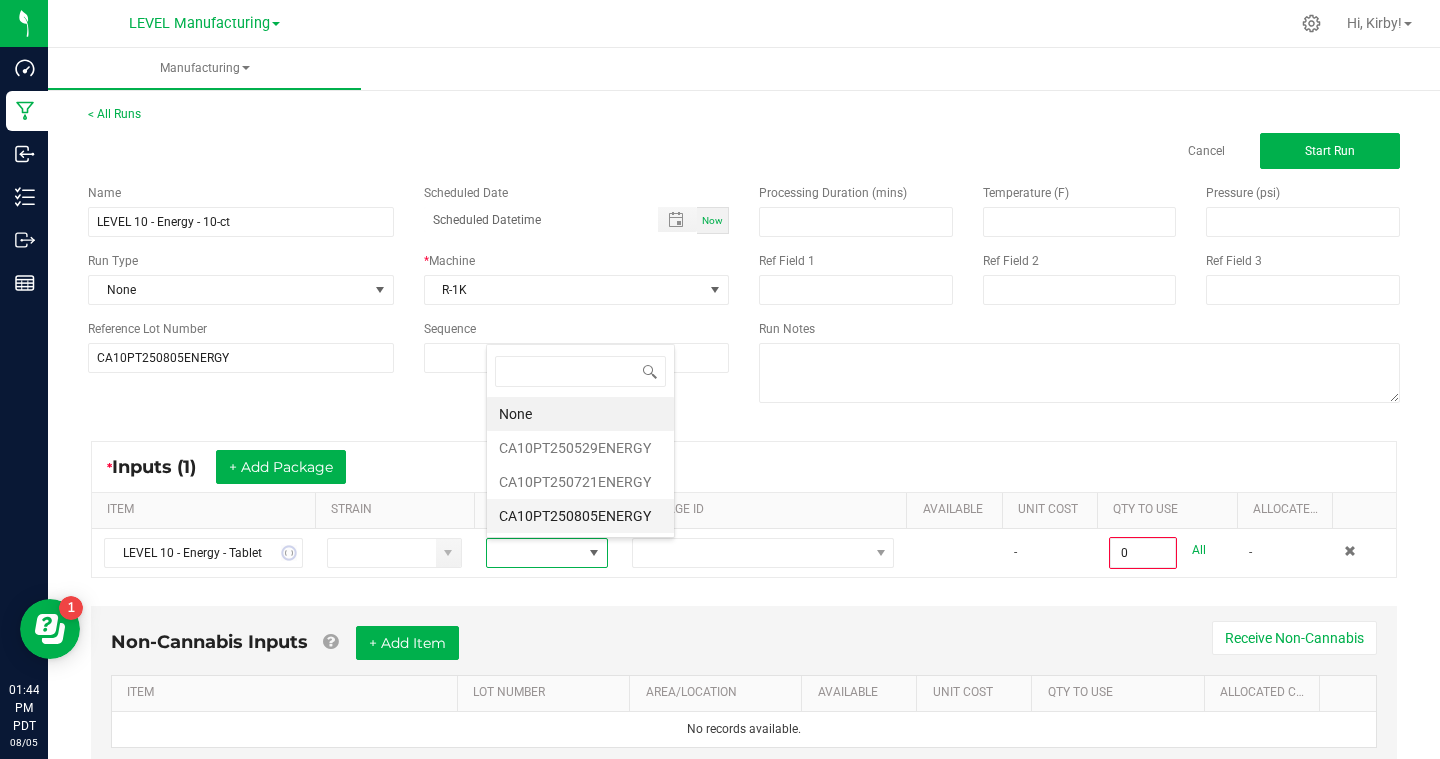 click on "CA10PT250805ENERGY" at bounding box center (580, 516) 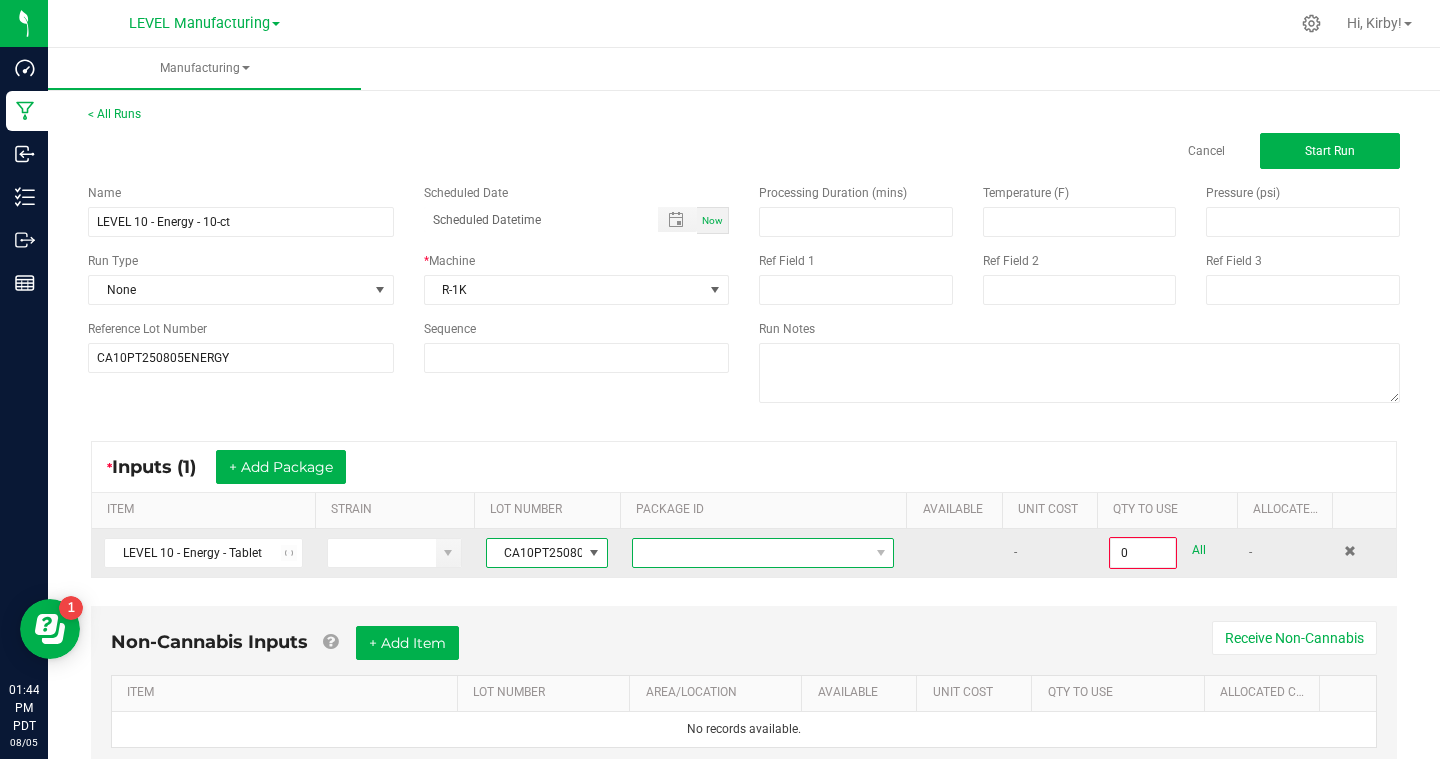 click at bounding box center [750, 553] 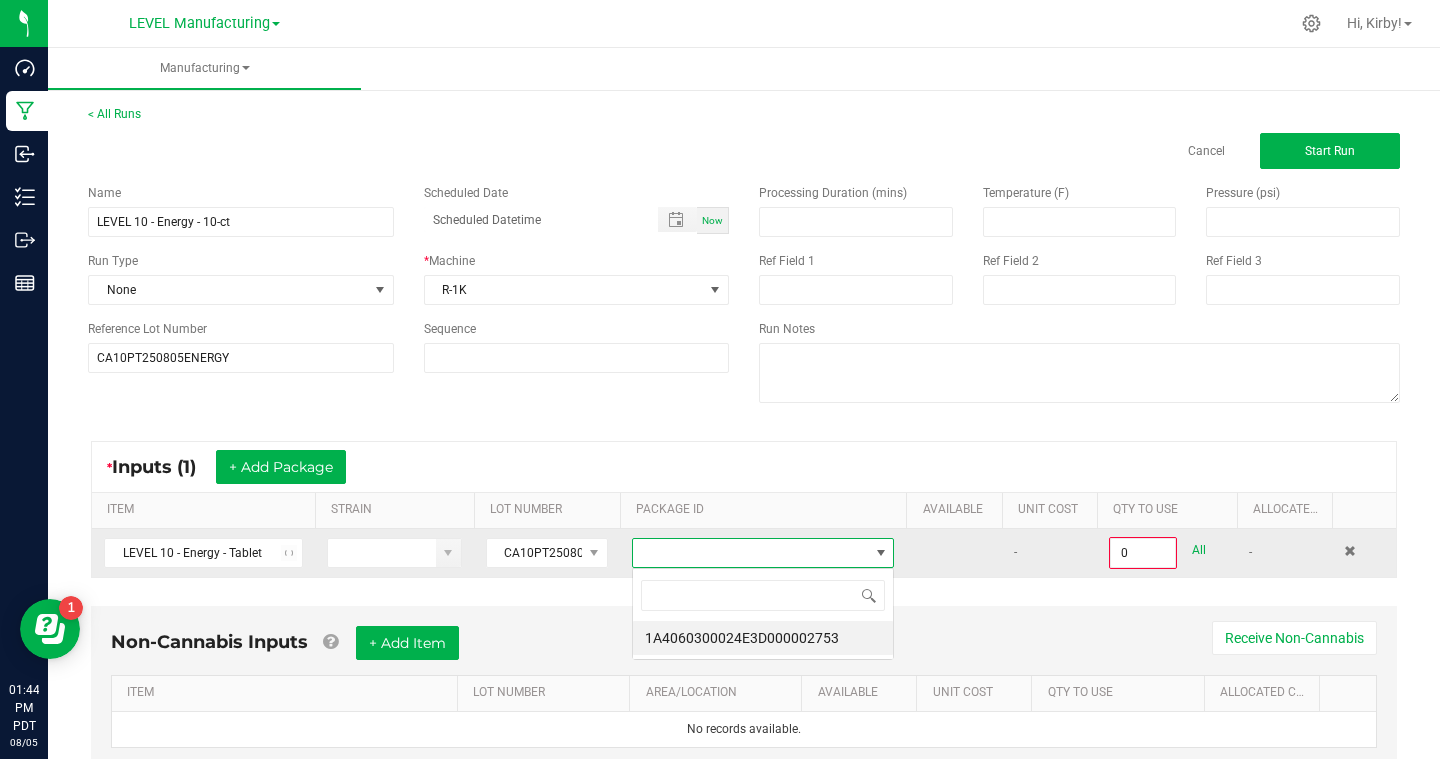 scroll, scrollTop: 99970, scrollLeft: 99738, axis: both 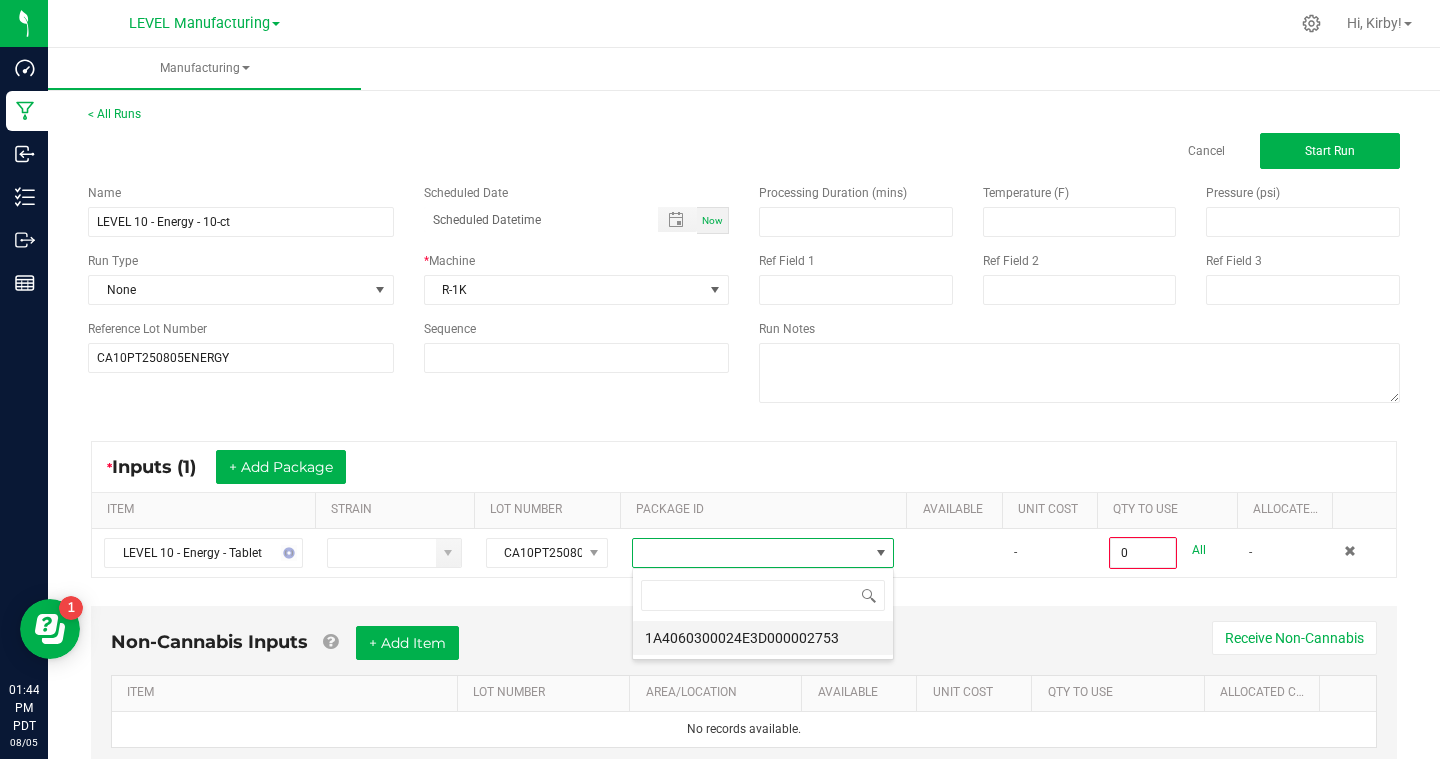 click on "1A4060300024E3D000002753" at bounding box center (763, 638) 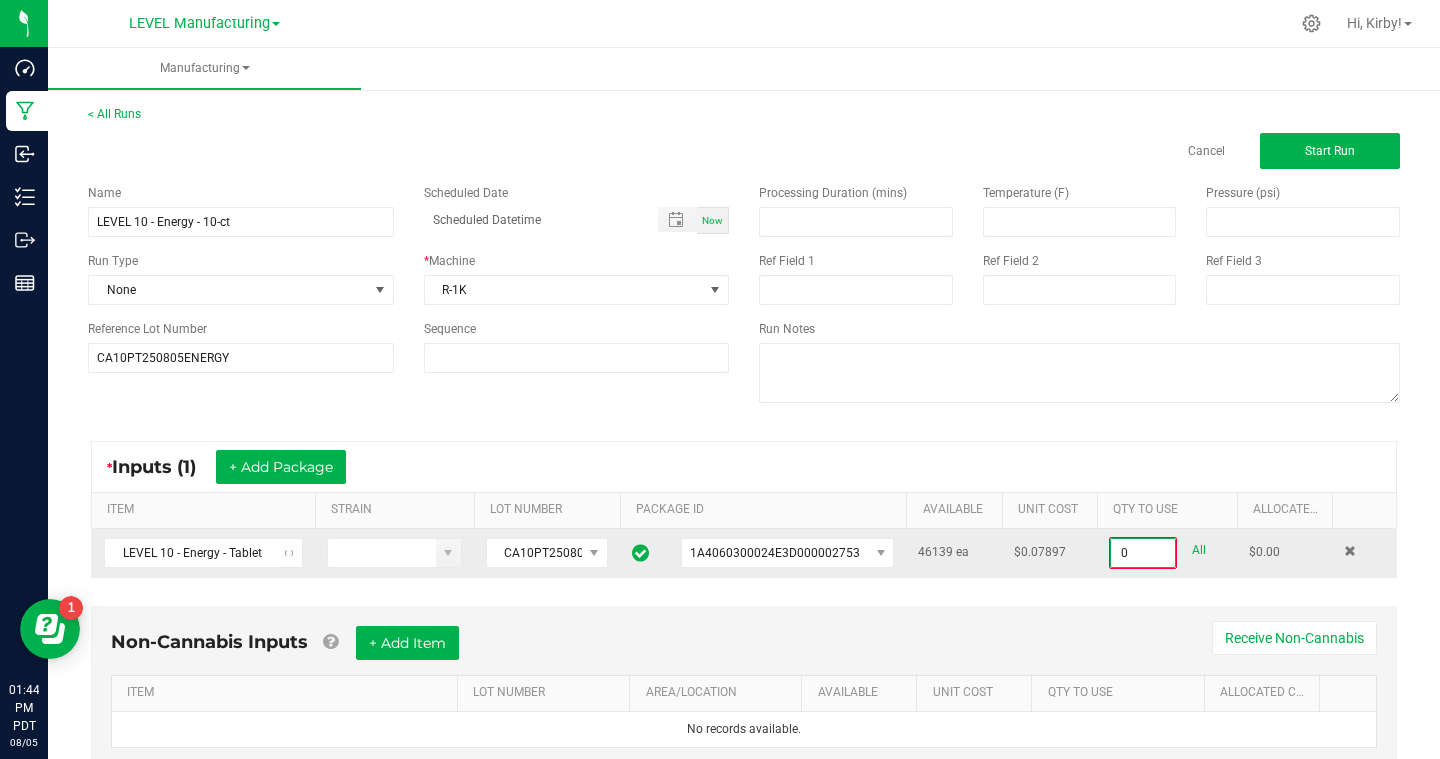 click on "0" at bounding box center [1143, 553] 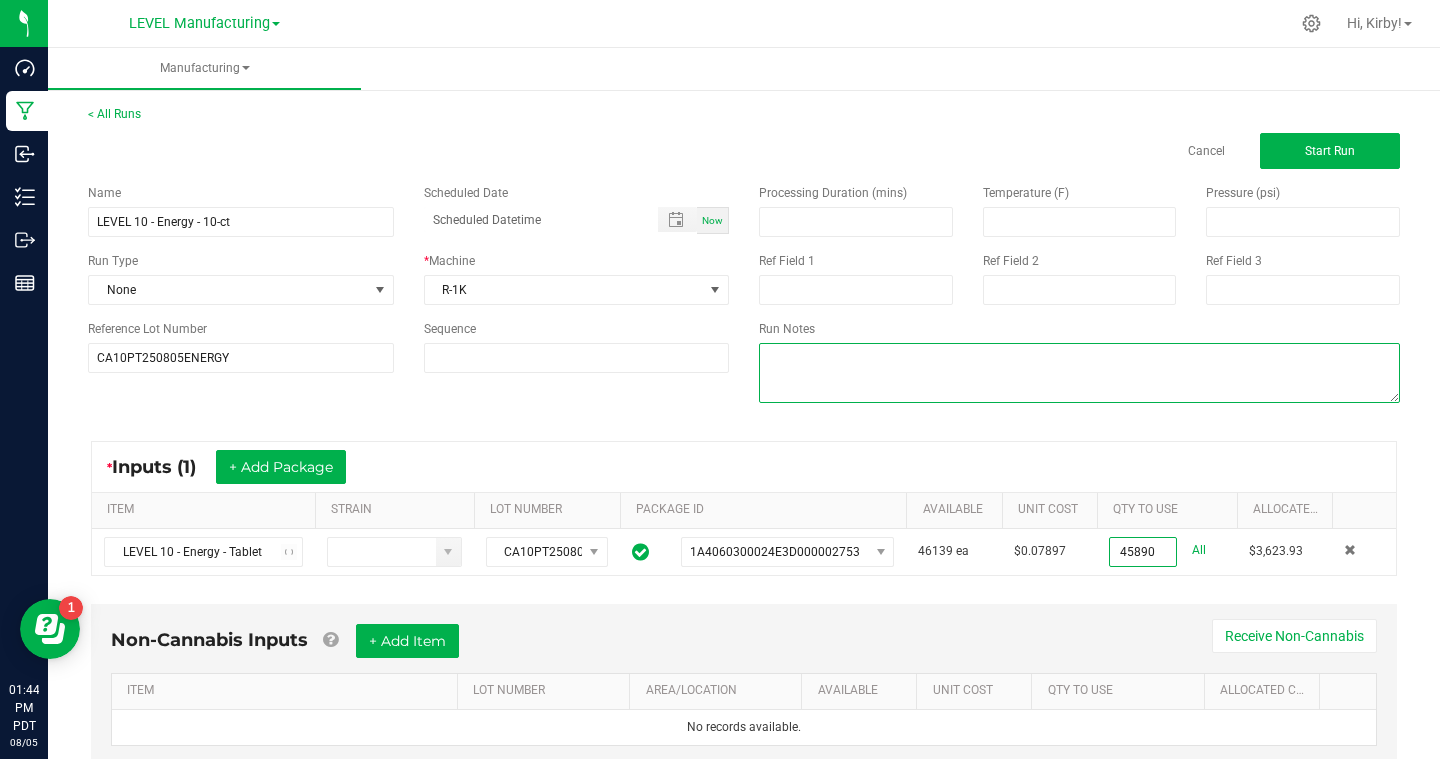 type on "45890 ea" 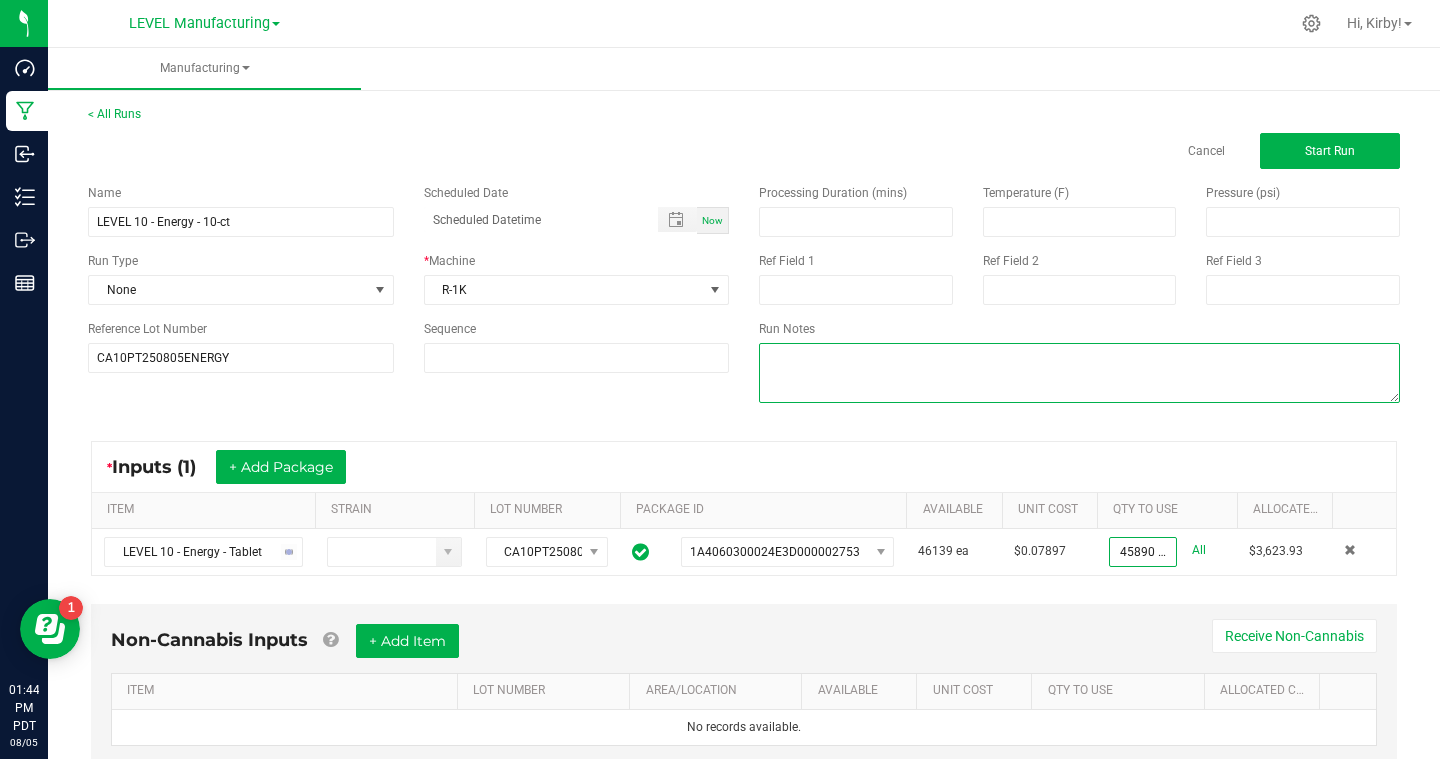 click at bounding box center (1079, 373) 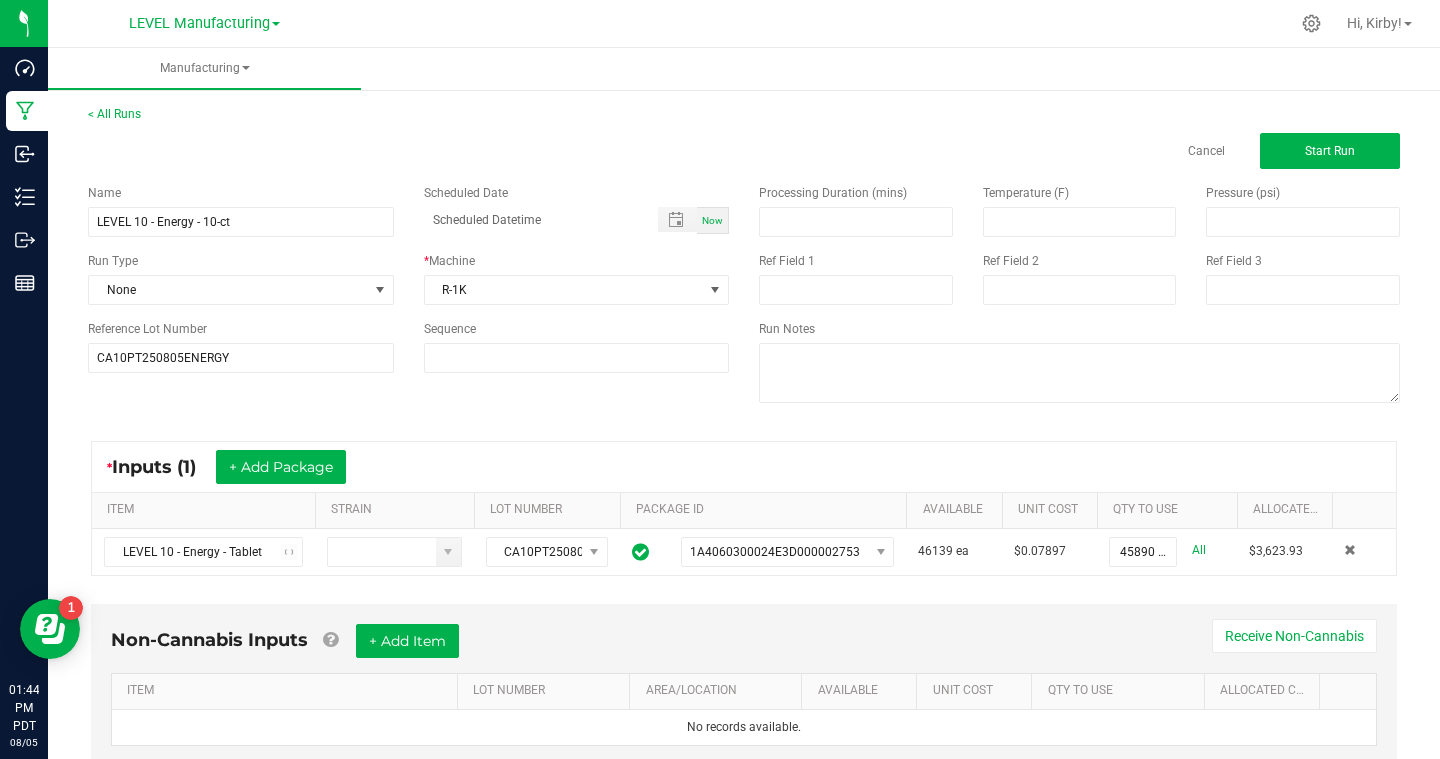 click on "*    Inputs (1)   + Add Package" at bounding box center (744, 467) 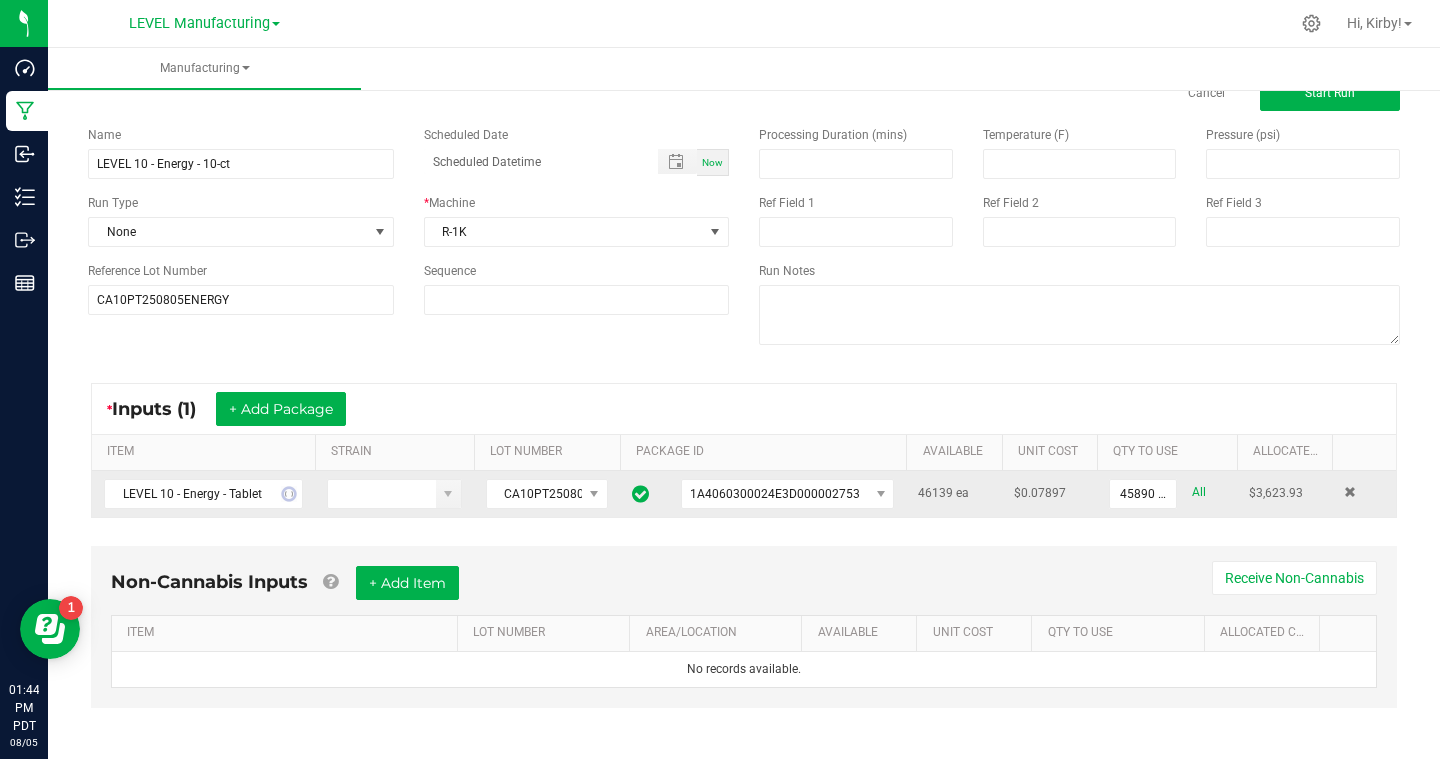 scroll, scrollTop: 65, scrollLeft: 0, axis: vertical 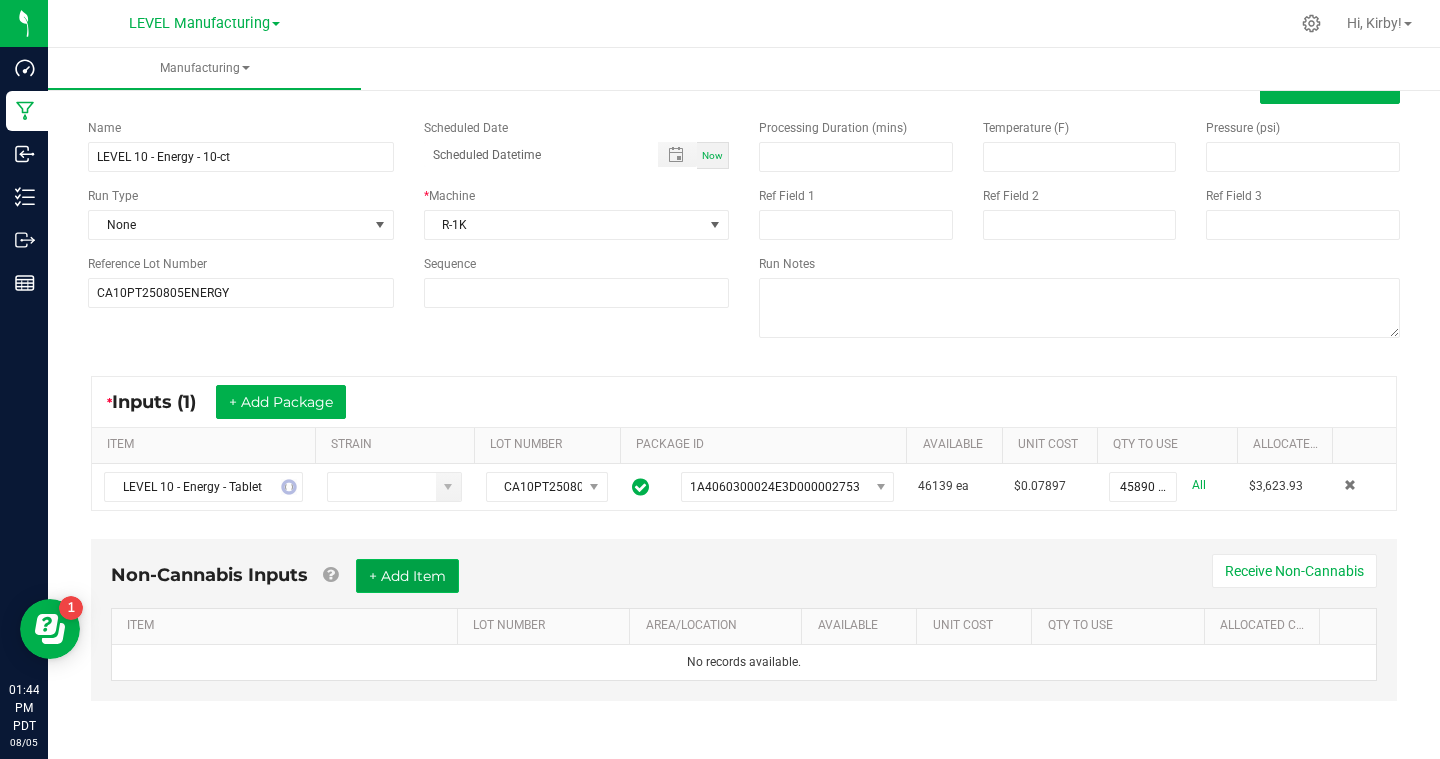 click on "+ Add Item" at bounding box center [407, 576] 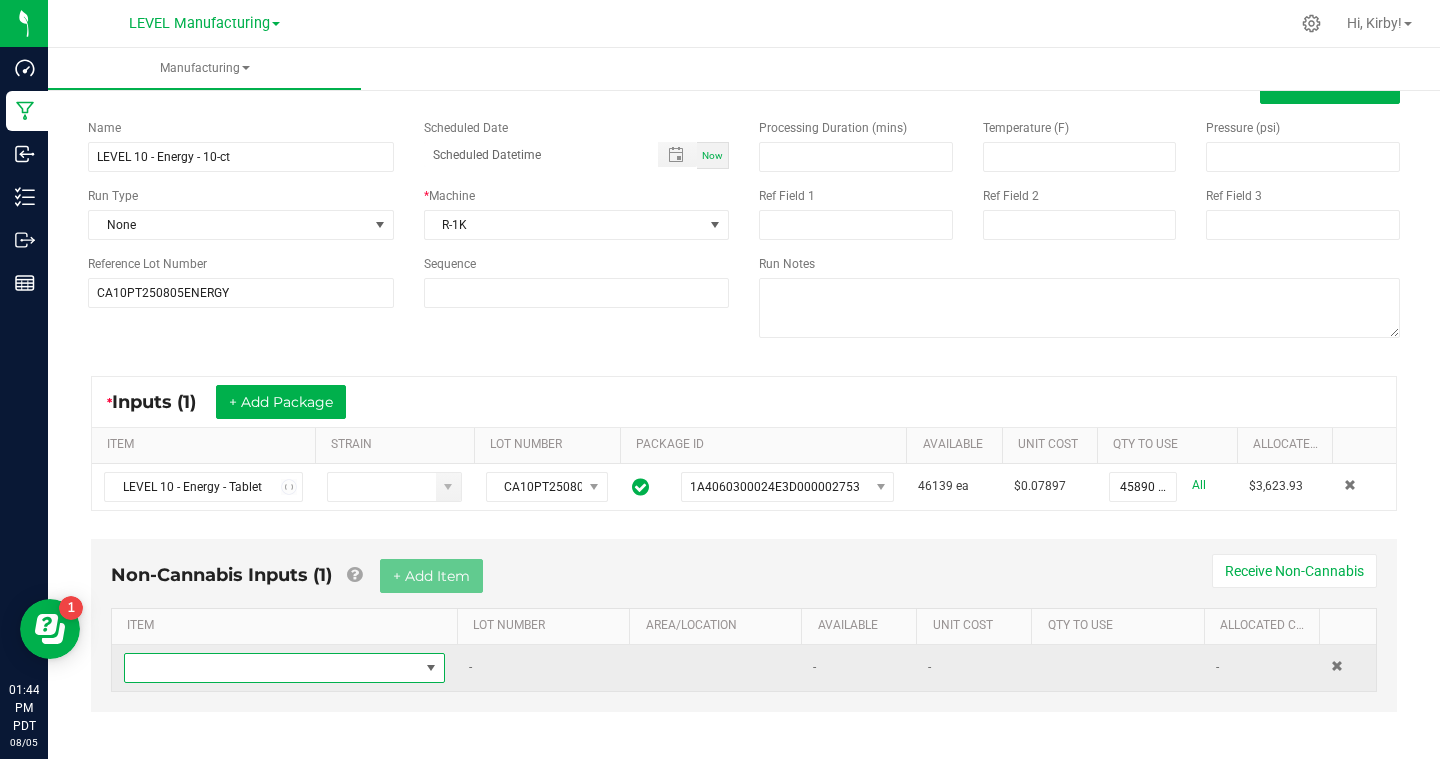 click at bounding box center [431, 668] 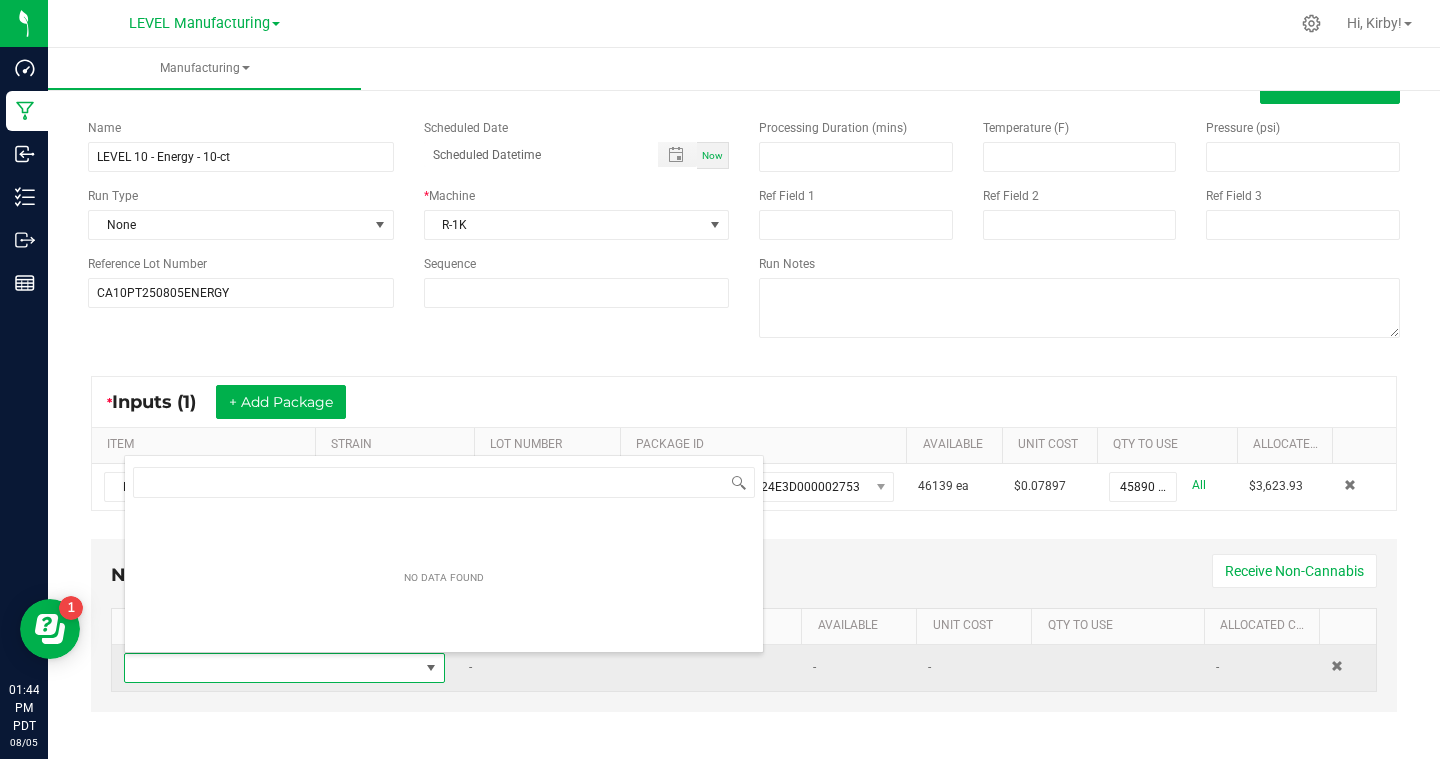 scroll, scrollTop: 99970, scrollLeft: 99679, axis: both 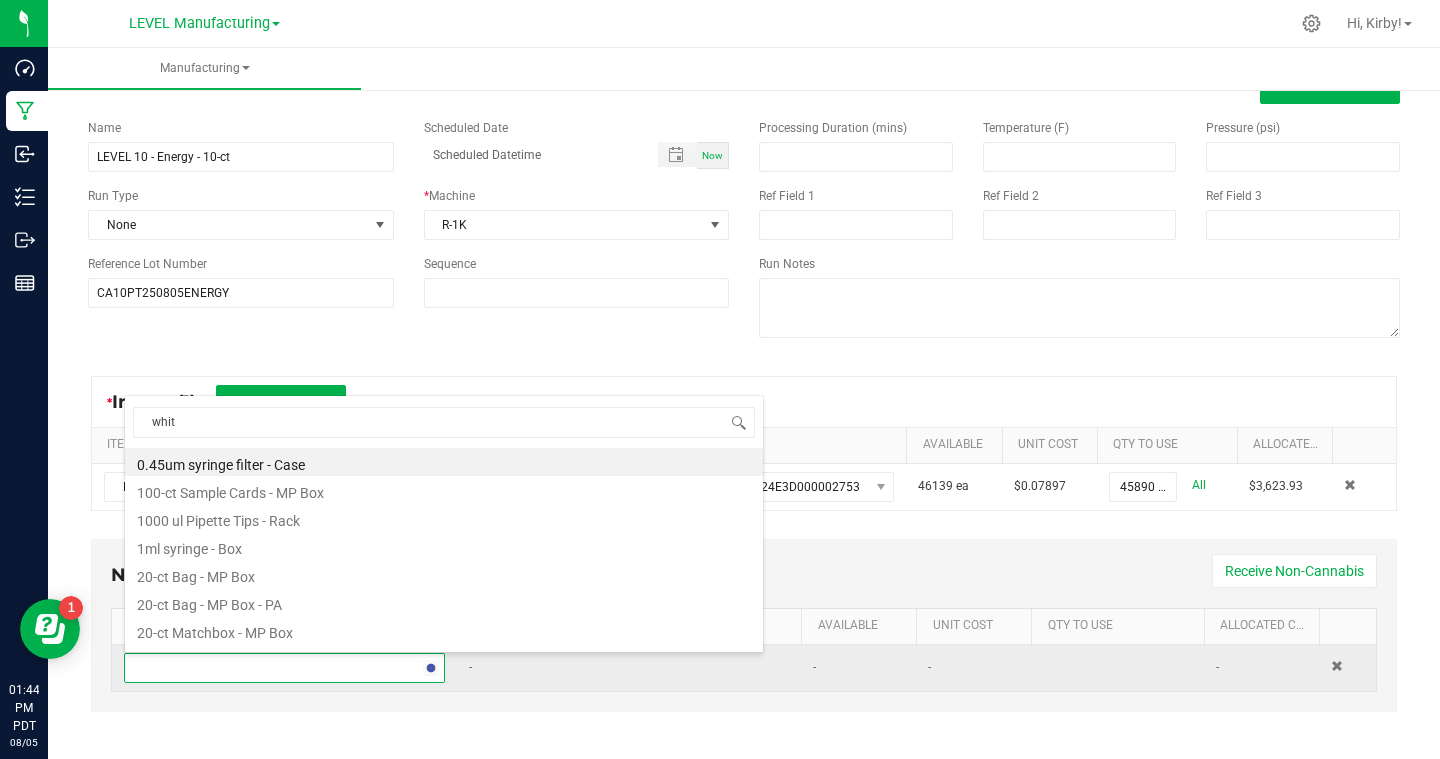 type on "white" 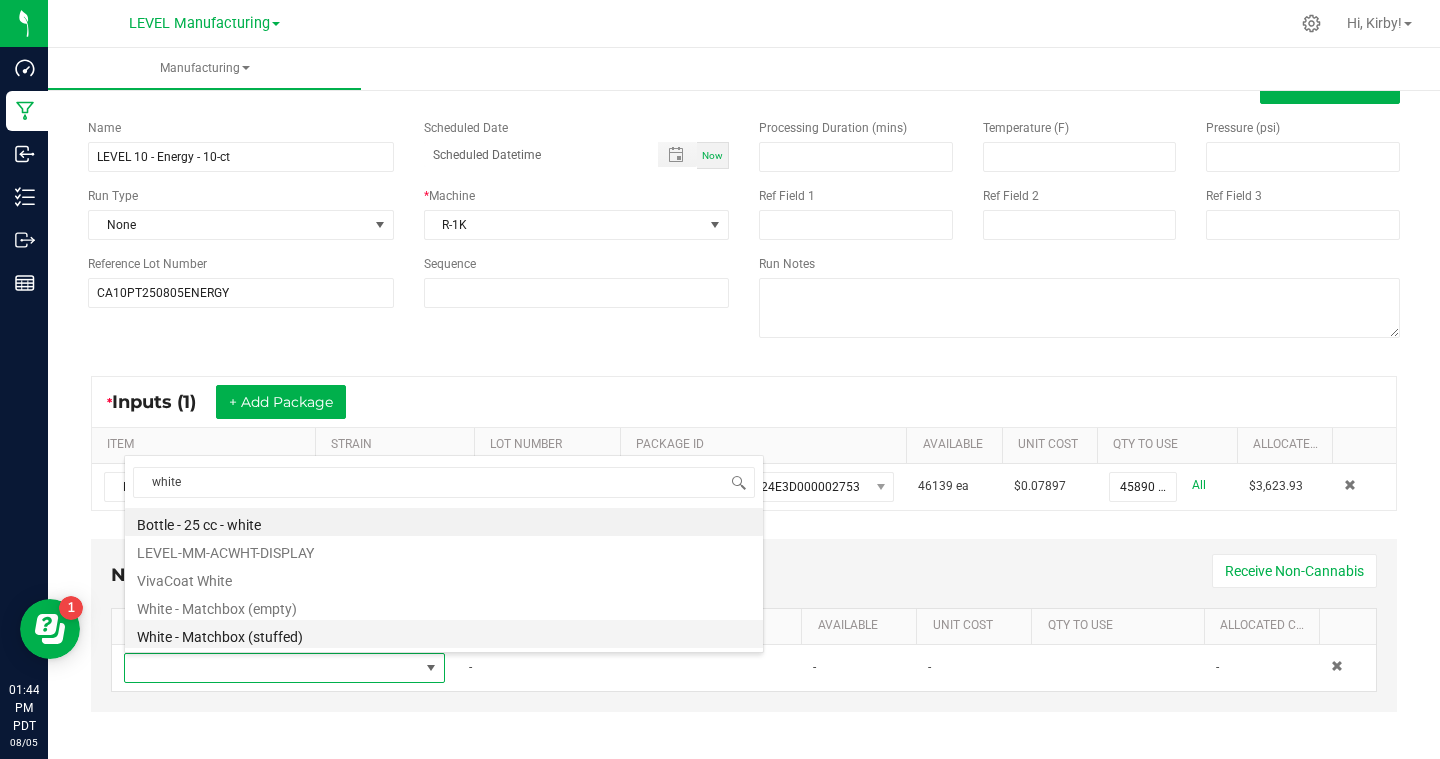 click on "White - Matchbox (stuffed)" at bounding box center (444, 634) 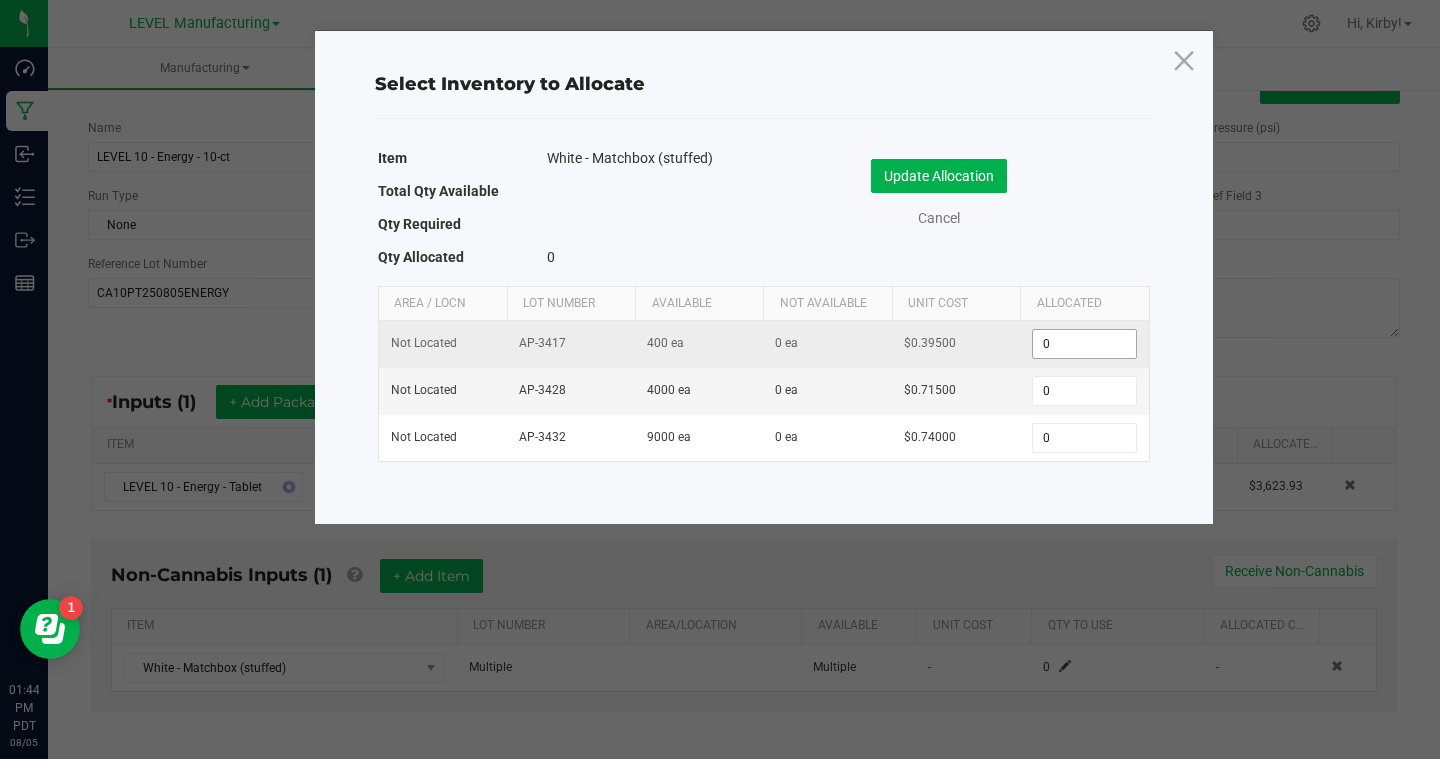 click on "0" at bounding box center [1084, 344] 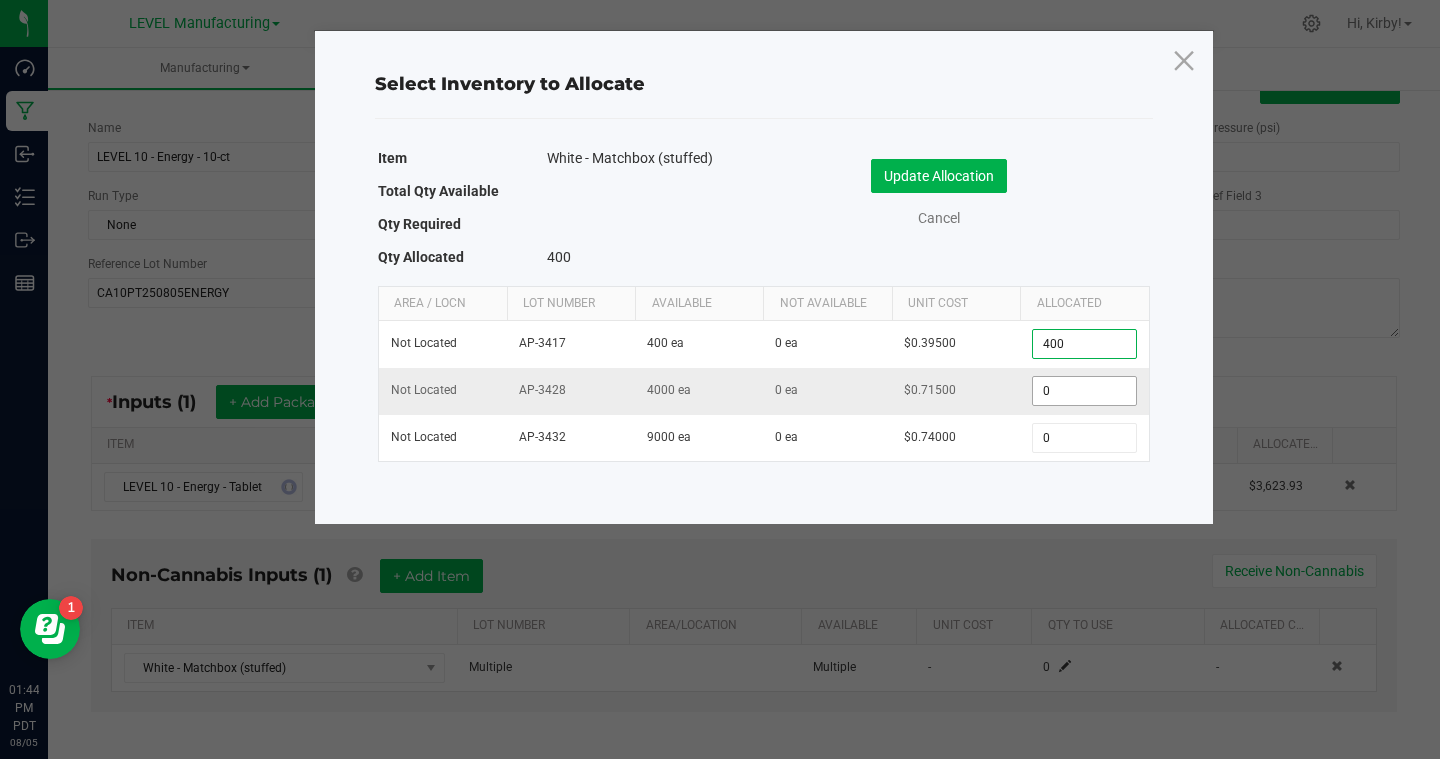 type on "400" 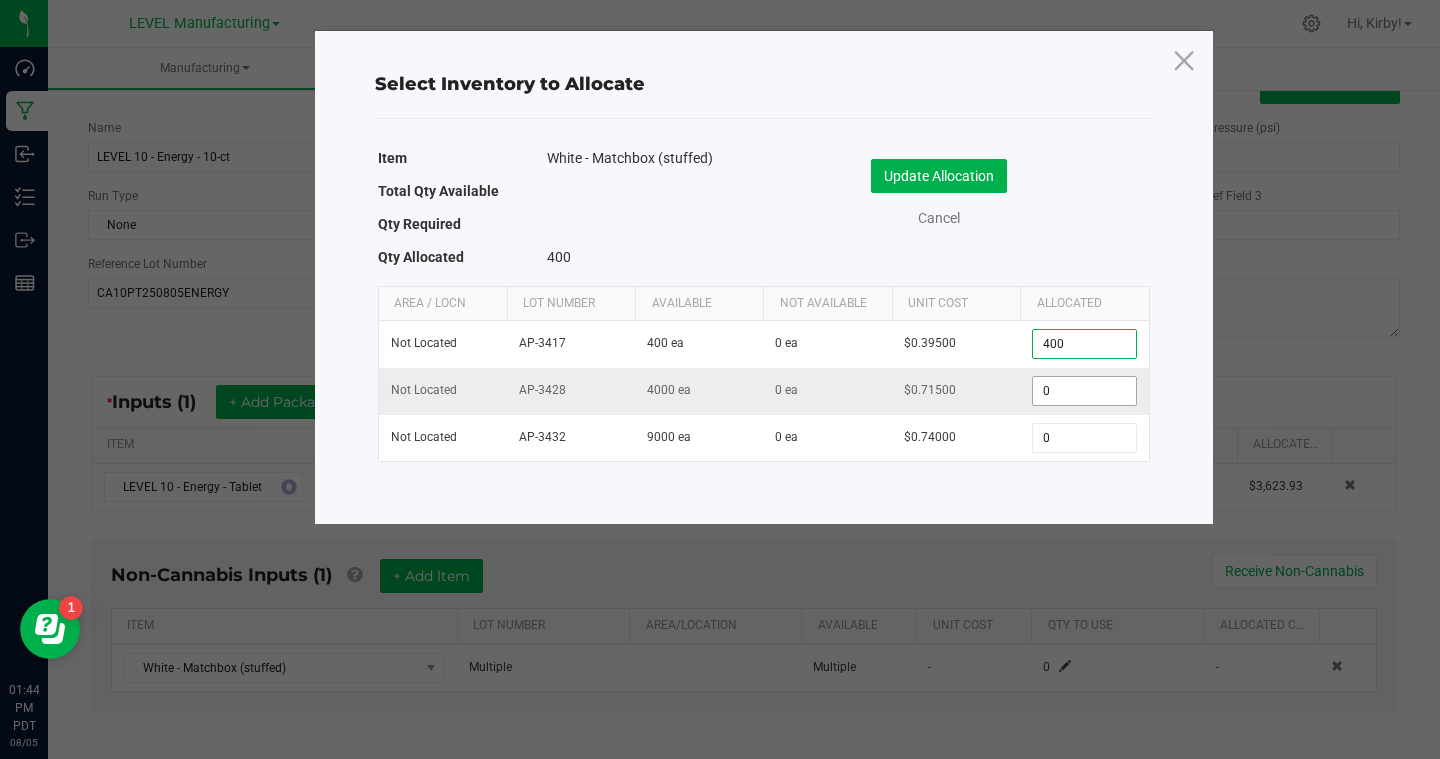 click on "0" at bounding box center (1084, 391) 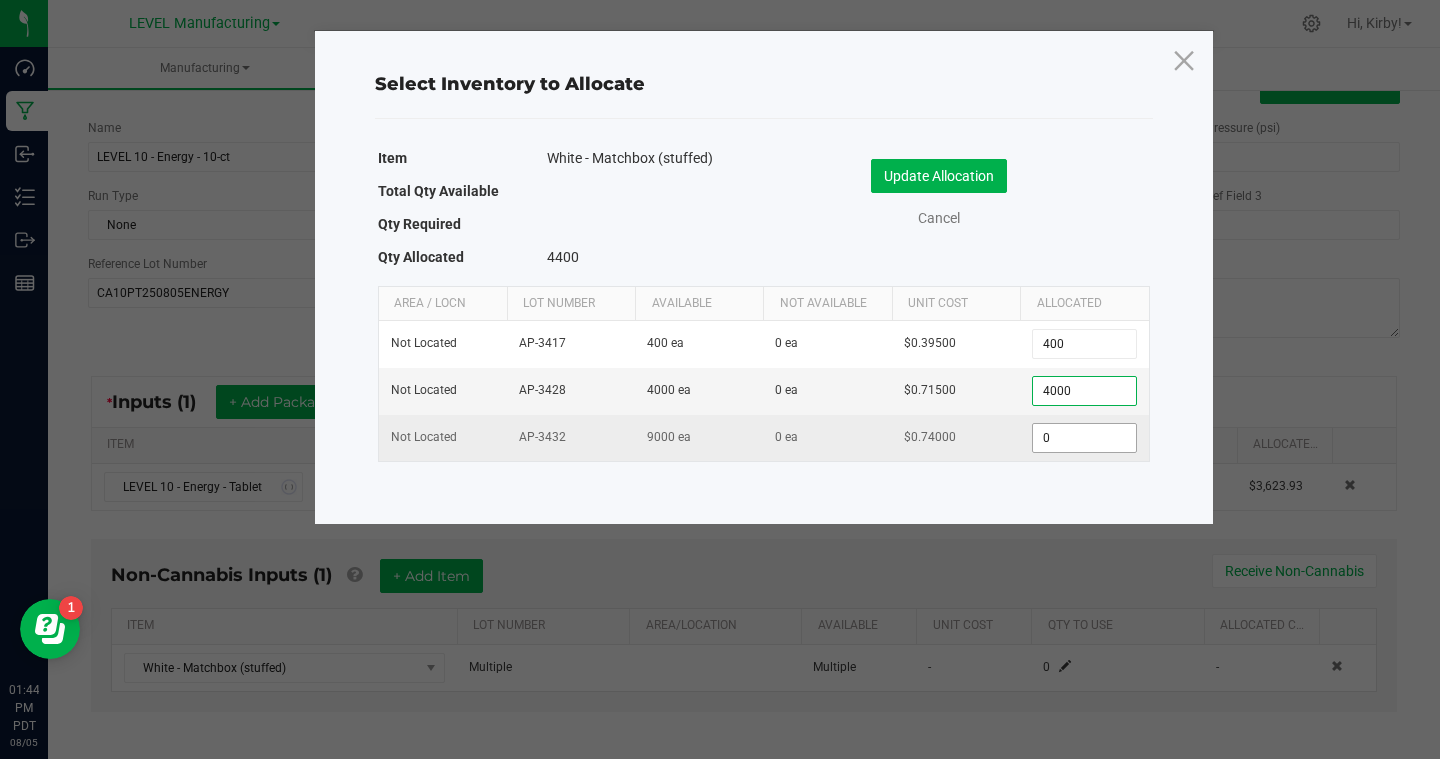 type on "4,000" 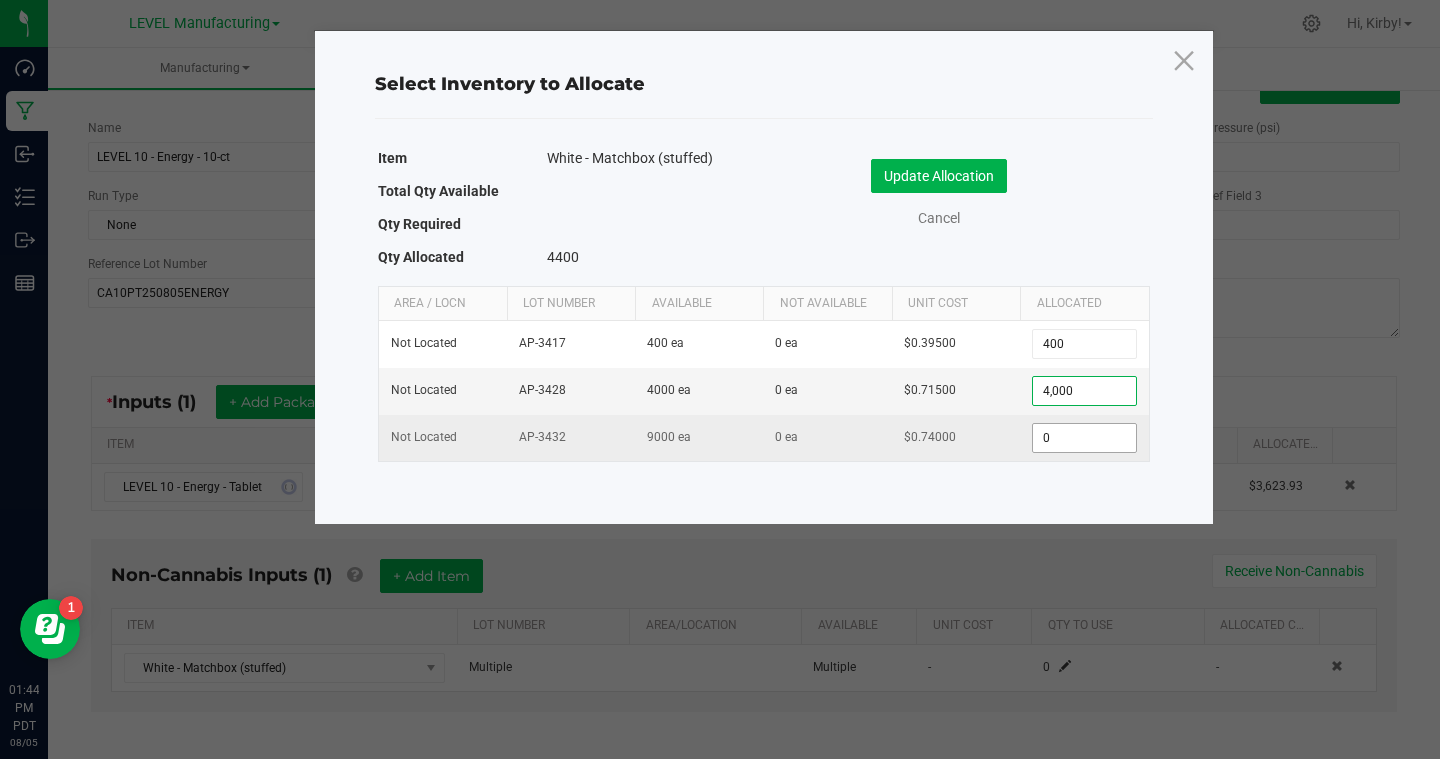 click on "0" at bounding box center (1084, 438) 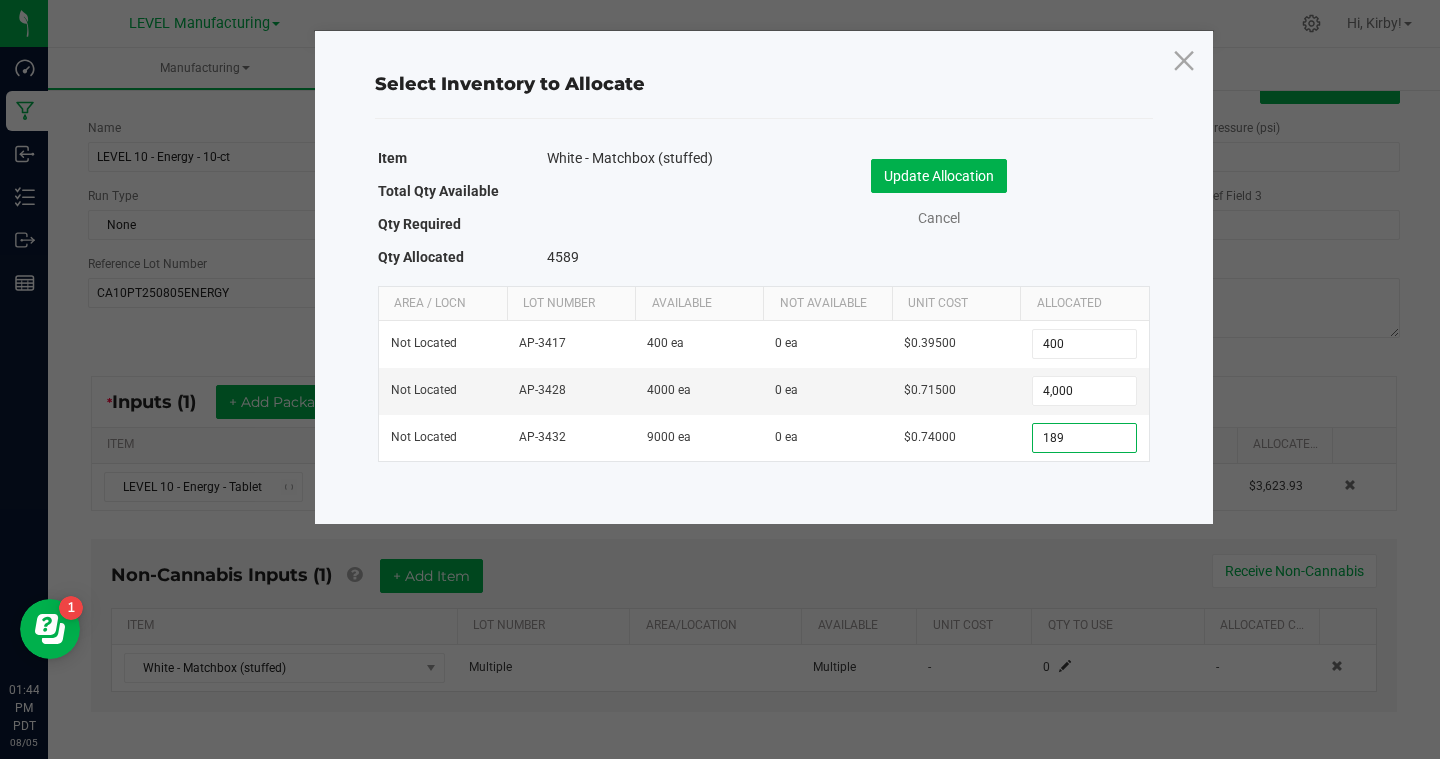 type on "189" 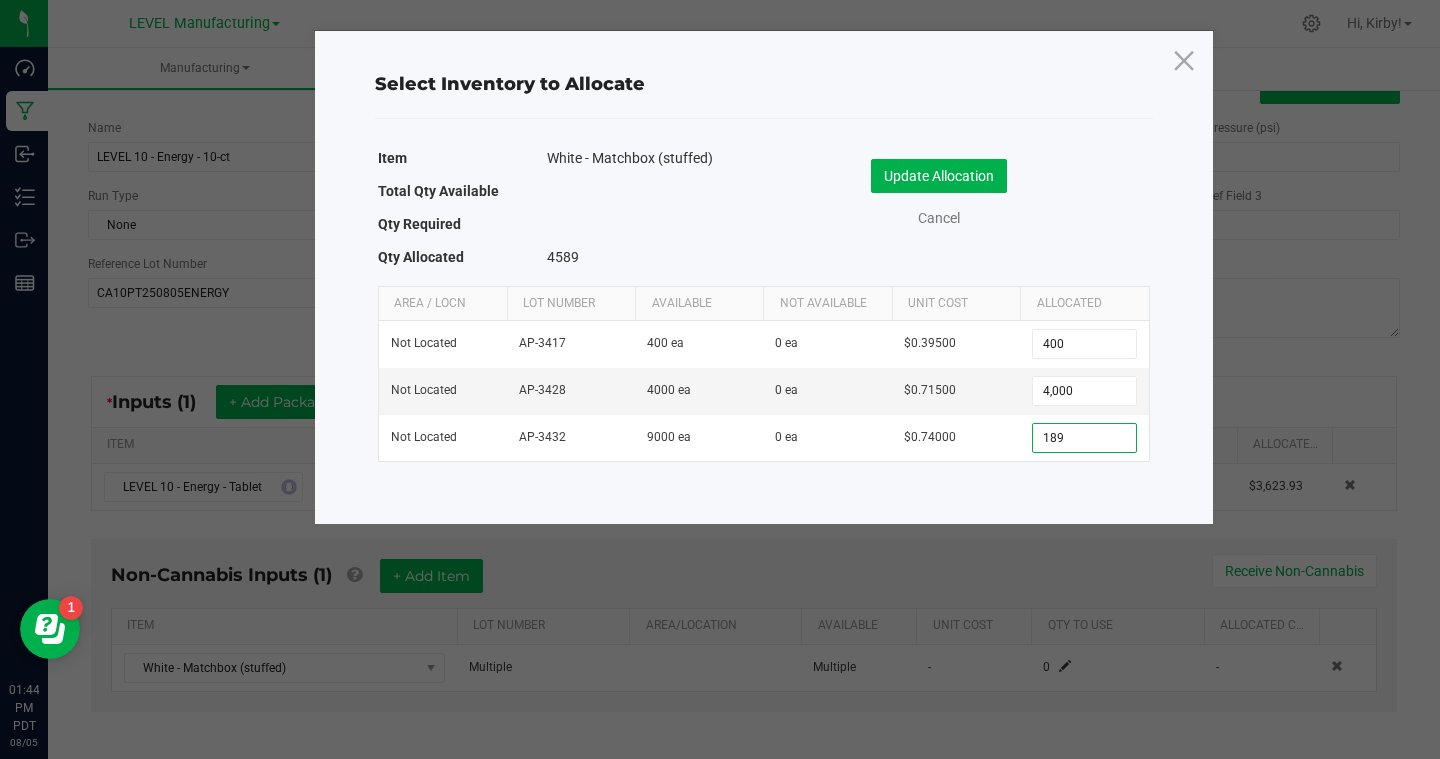 click on "Item   White - Matchbox (stuffed)   Total Qty Available       Qty Required       Qty Allocated   4589    Update Allocation   Cancel  Area / Locn Lot Number Available Not Available Unit Cost Allocated  Not Located  AP-3417  400 ea   0 ea   $0.39500  400  Not Located  AP-3428  4000 ea   0 ea   $0.71500  4,000  Not Located  AP-3432  9000 ea   0 ea   $0.74000  189" 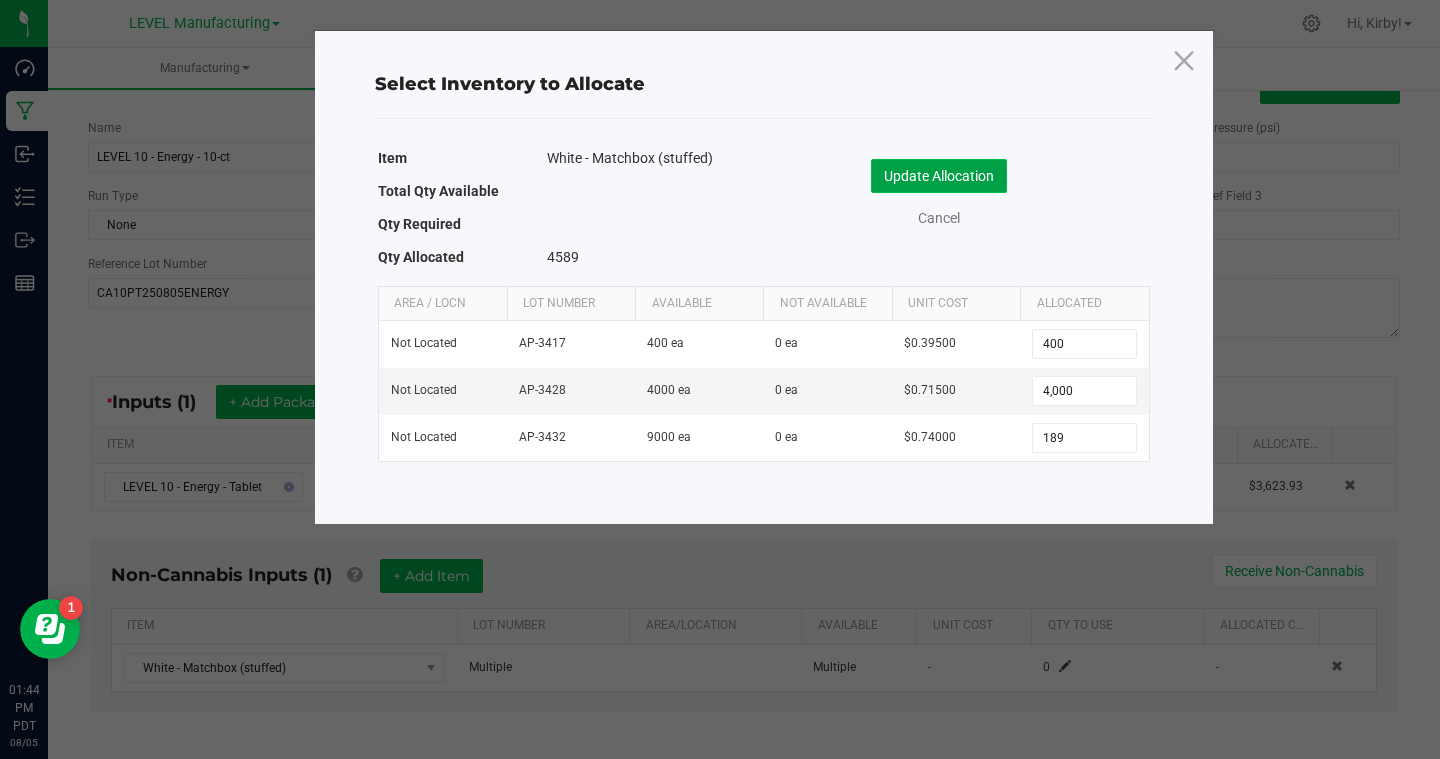 click on "Update Allocation" 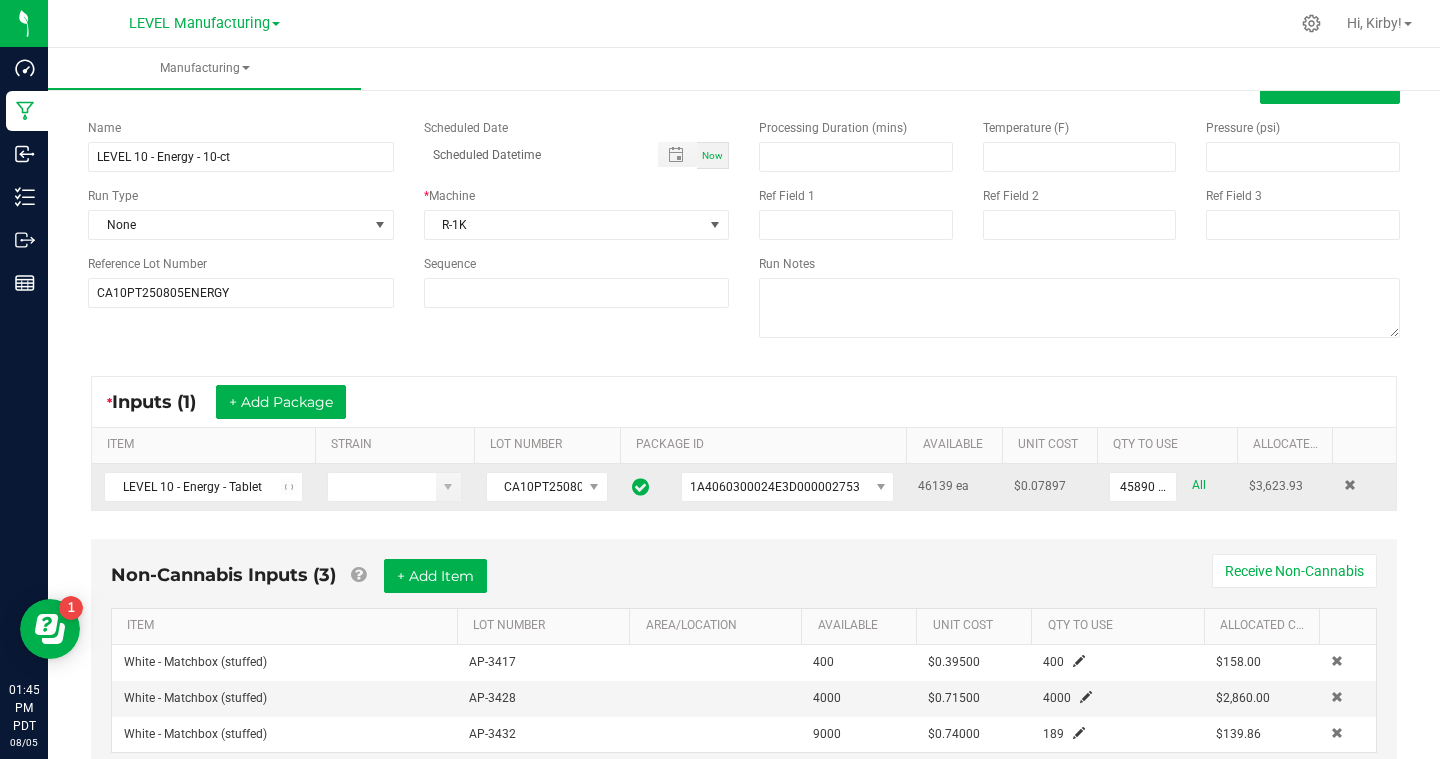 scroll, scrollTop: 137, scrollLeft: 0, axis: vertical 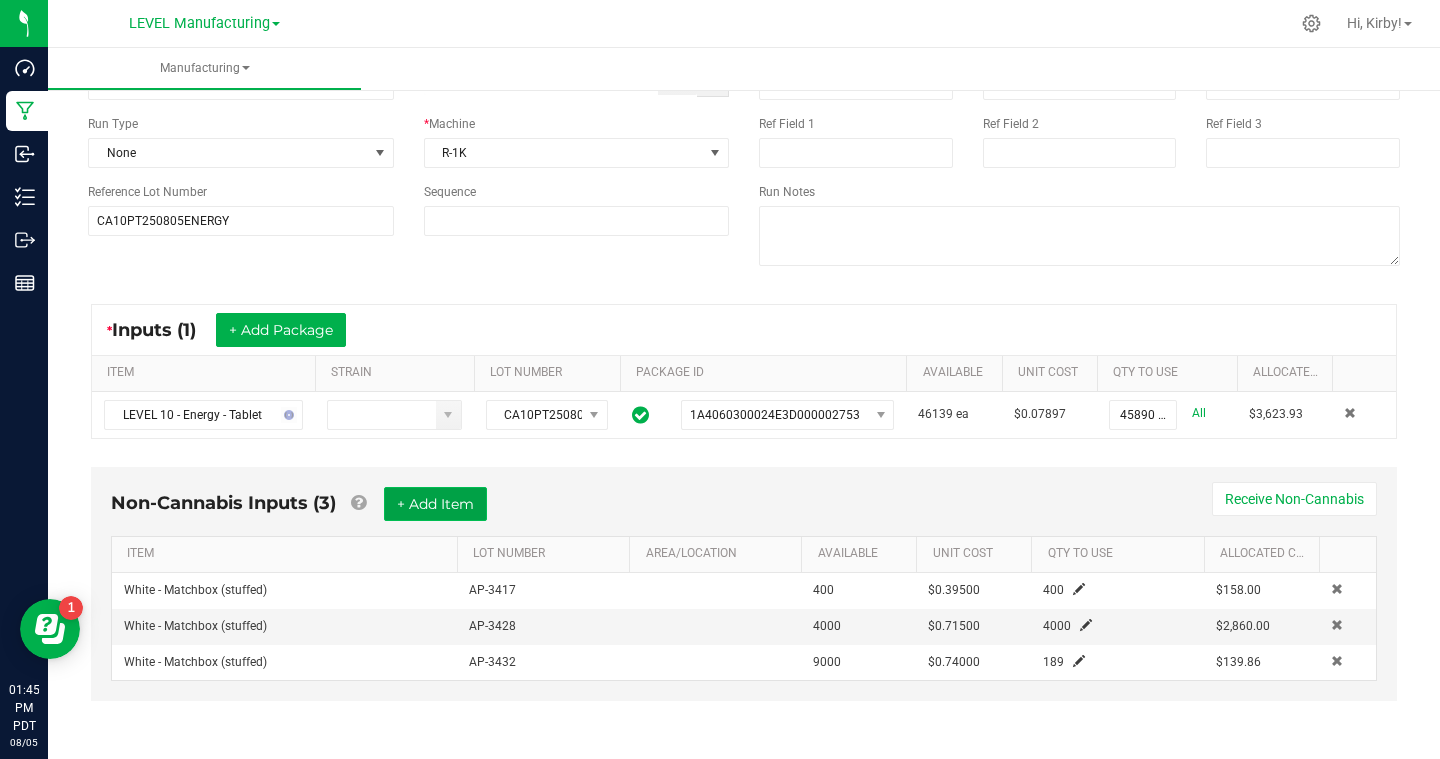 click on "+ Add Item" at bounding box center [435, 504] 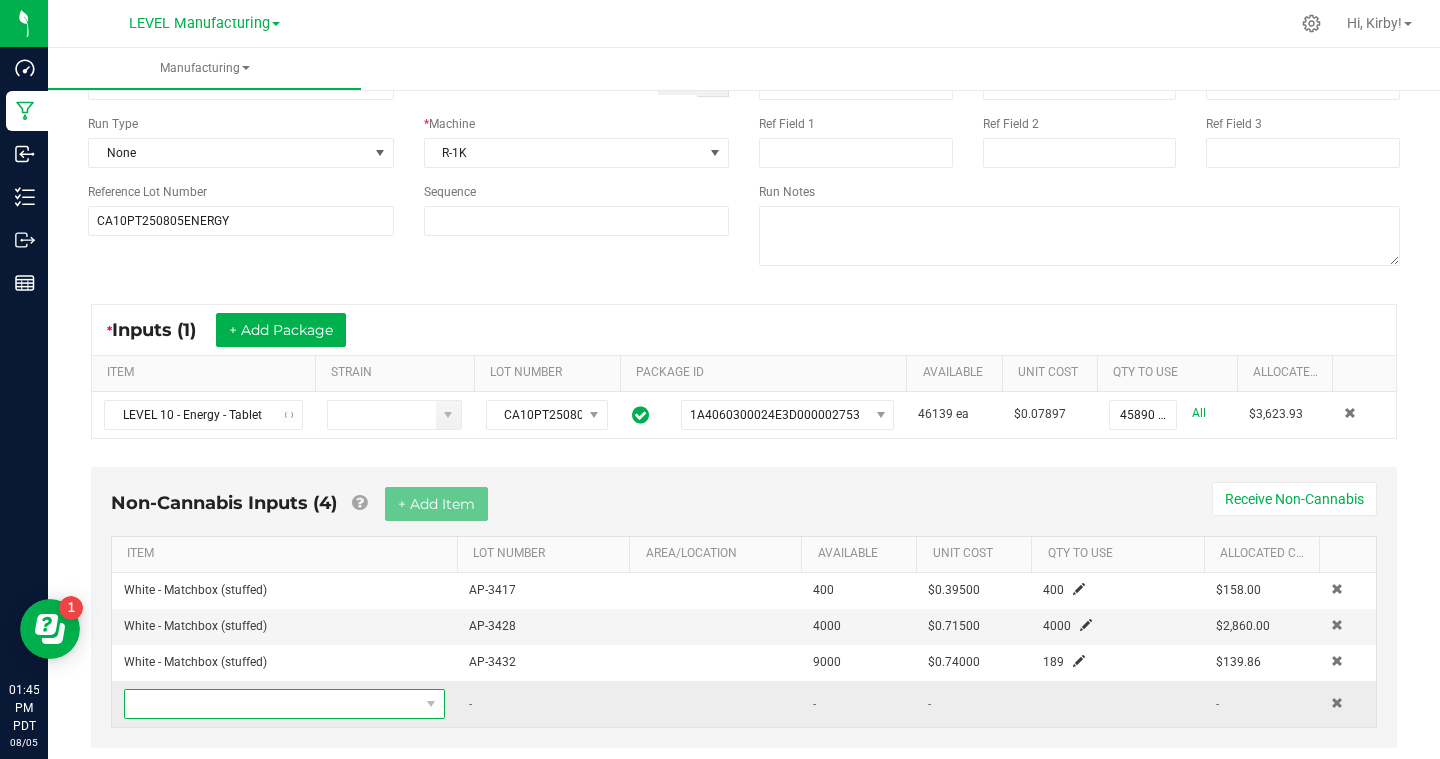 click at bounding box center [272, 704] 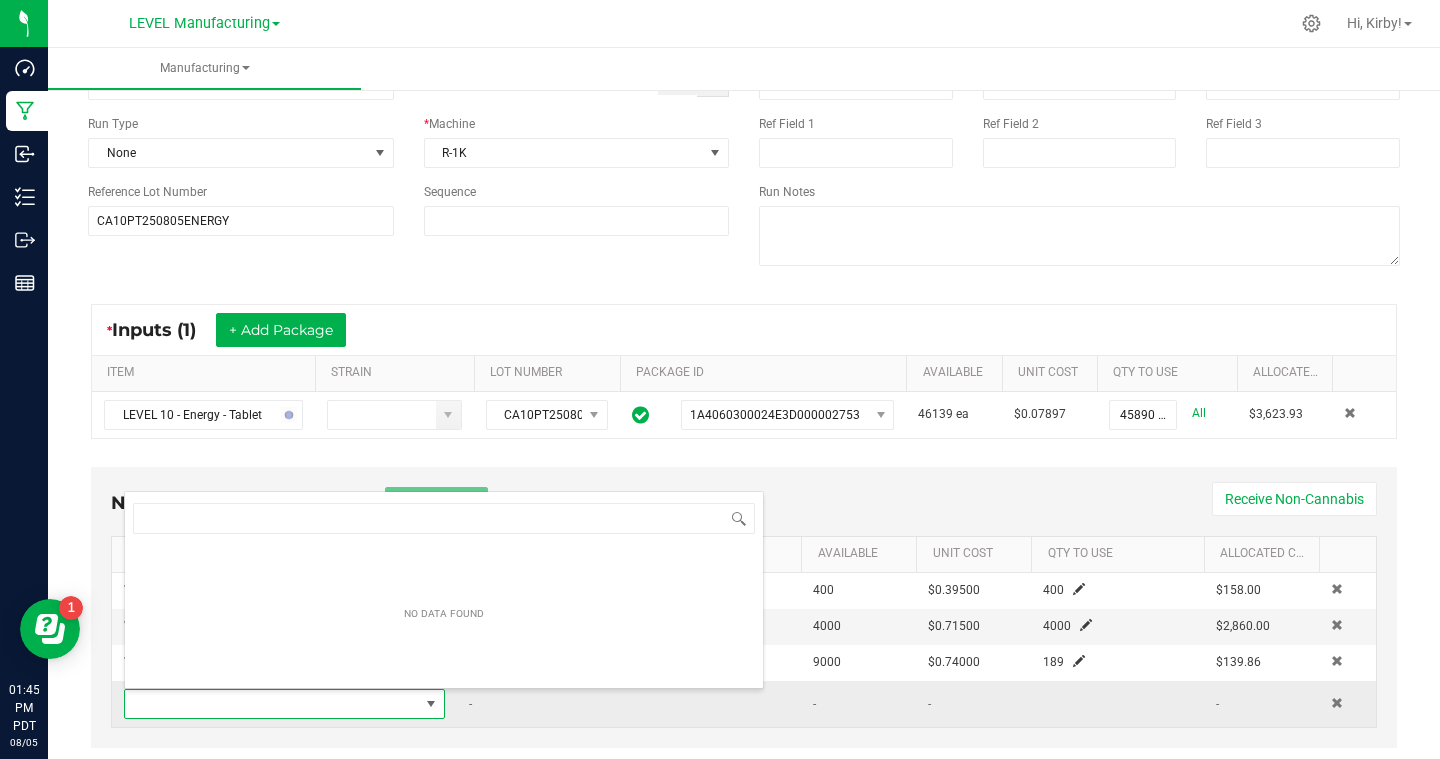 scroll, scrollTop: 99970, scrollLeft: 99679, axis: both 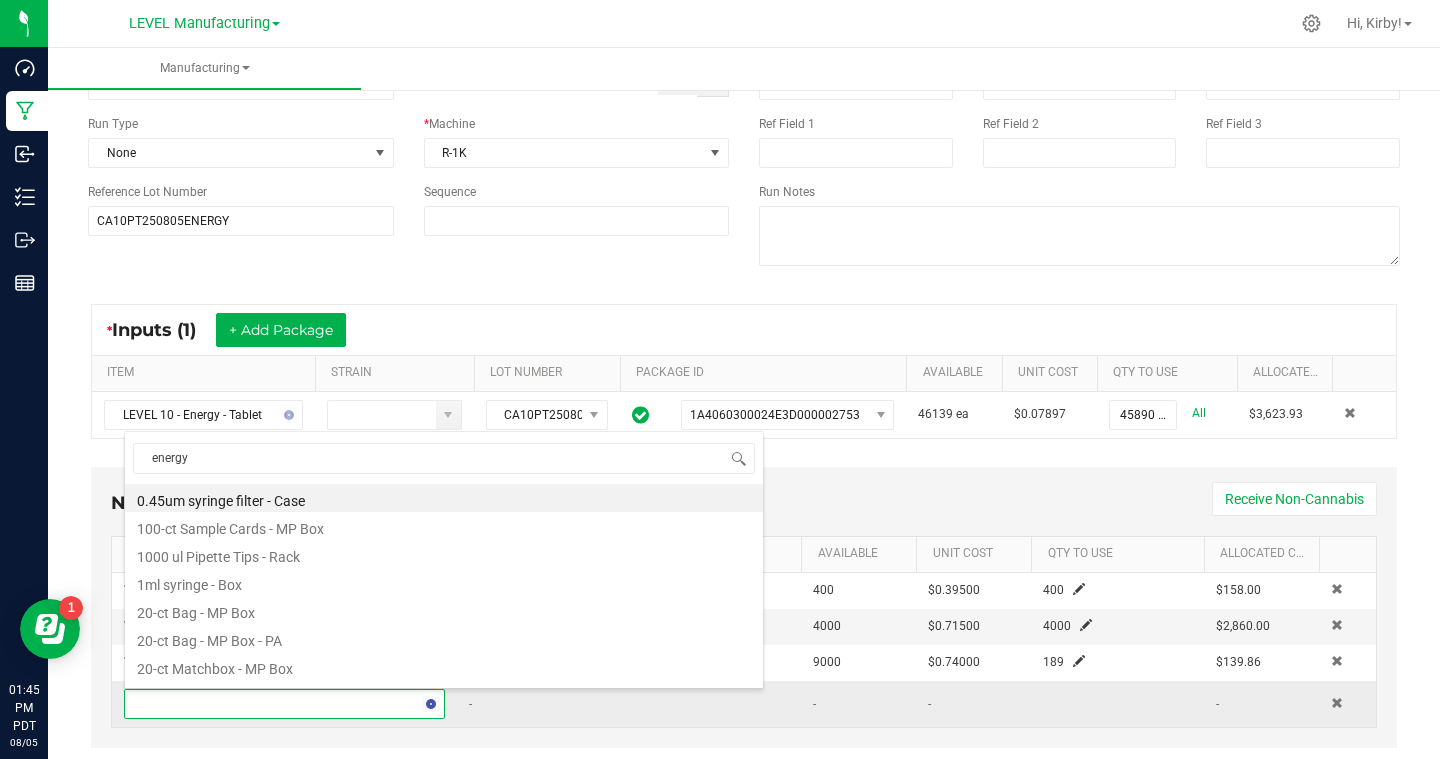 type on "energy" 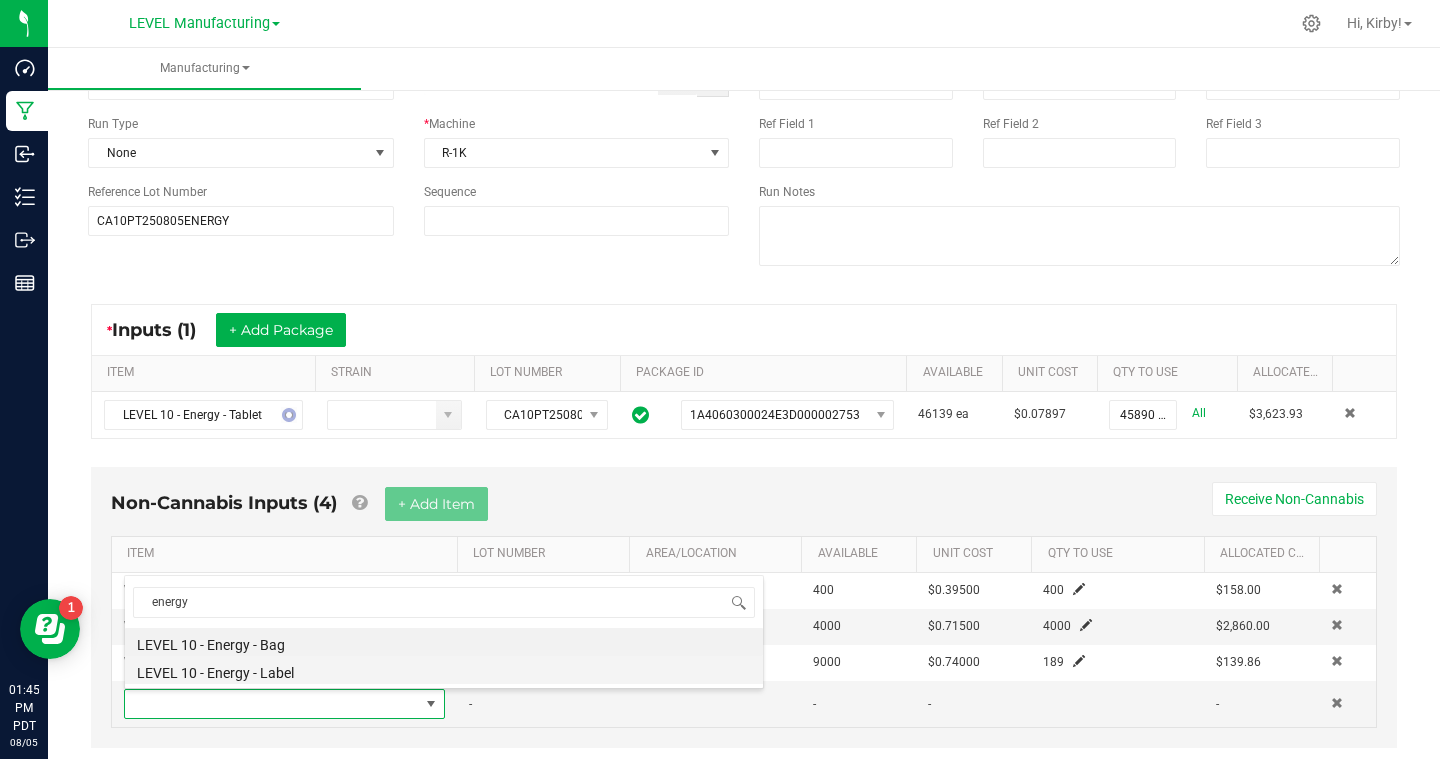 click on "LEVEL 10 - Energy - Label" at bounding box center (444, 670) 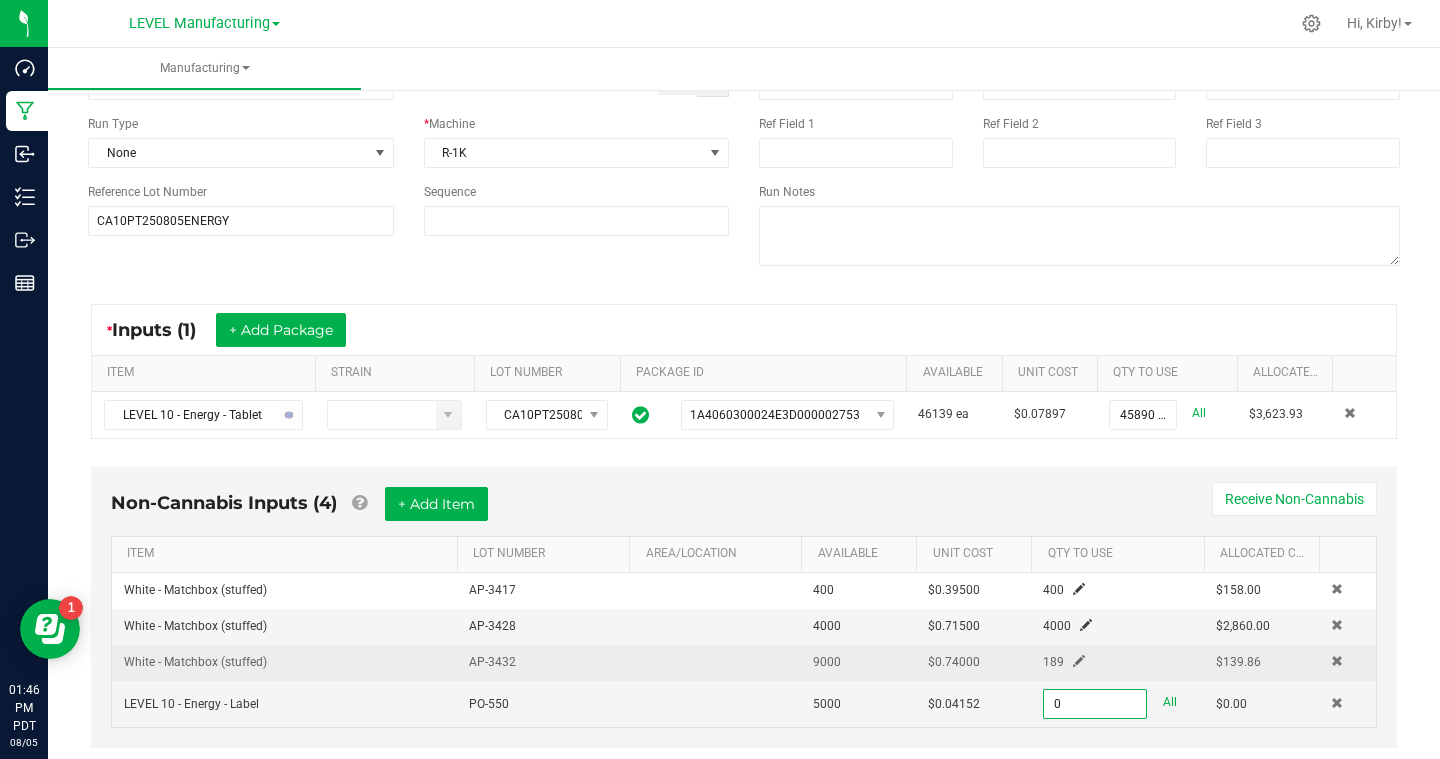 scroll, scrollTop: 146, scrollLeft: 0, axis: vertical 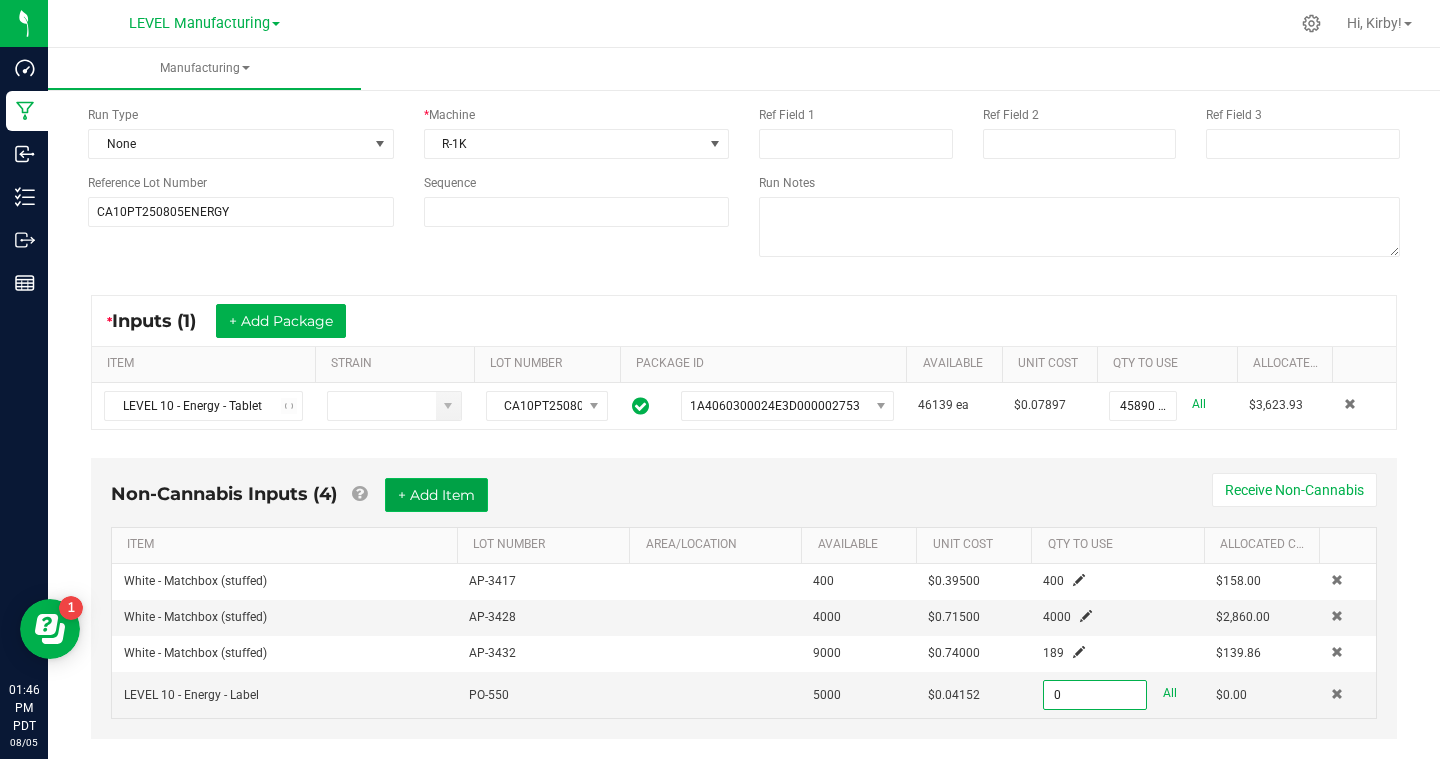 type on "0 ea" 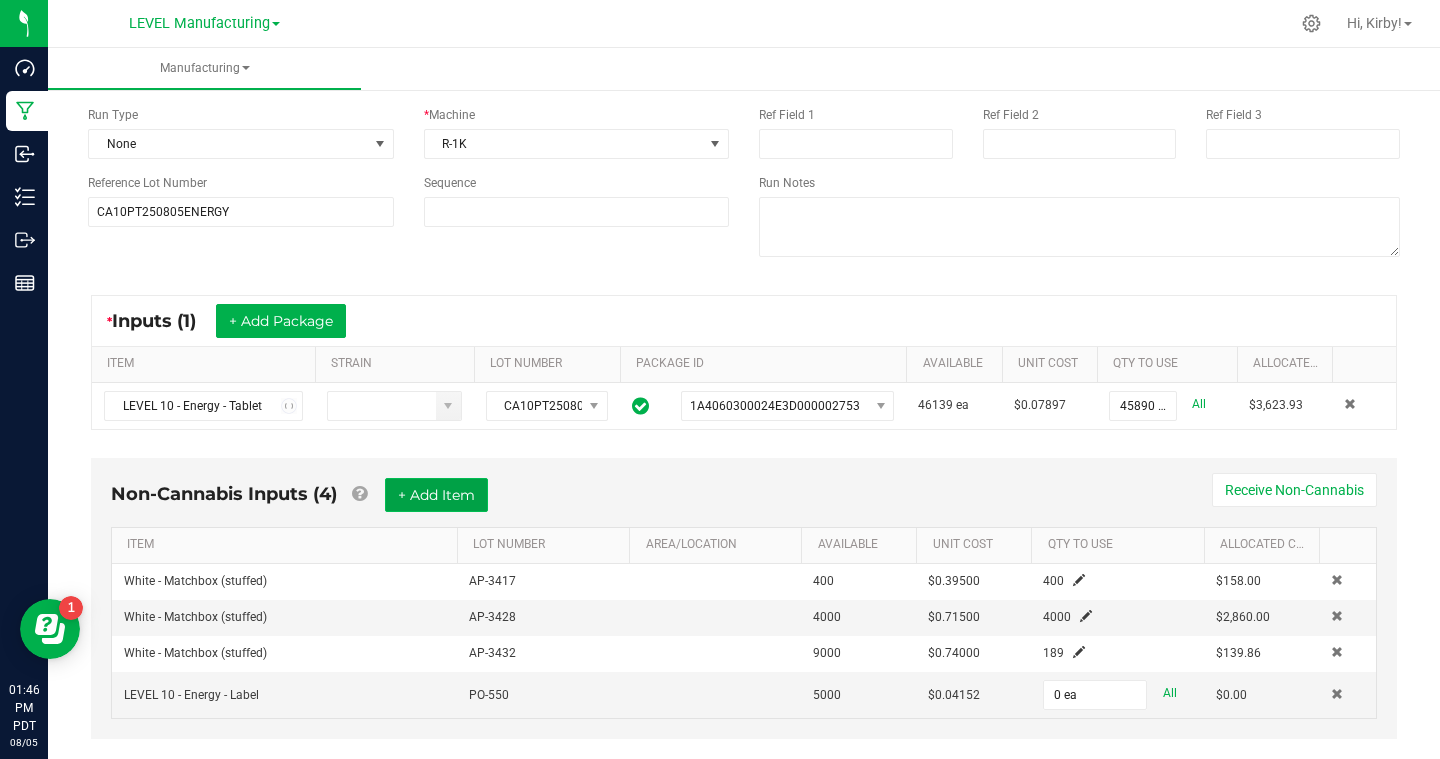 click on "+ Add Item" at bounding box center [436, 495] 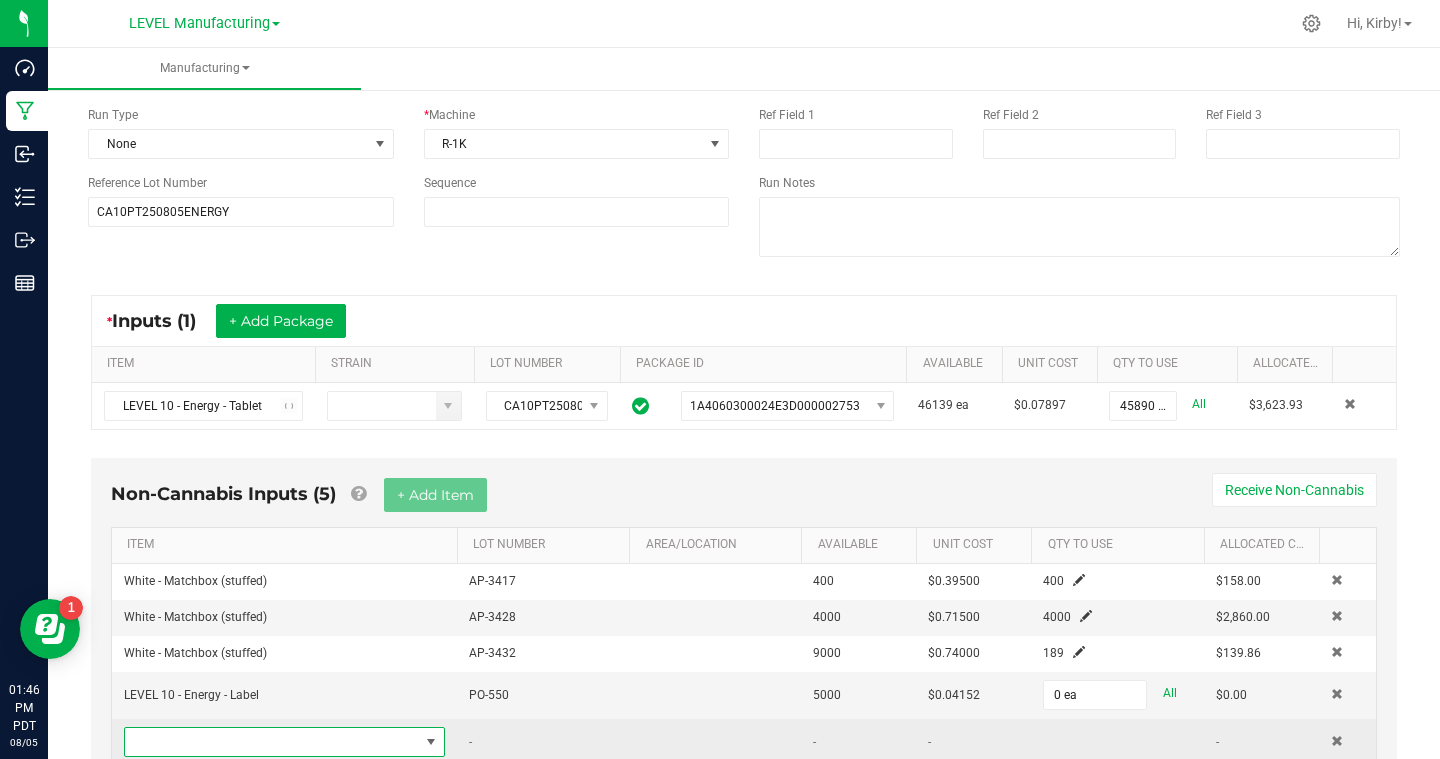 click at bounding box center (272, 742) 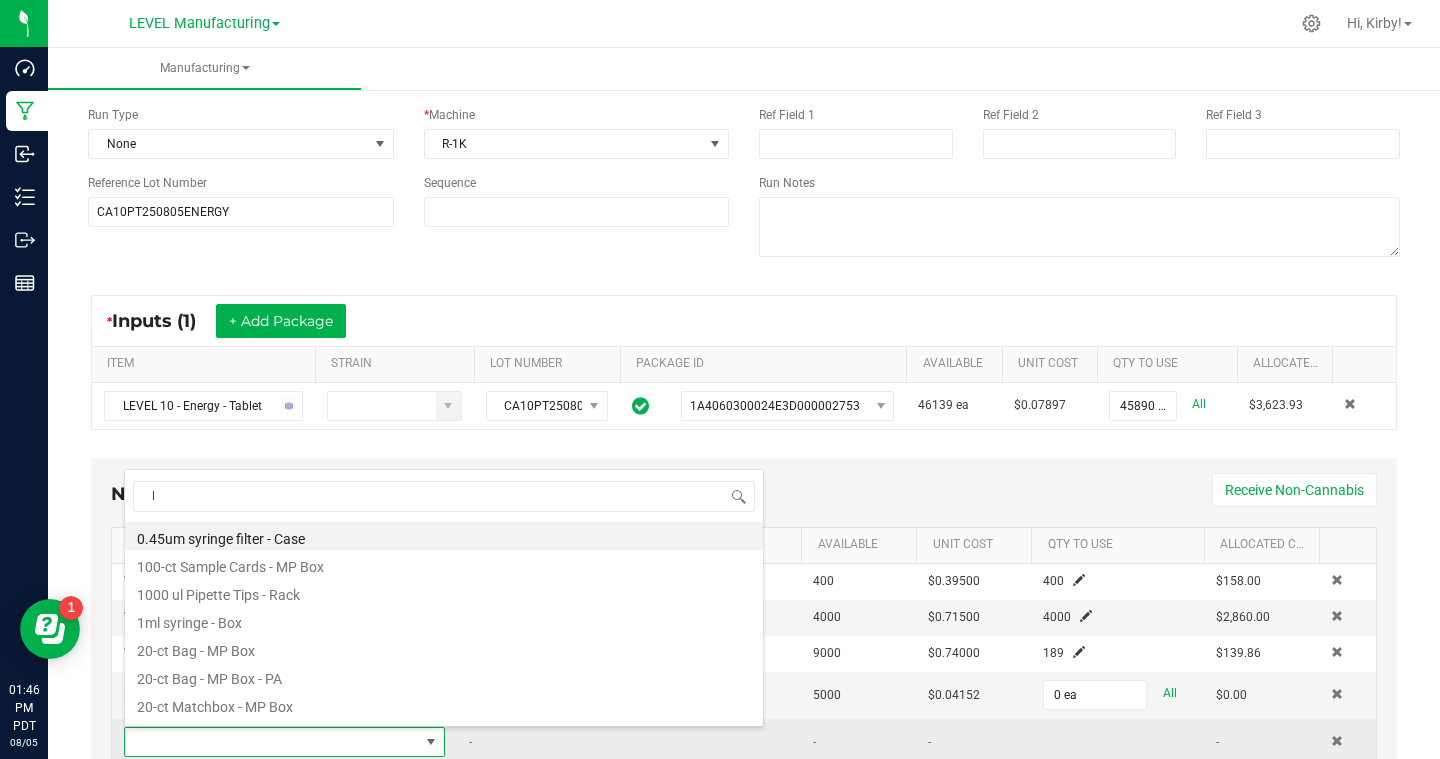 scroll, scrollTop: 99970, scrollLeft: 99679, axis: both 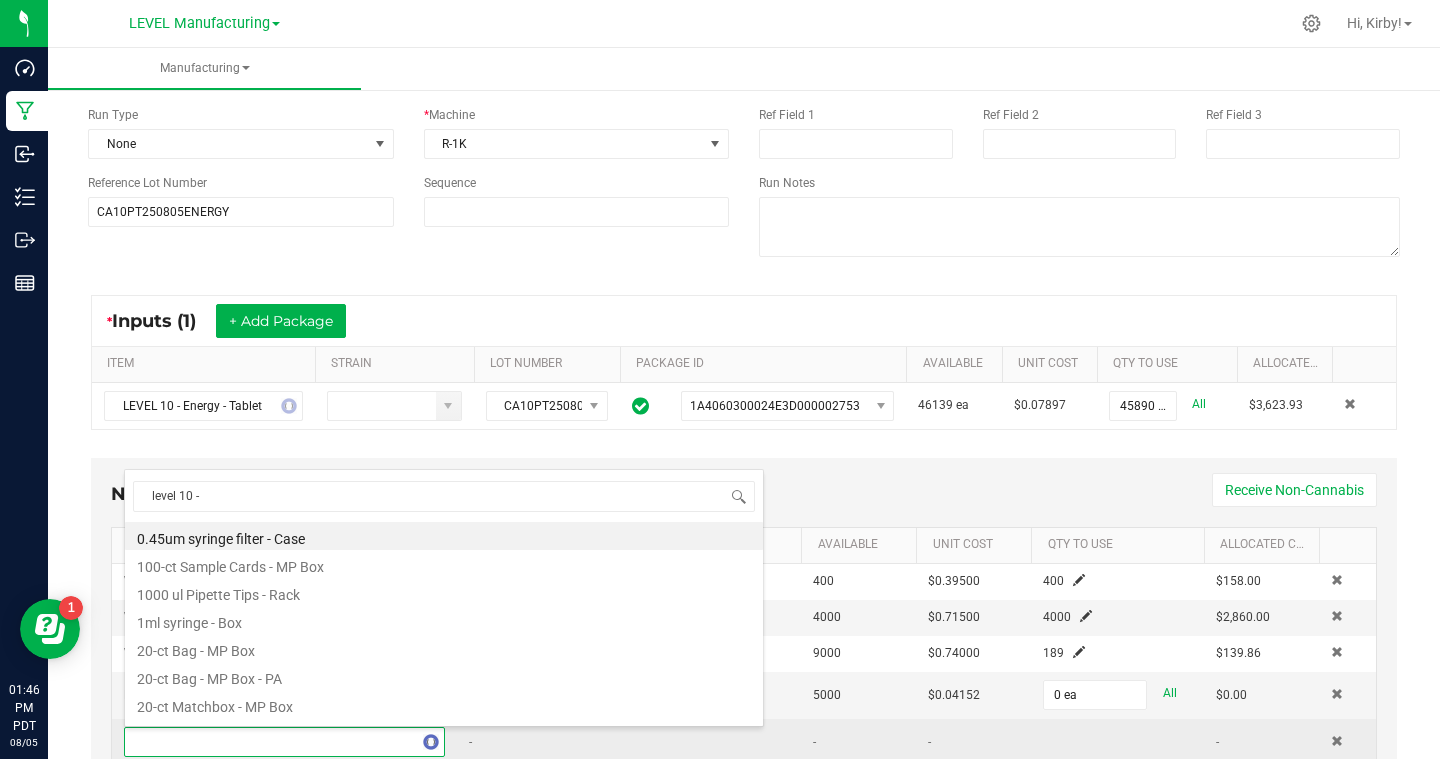 type on "level 10 - b" 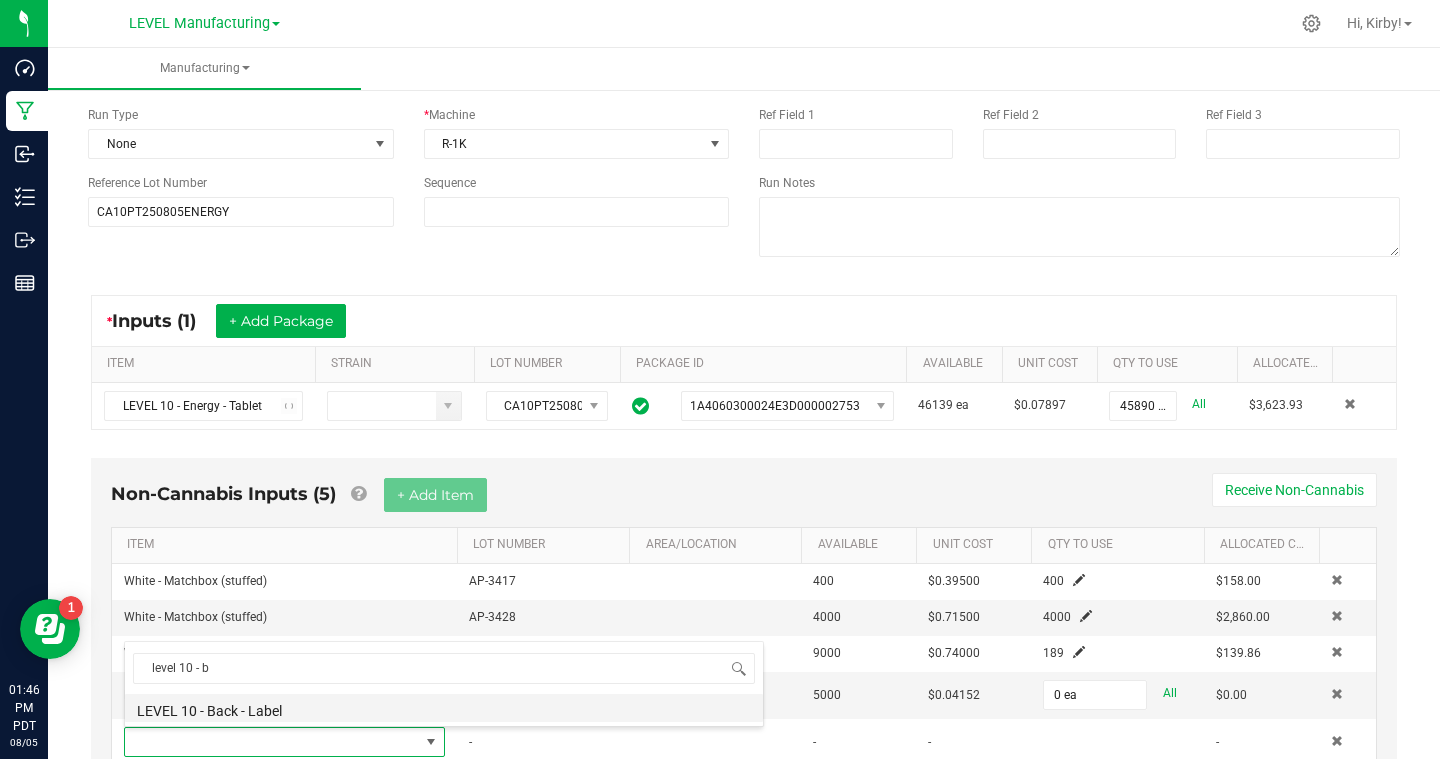 click on "LEVEL 10 - Back - Label" at bounding box center [444, 708] 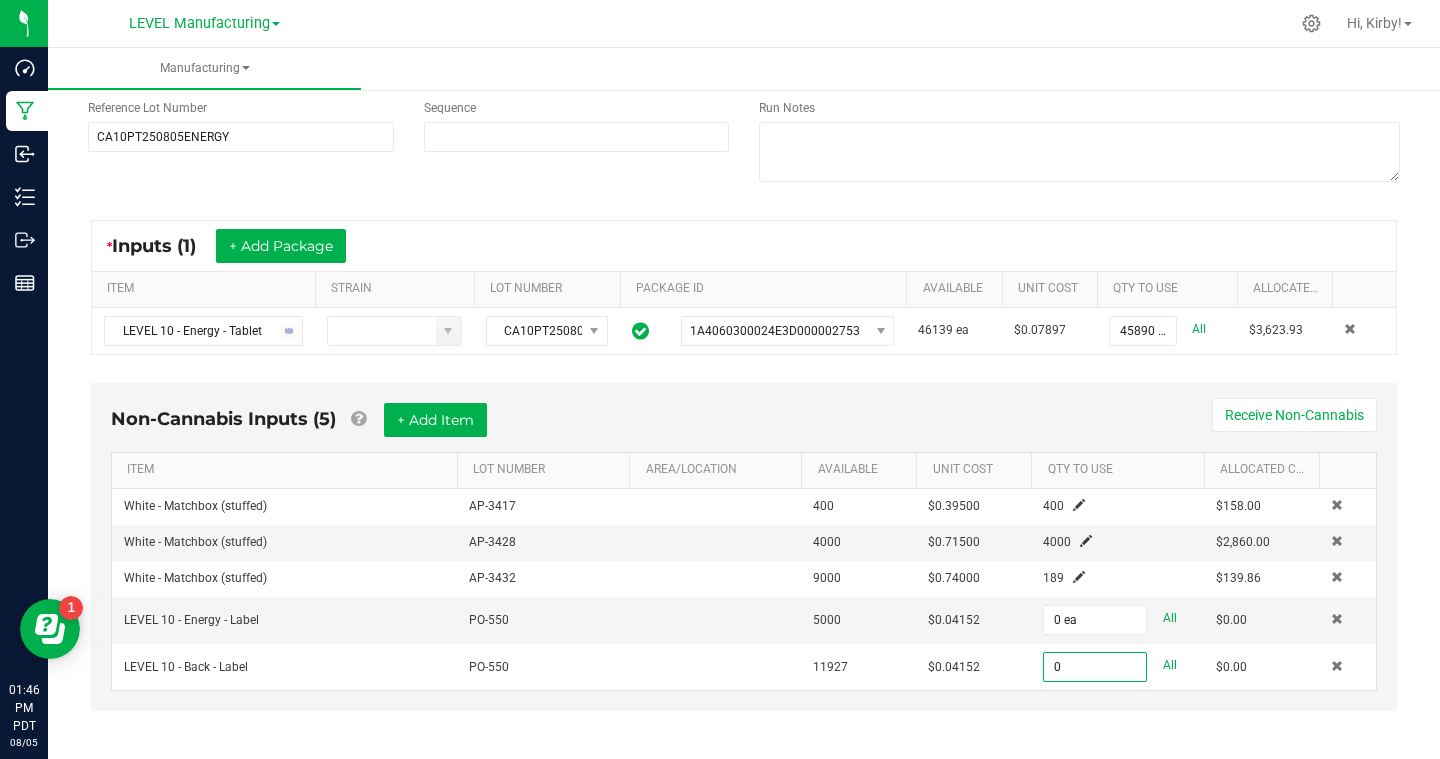 scroll, scrollTop: 231, scrollLeft: 0, axis: vertical 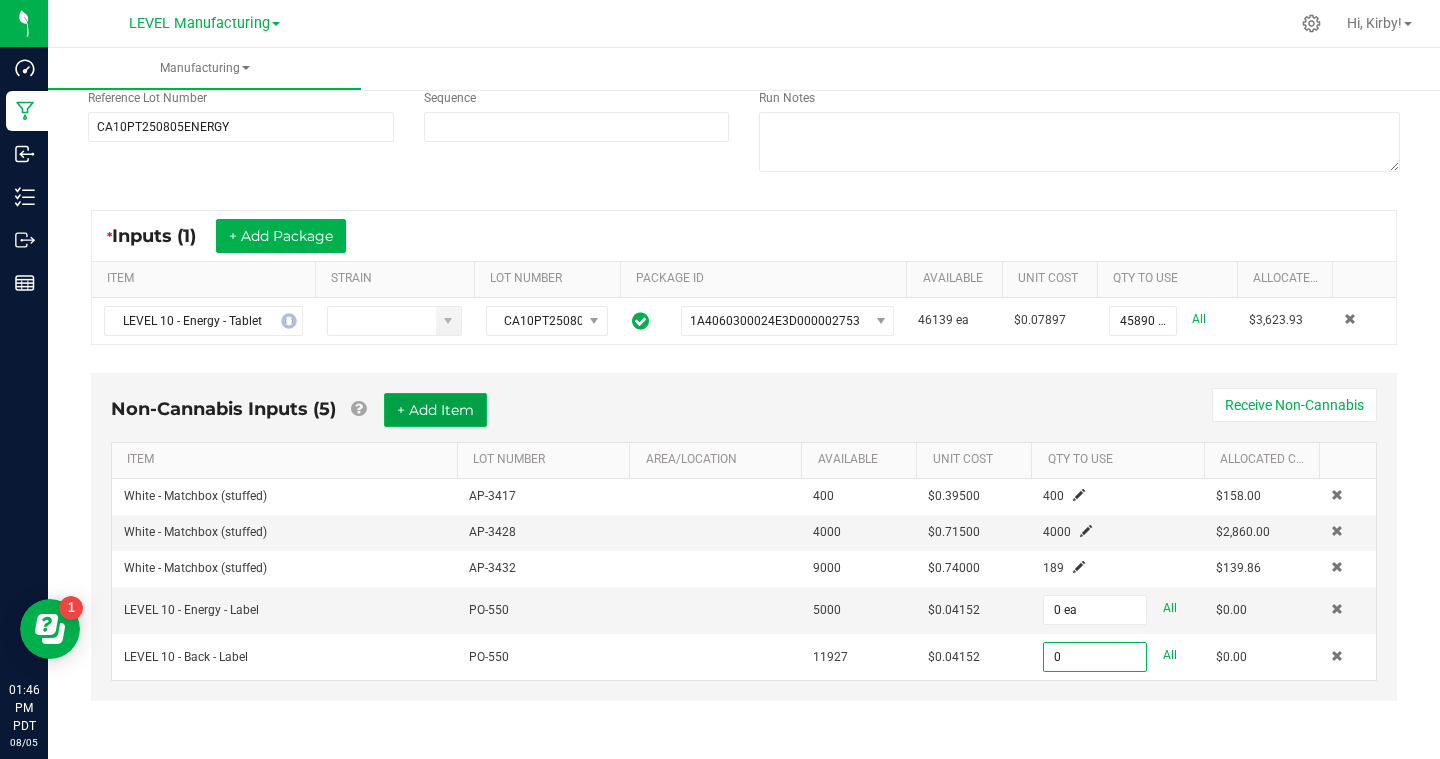 type on "0 ea" 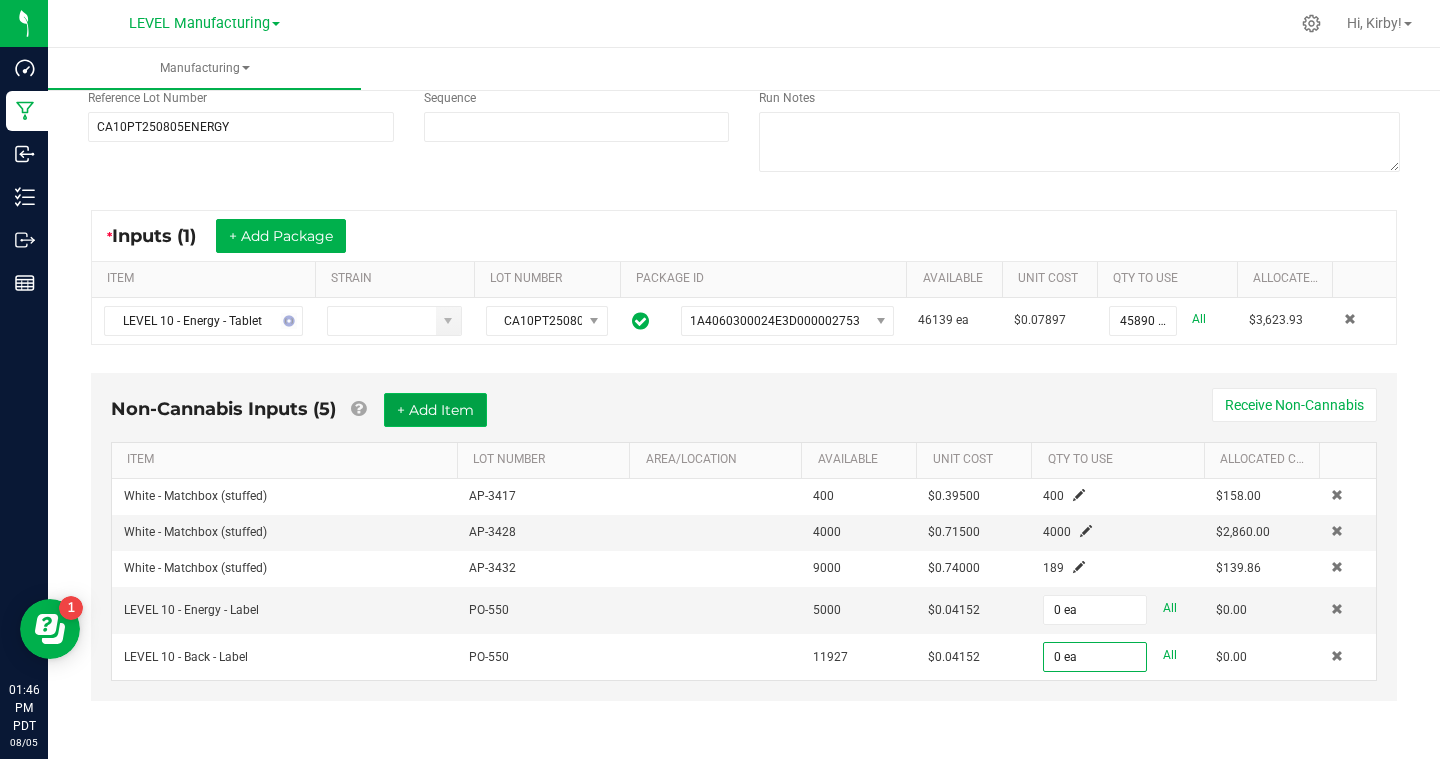 click on "+ Add Item" at bounding box center (435, 410) 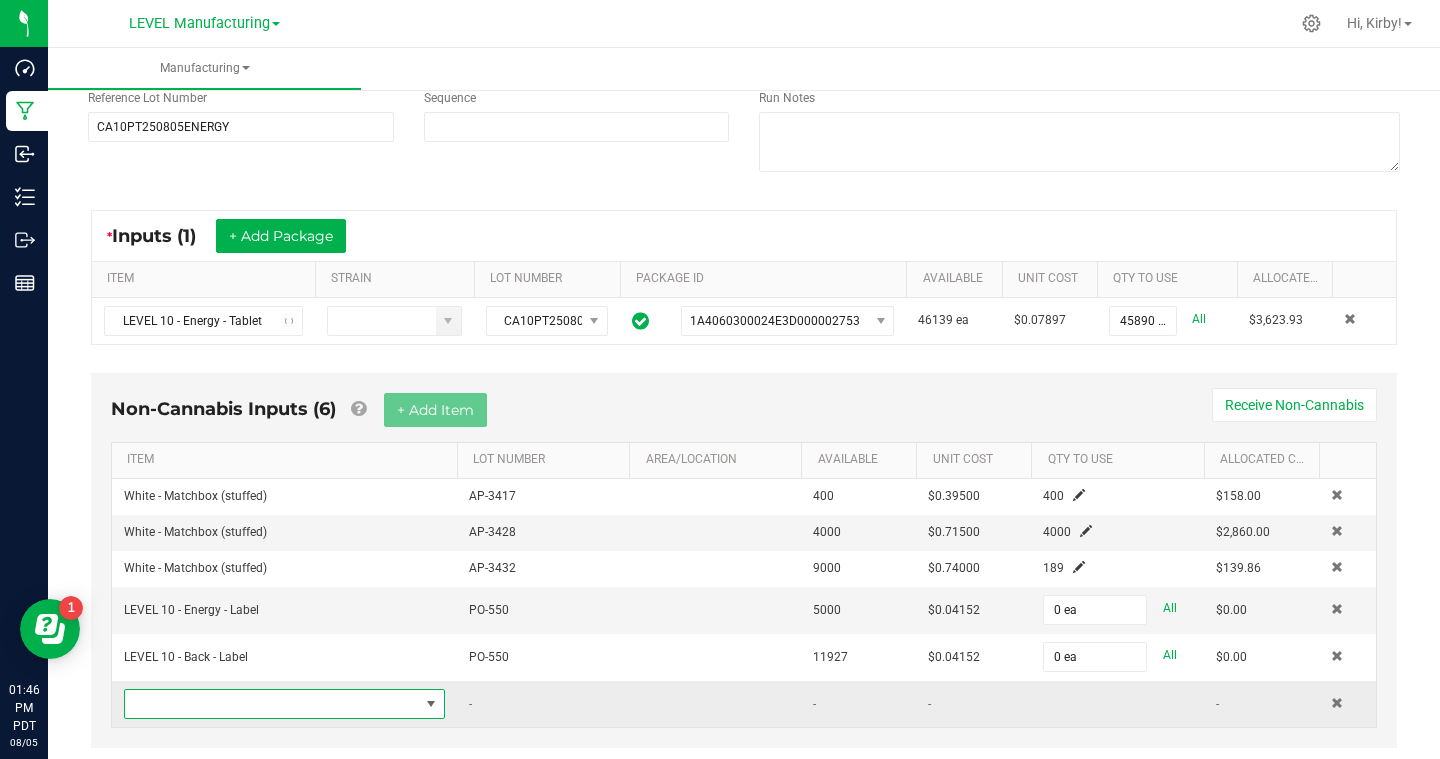 click at bounding box center [272, 704] 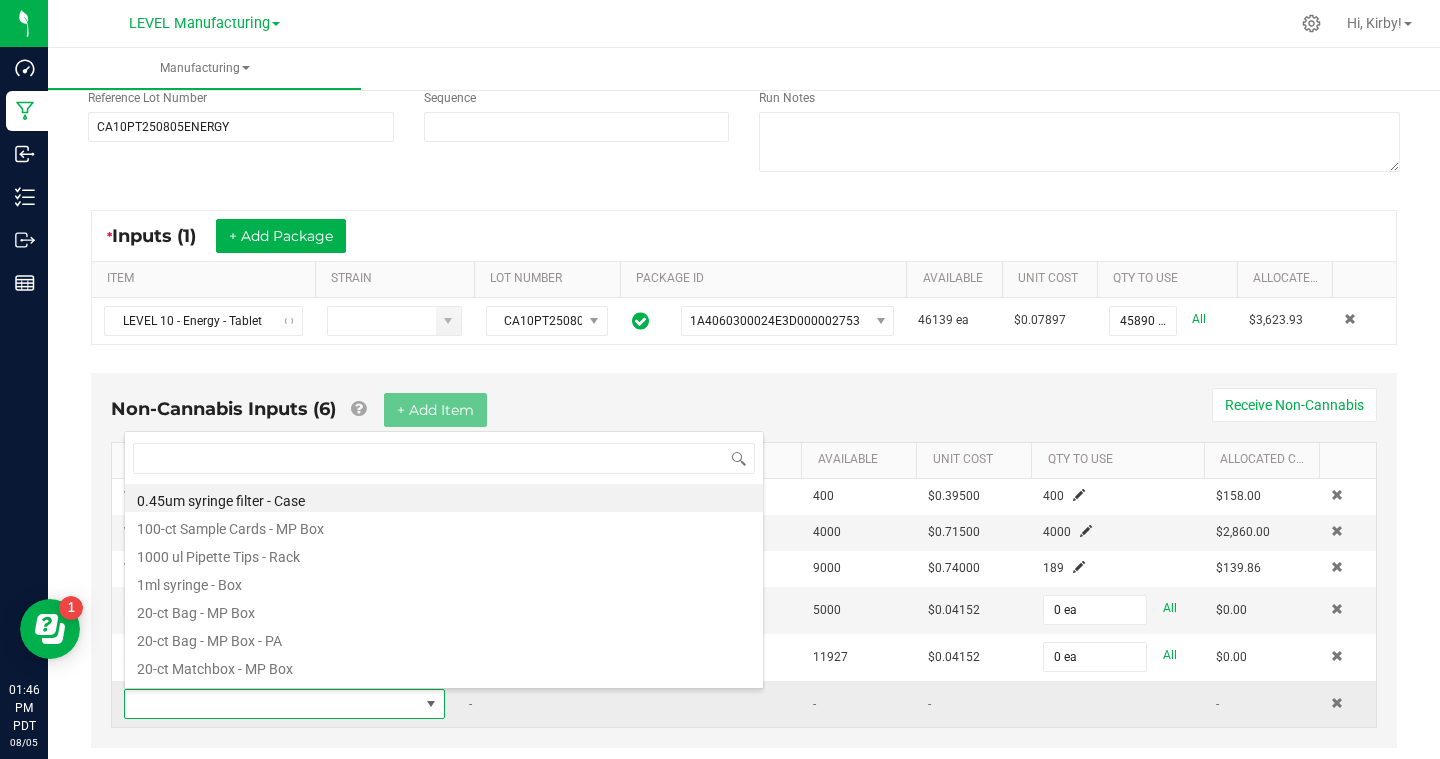 scroll, scrollTop: 99970, scrollLeft: 99679, axis: both 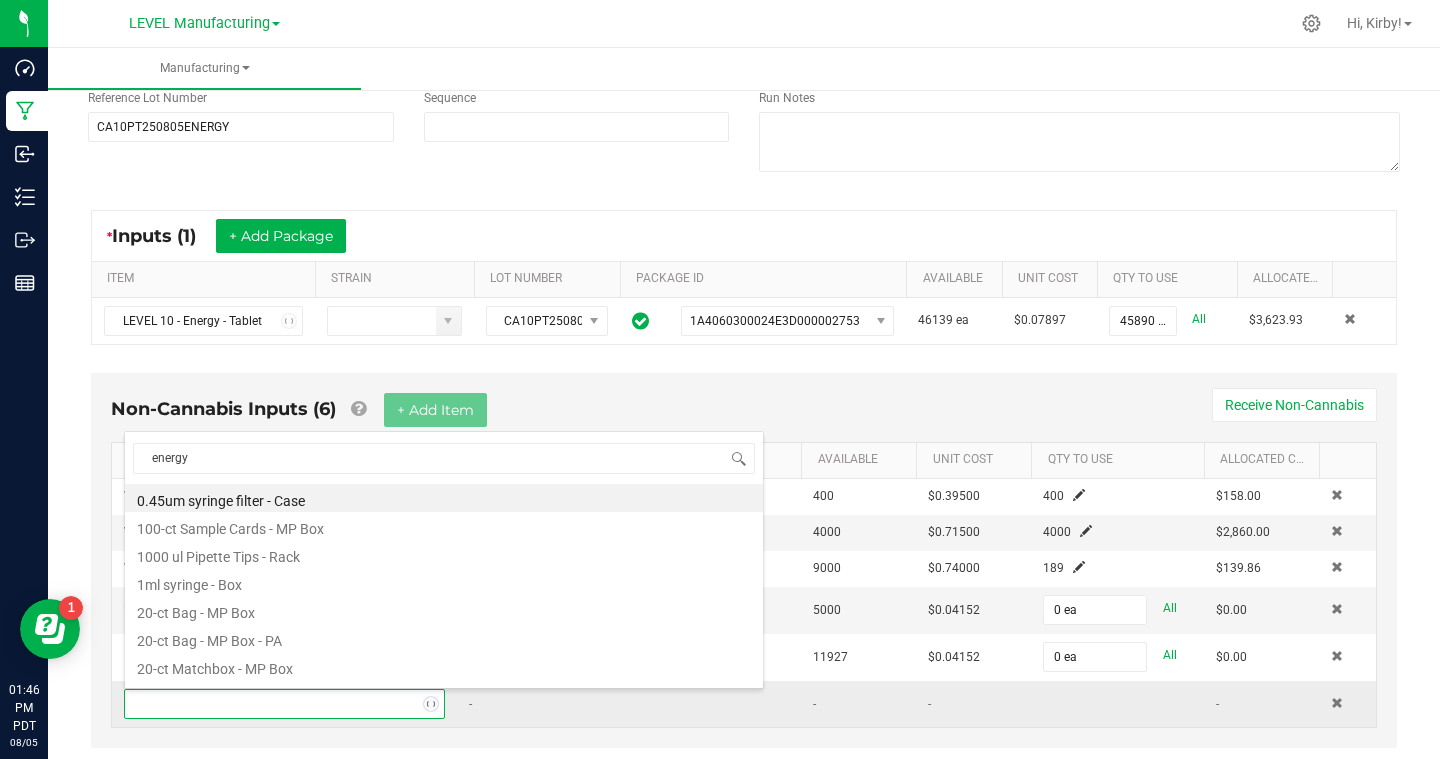 type on "energy" 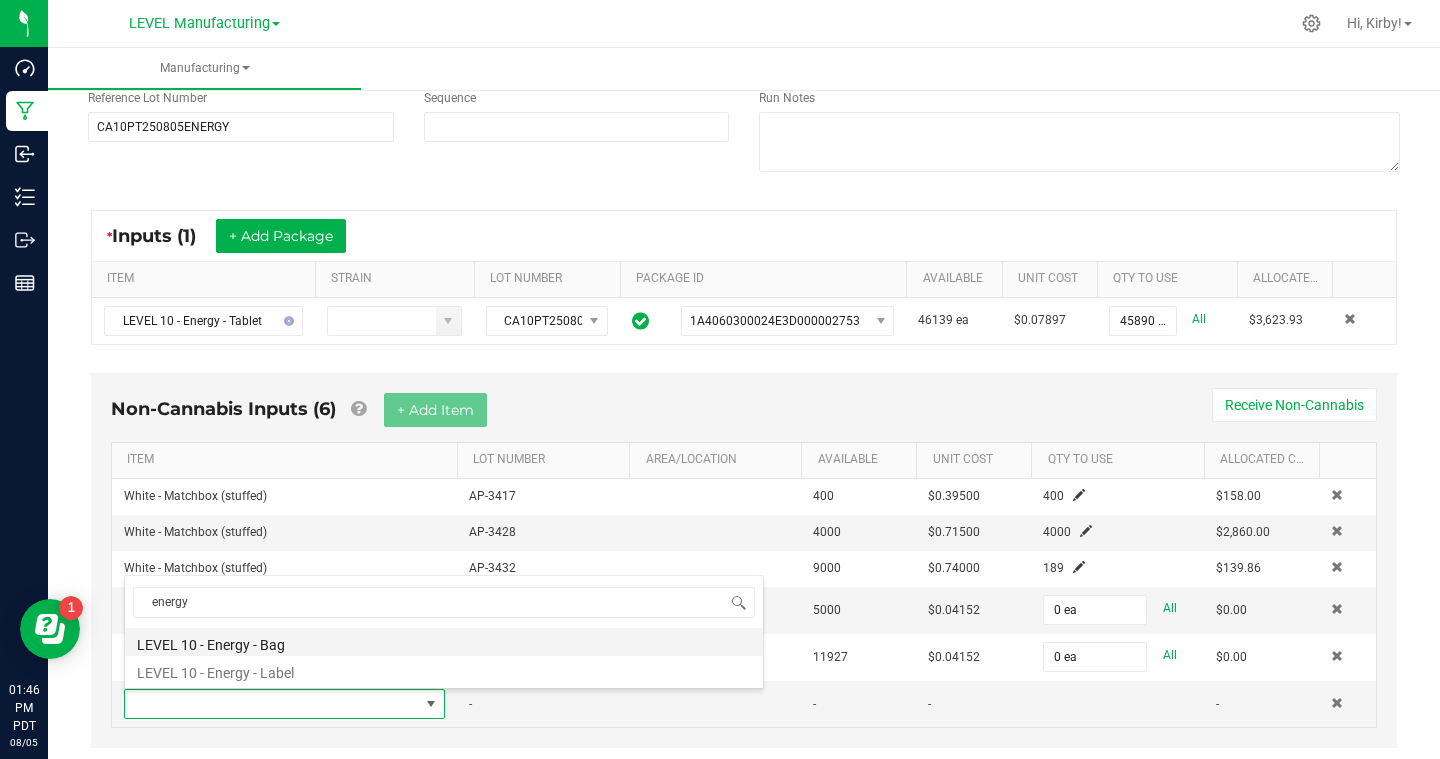 click on "LEVEL 10 - Energy - Bag" at bounding box center (444, 642) 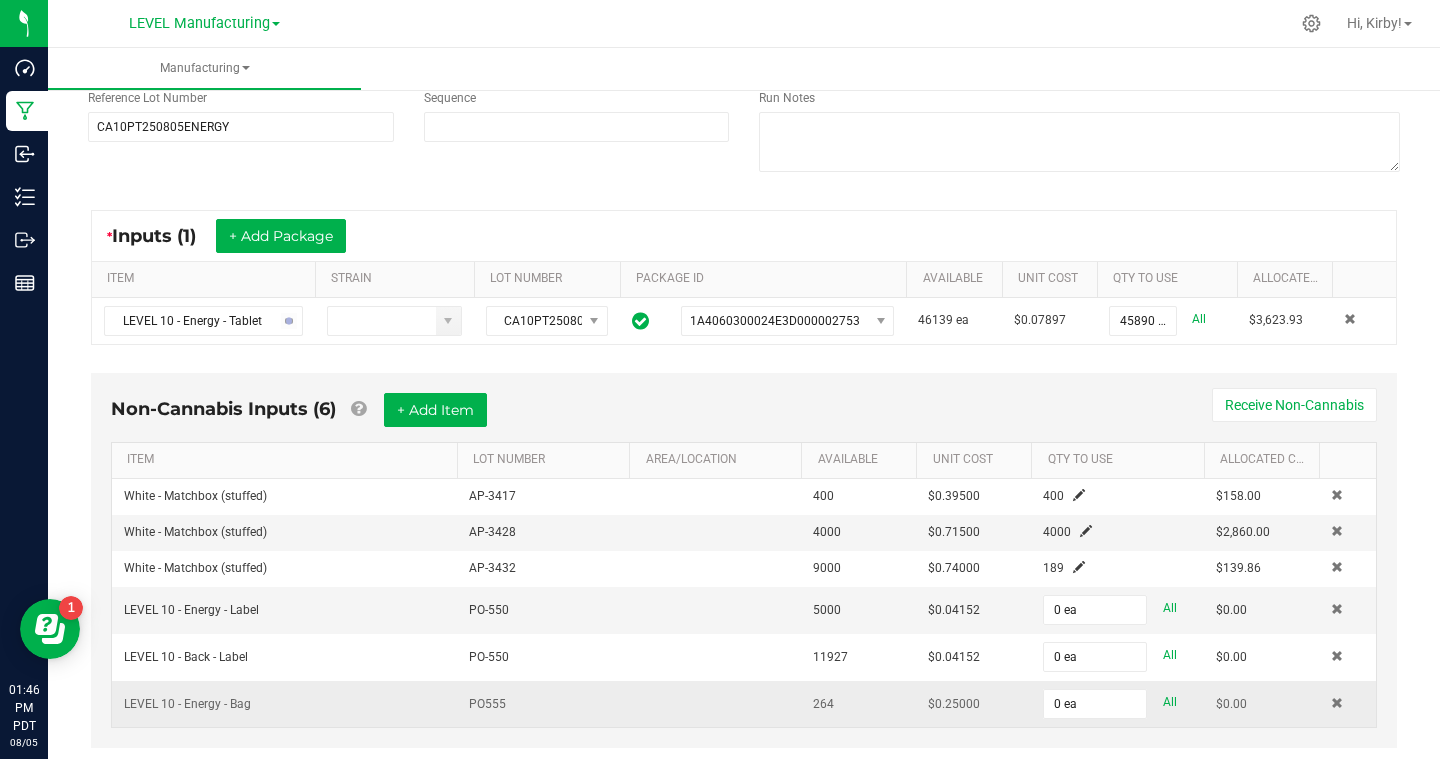 click on "All" at bounding box center [1170, 702] 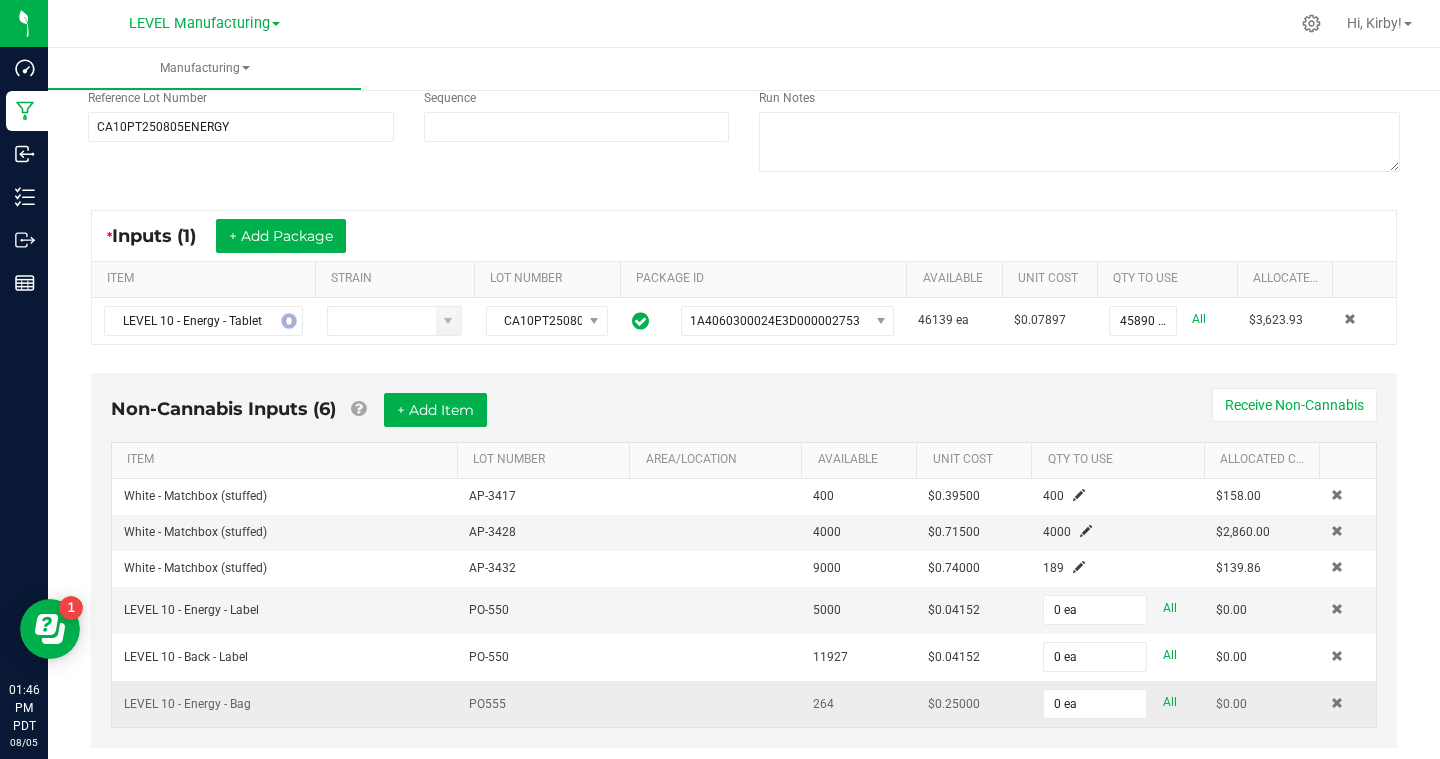 type on "264 ea" 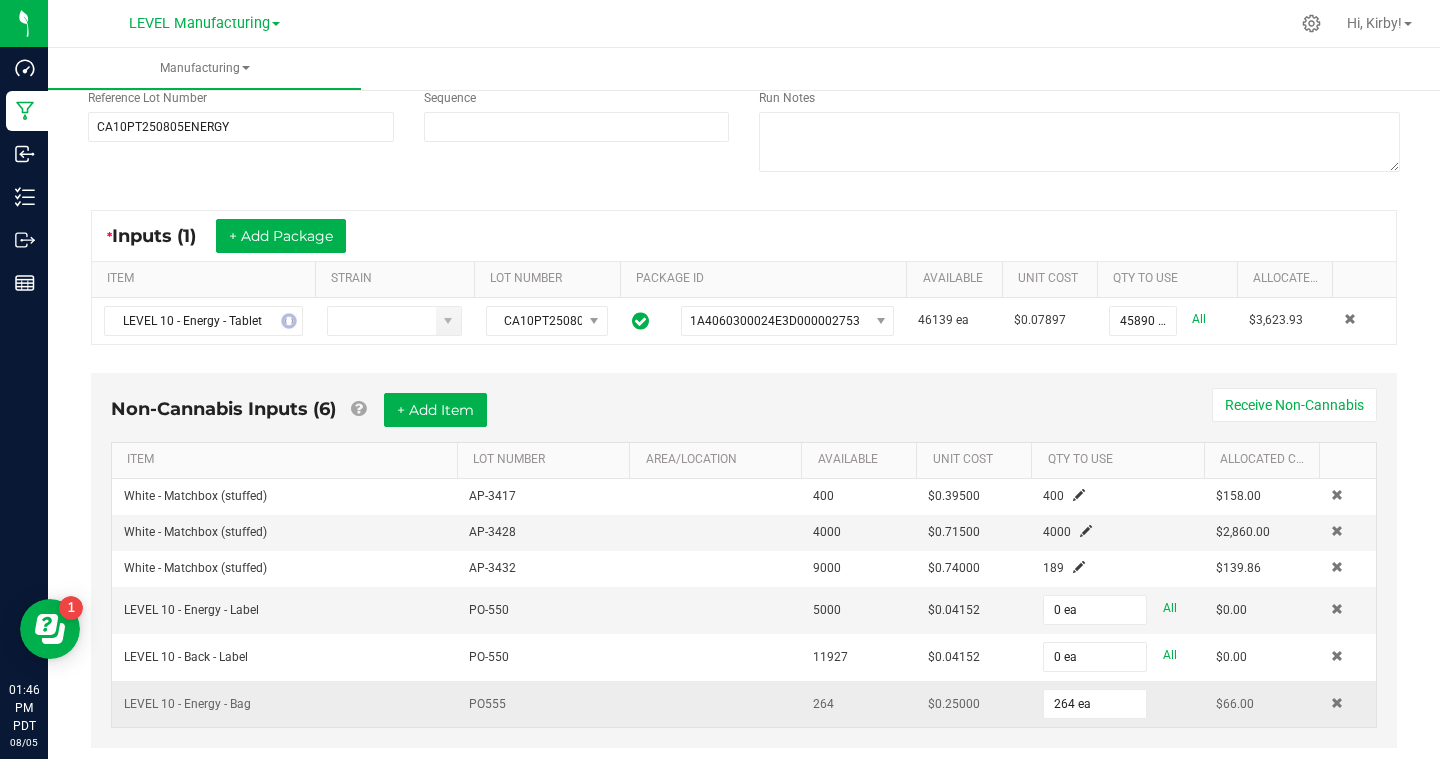 scroll, scrollTop: 278, scrollLeft: 0, axis: vertical 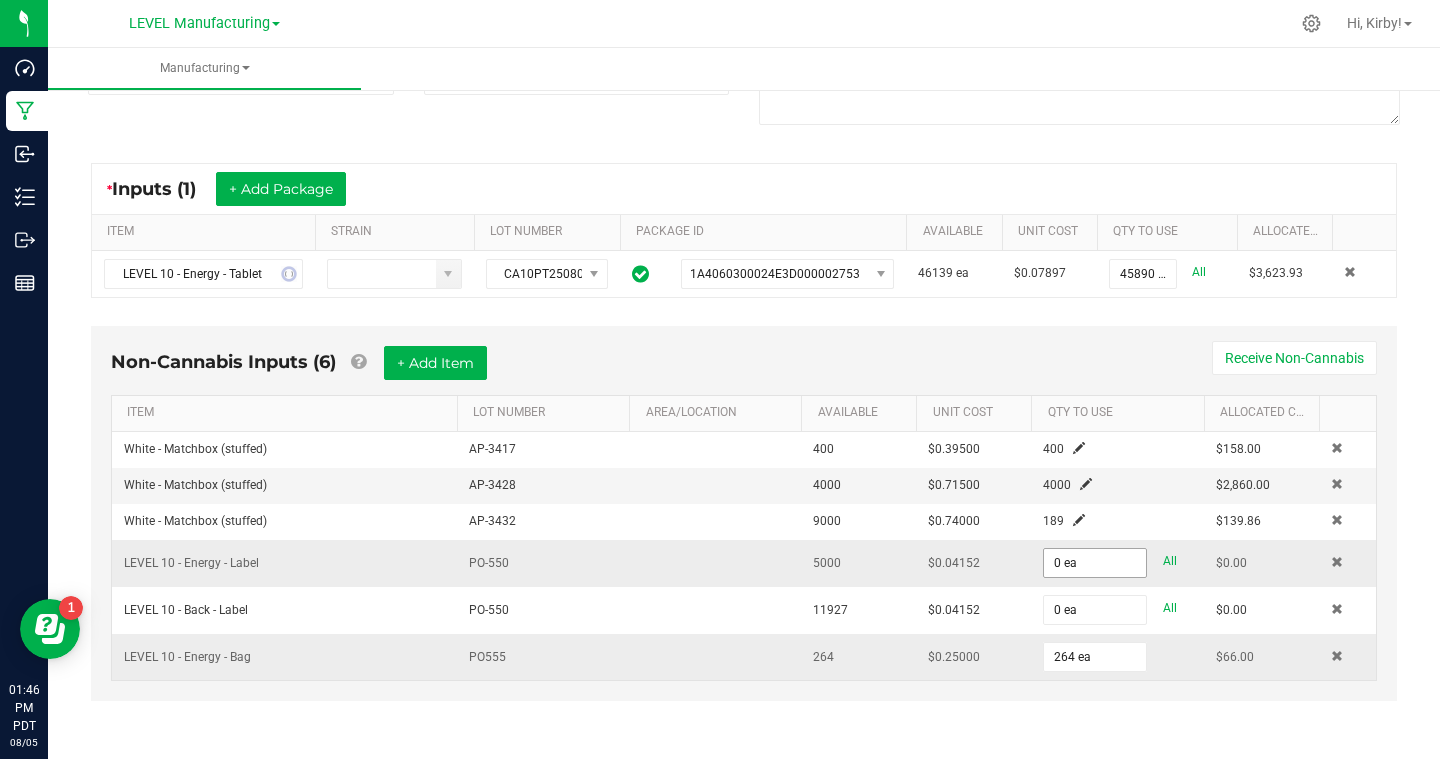 type on "0" 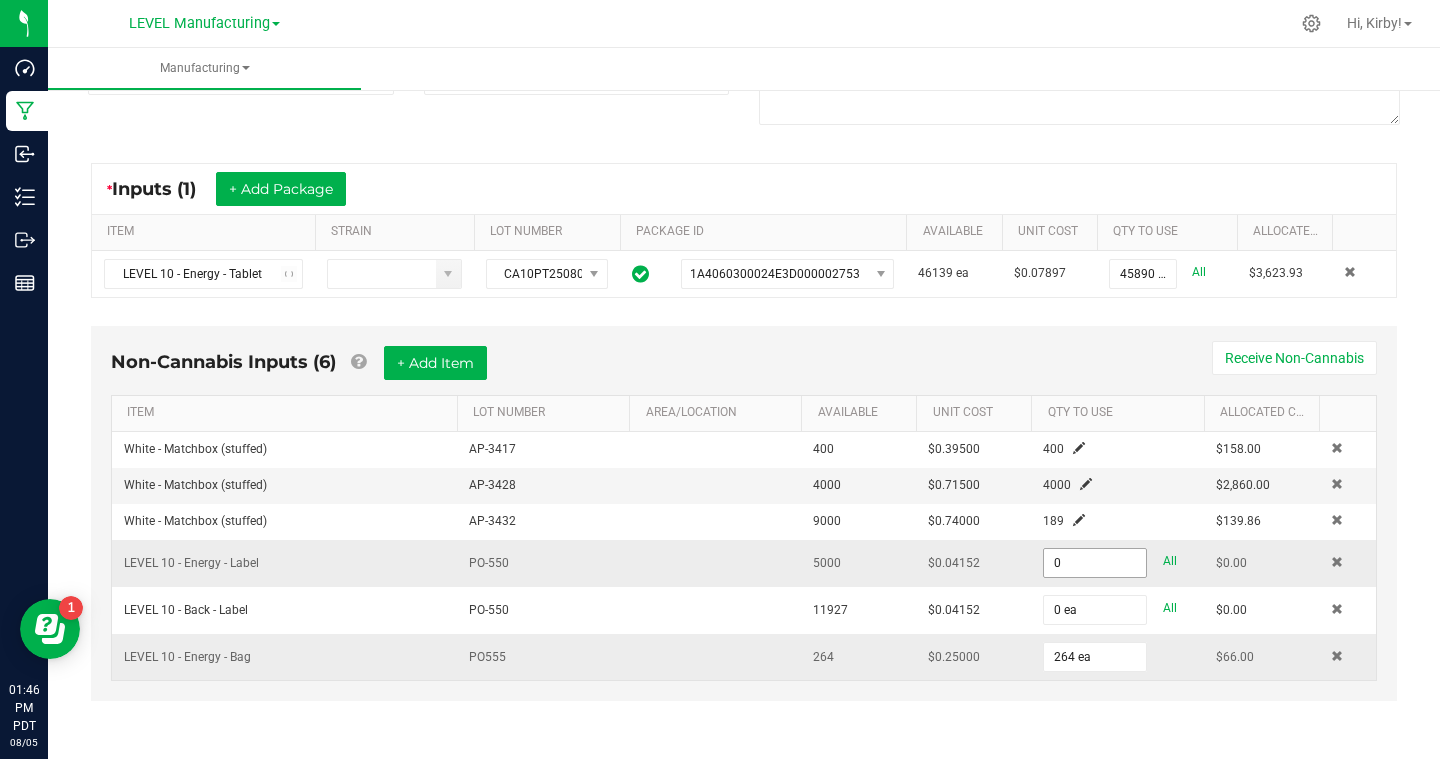 click on "0" at bounding box center [1095, 563] 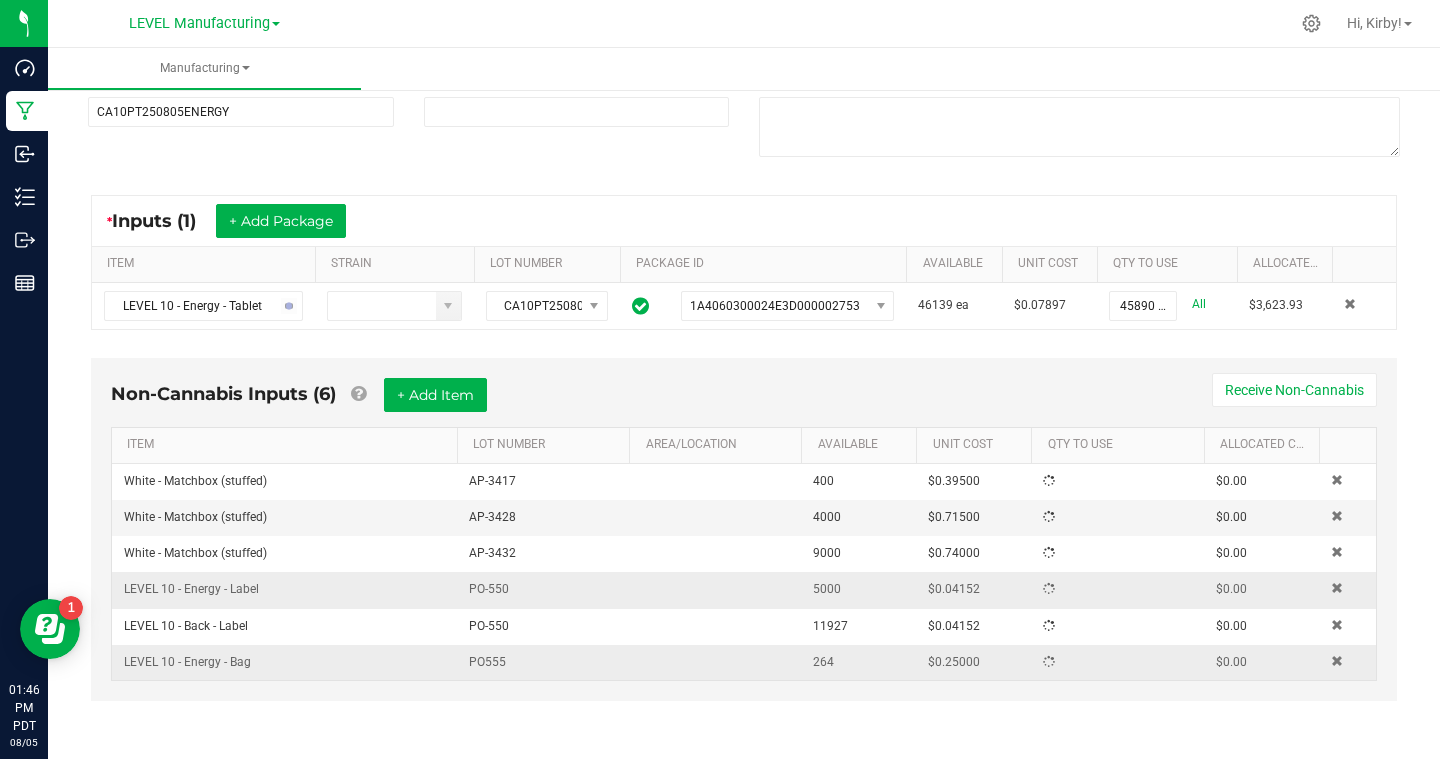 scroll, scrollTop: 278, scrollLeft: 0, axis: vertical 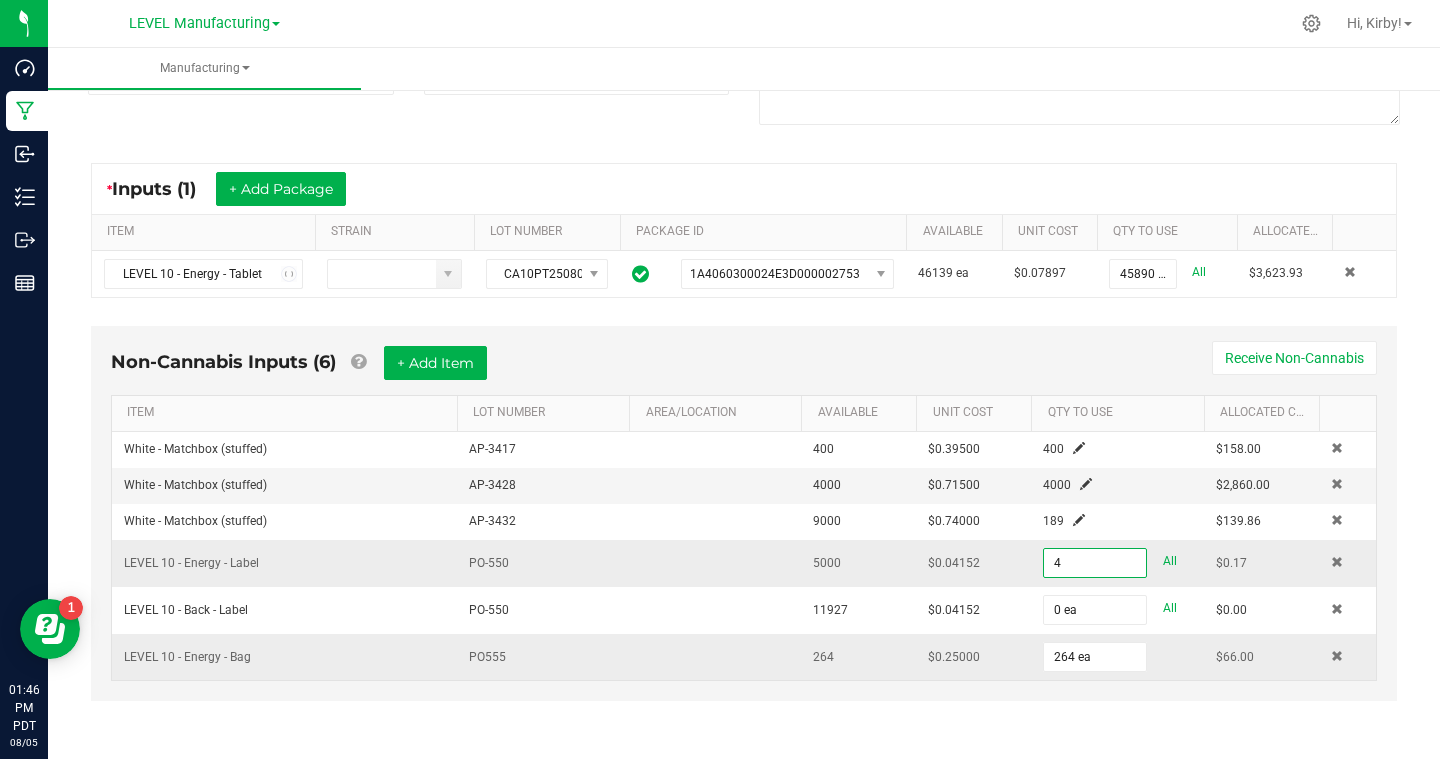 click on "4" at bounding box center [1095, 563] 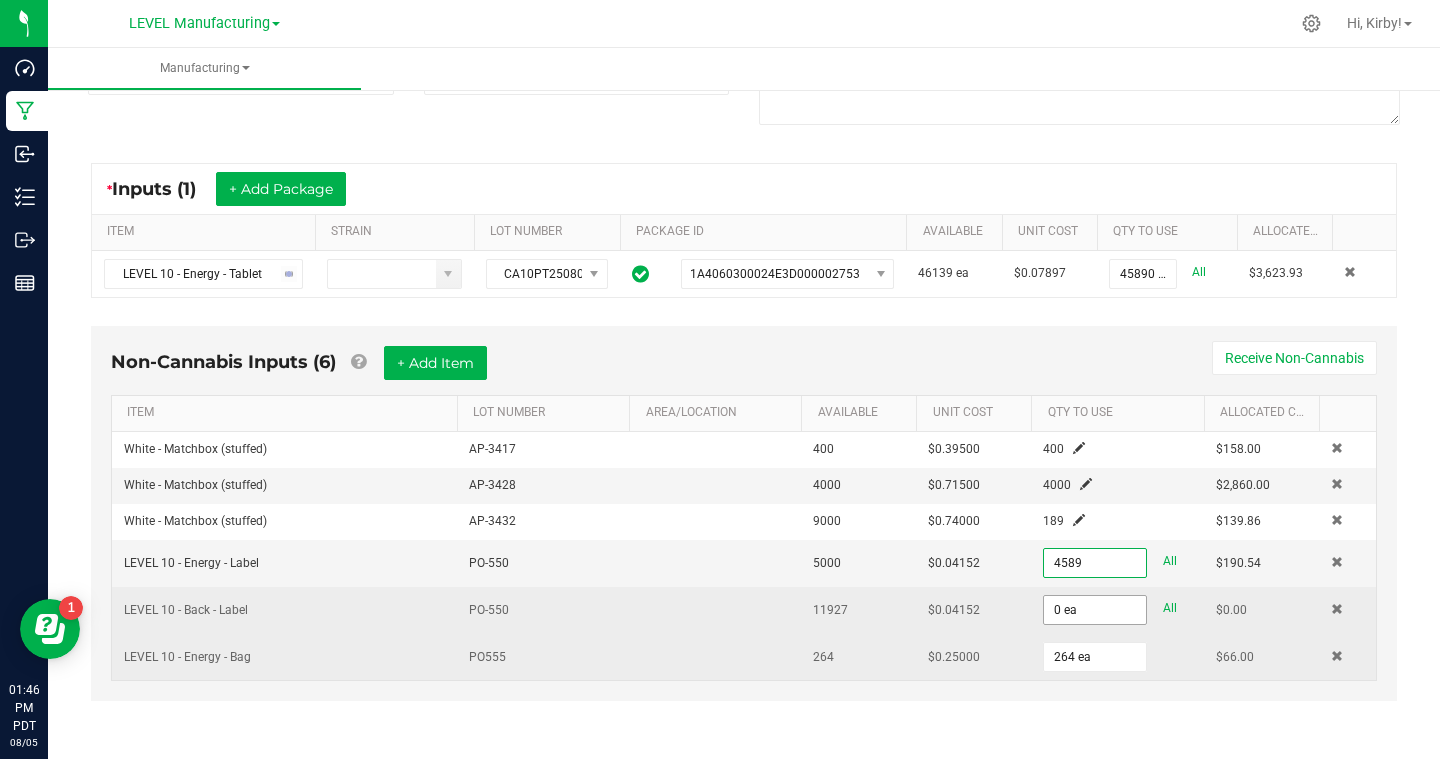 type on "4589 ea" 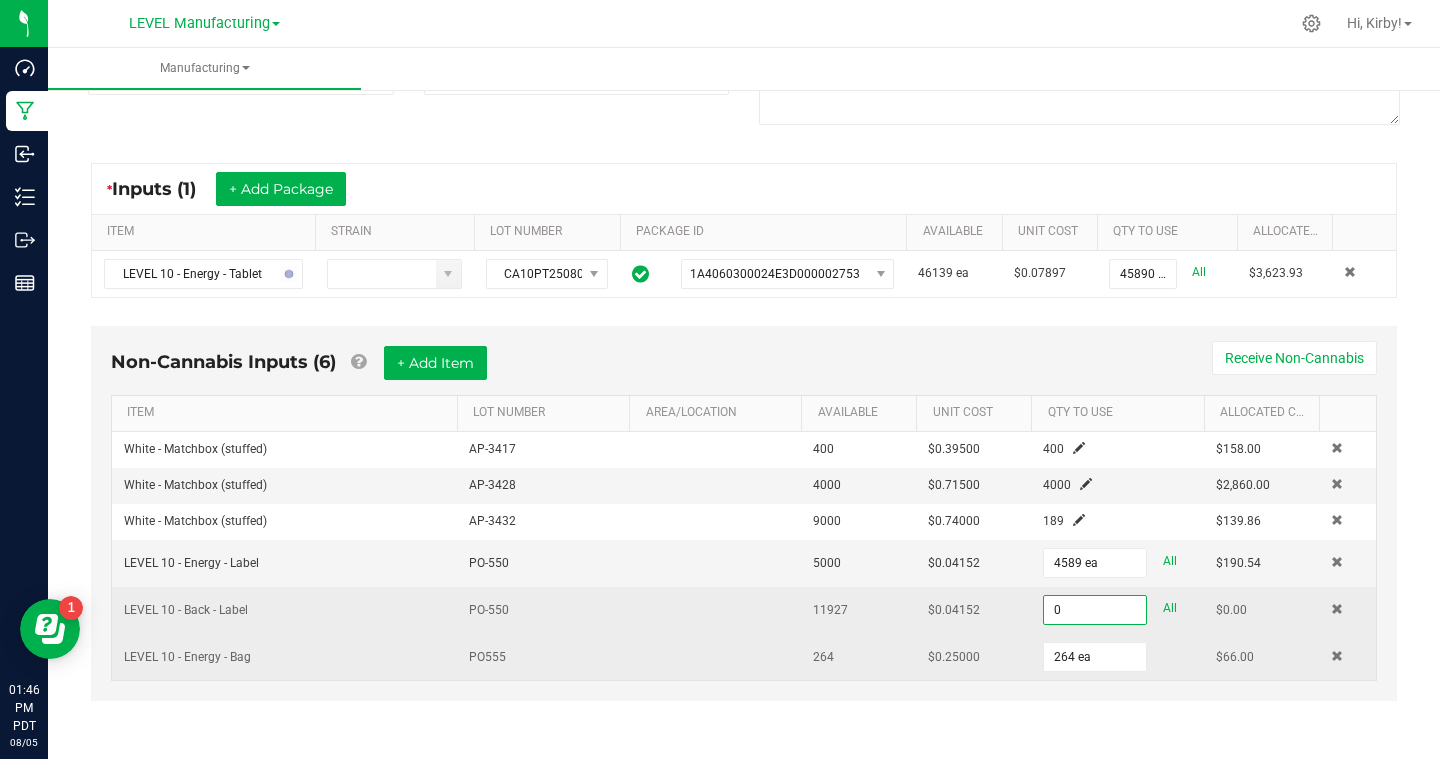 click on "0" at bounding box center (1095, 610) 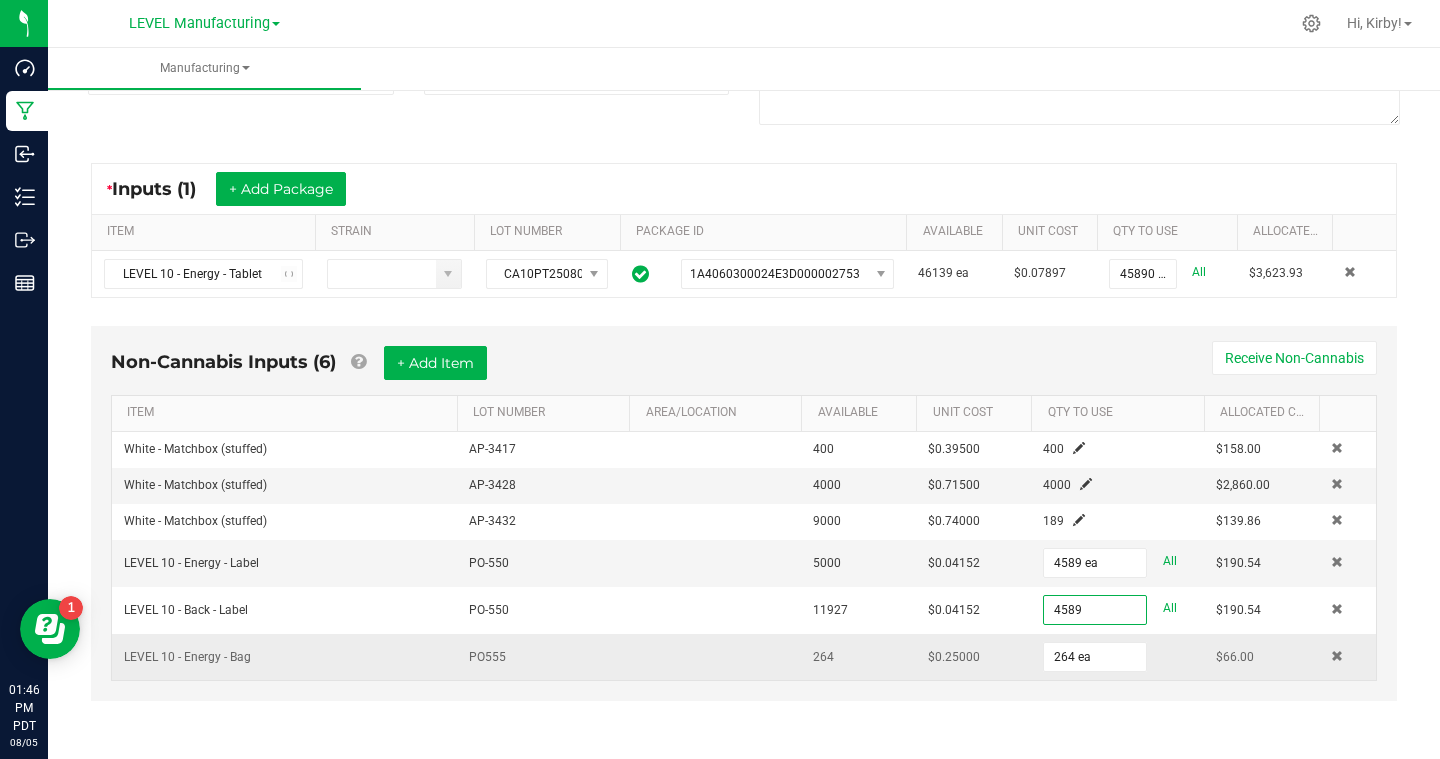 type on "4589 ea" 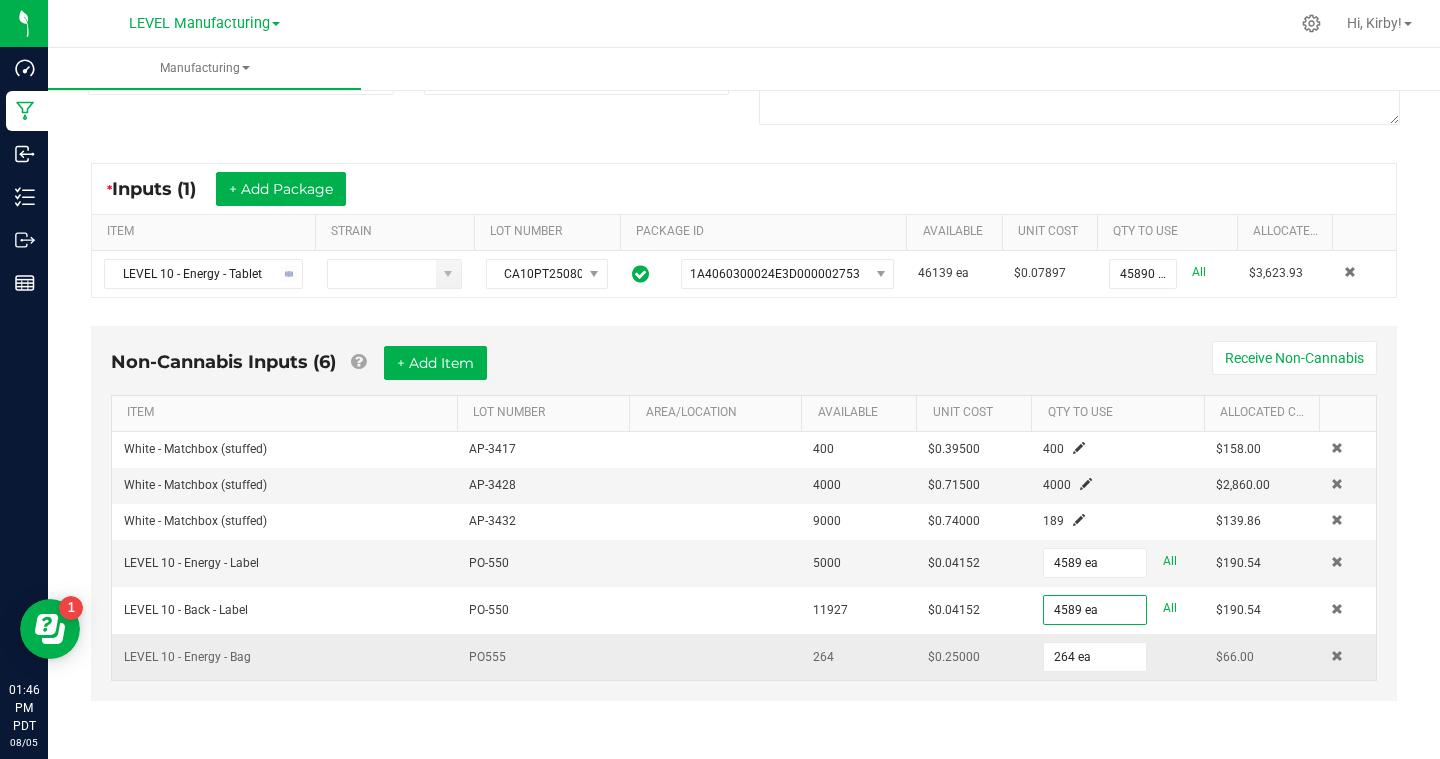 click on "Non-Cannabis Inputs (6)  + Add Item   Receive Non-Cannabis  ITEM LOT NUMBER AREA/LOCATION AVAILABLE Unit Cost QTY TO USE Allocated Cost  White - Matchbox (stuffed)   AP-3417      400    $0.39500   400        $158.00   White - Matchbox (stuffed)   AP-3428      4000    $0.71500   4000        $2,860.00   White - Matchbox (stuffed)   AP-3432      9000    $0.74000   189        $139.86   LEVEL 10 - Energy - Label   PO-550      5000    $0.04152  4589 ea All  $190.54   LEVEL 10 - Back - Label   PO-550      11927    $0.04152  4589 ea All  $190.54   LEVEL 10 - Energy - Bag   PO555      264    $0.25000  264 ea  $66.00" at bounding box center [744, 513] 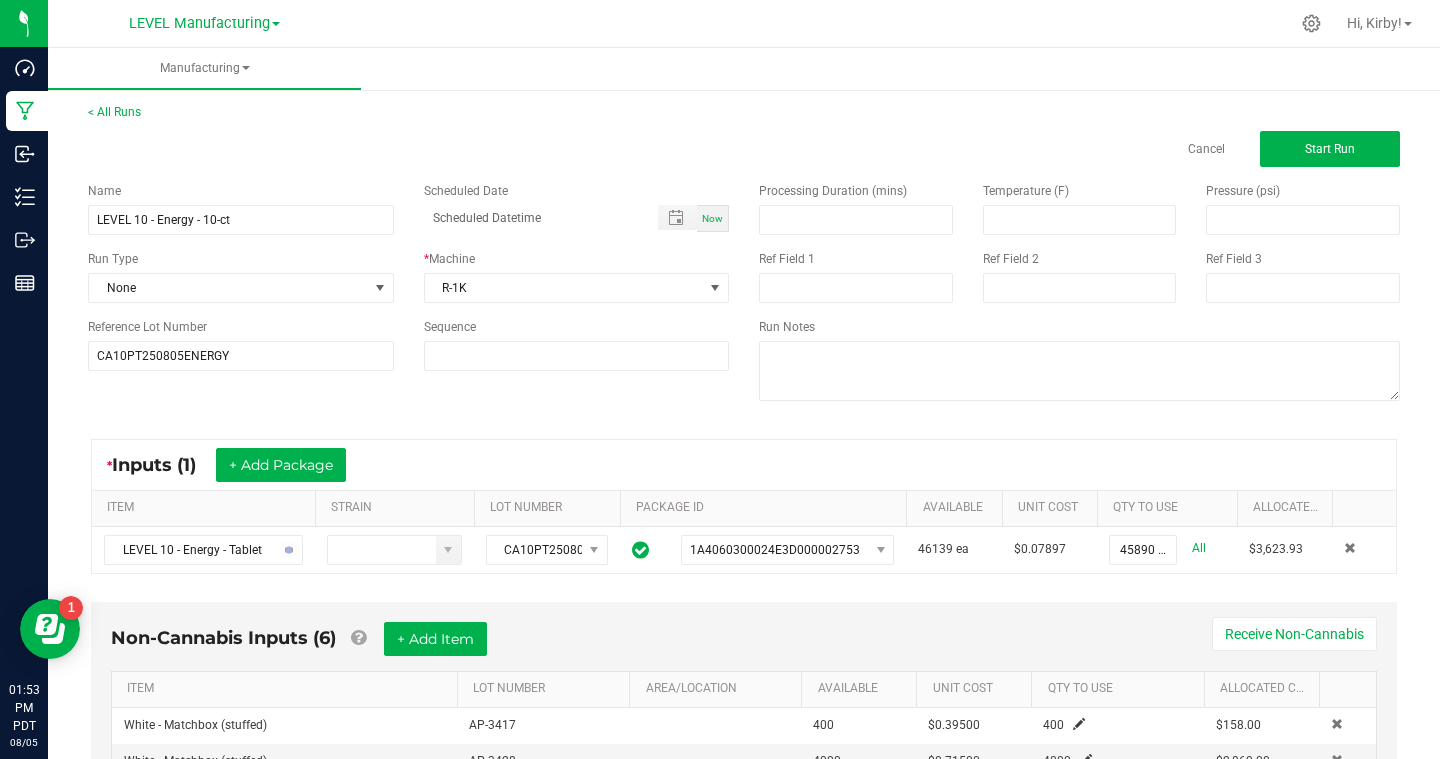 scroll, scrollTop: 0, scrollLeft: 0, axis: both 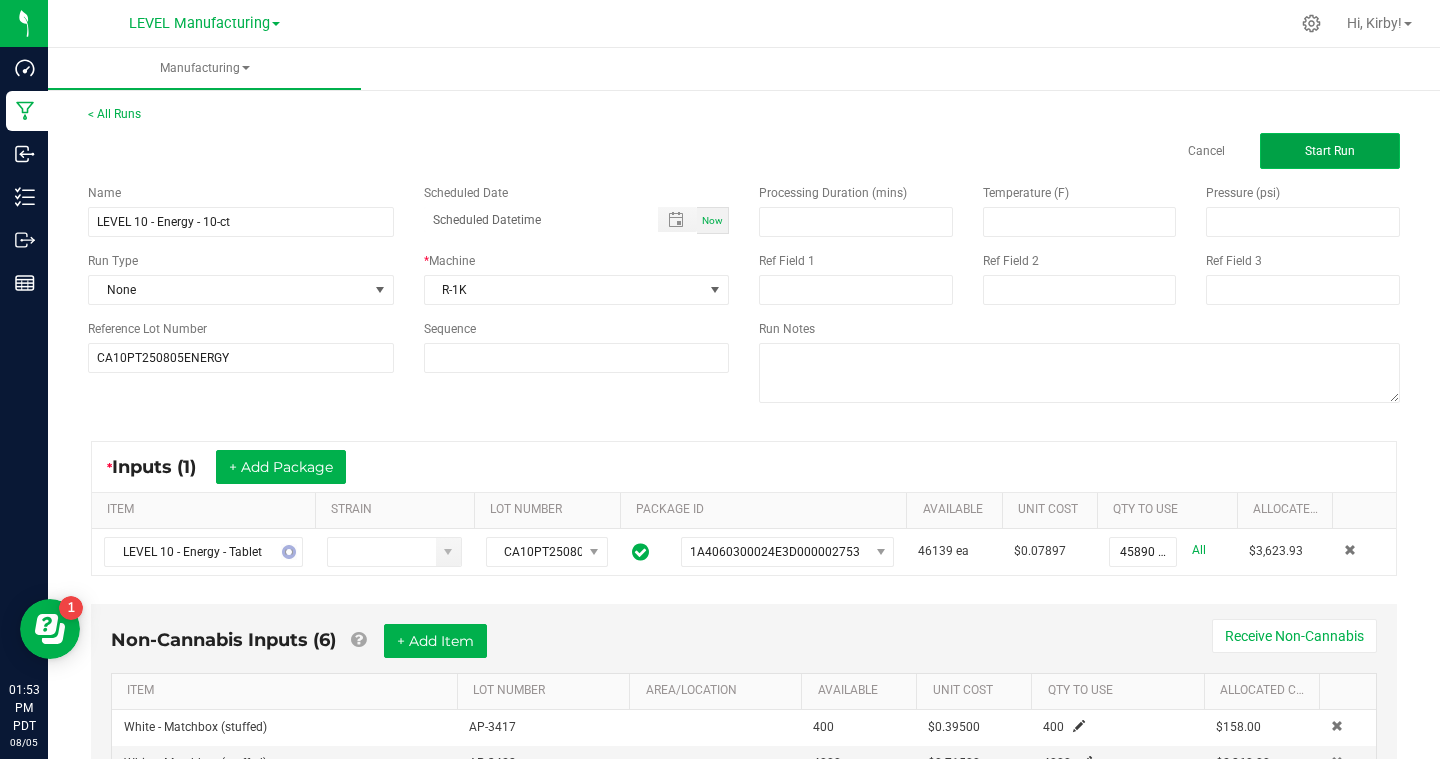 click on "Start Run" 